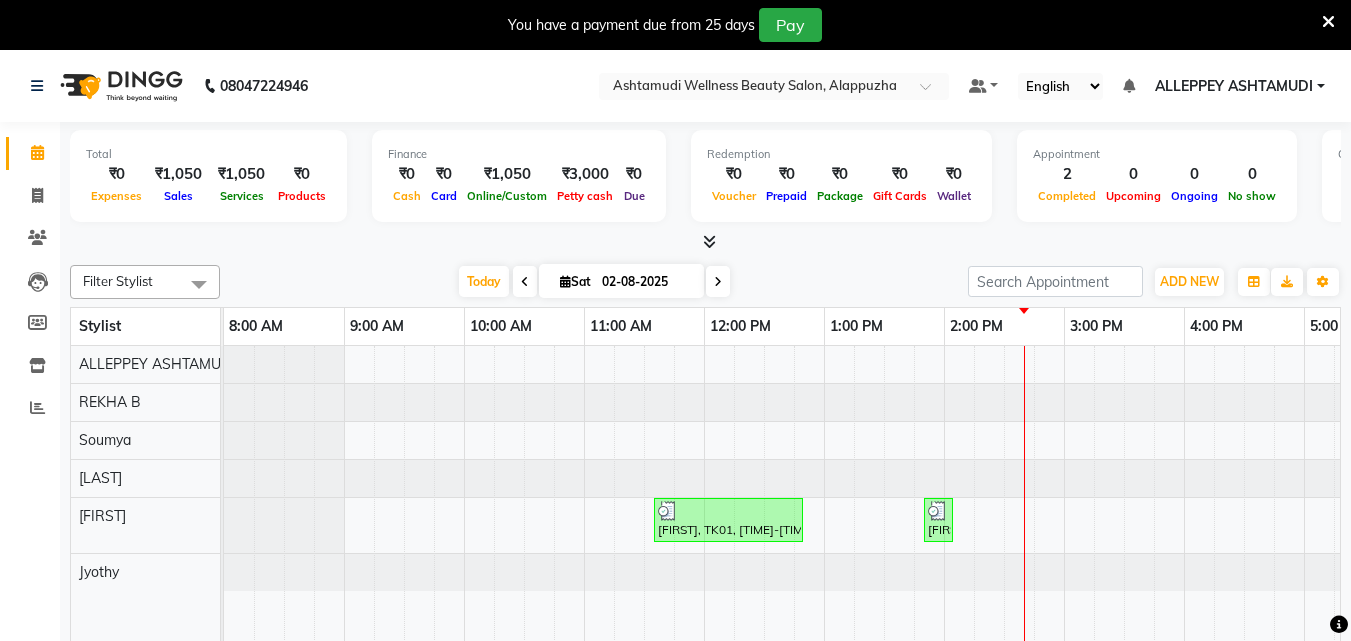 scroll, scrollTop: 0, scrollLeft: 0, axis: both 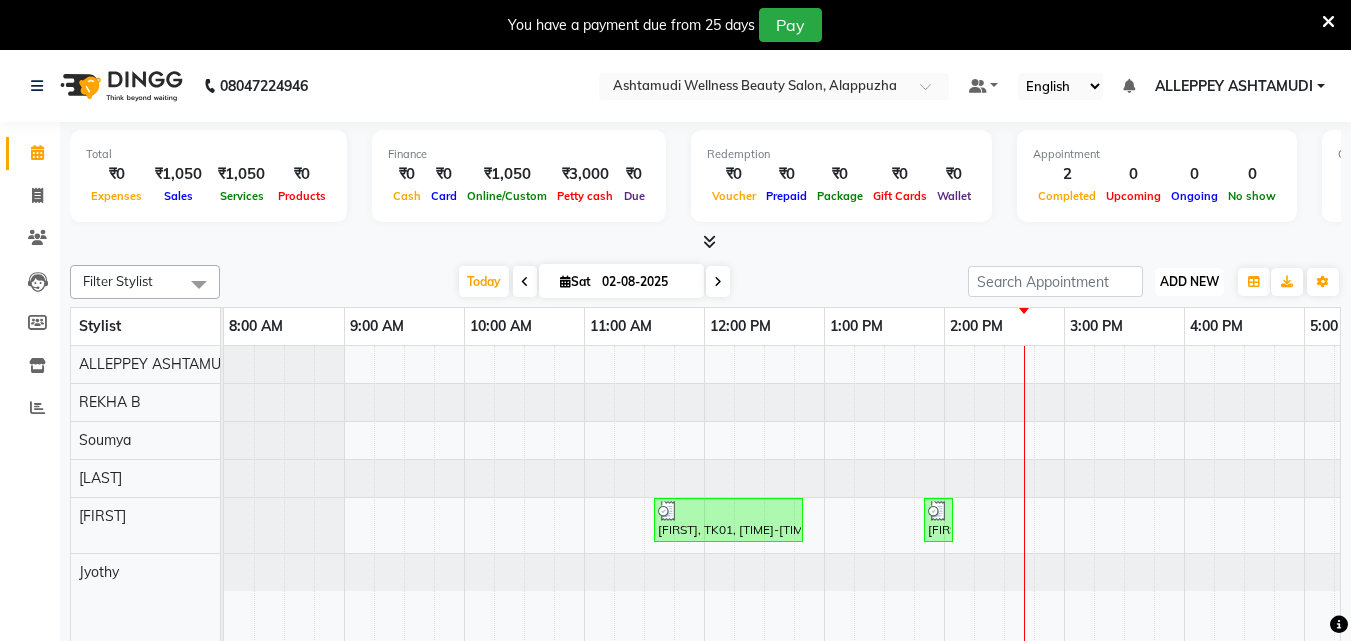 click on "ADD NEW" at bounding box center [1189, 281] 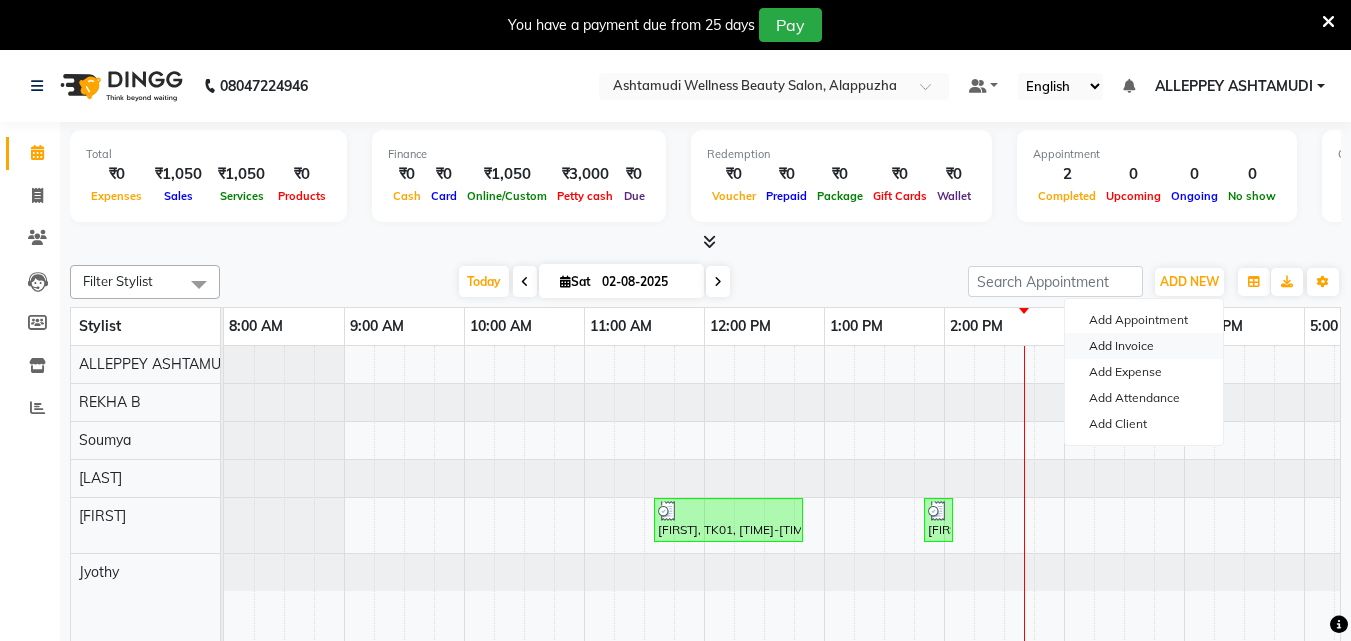 click on "Add Invoice" at bounding box center [1144, 346] 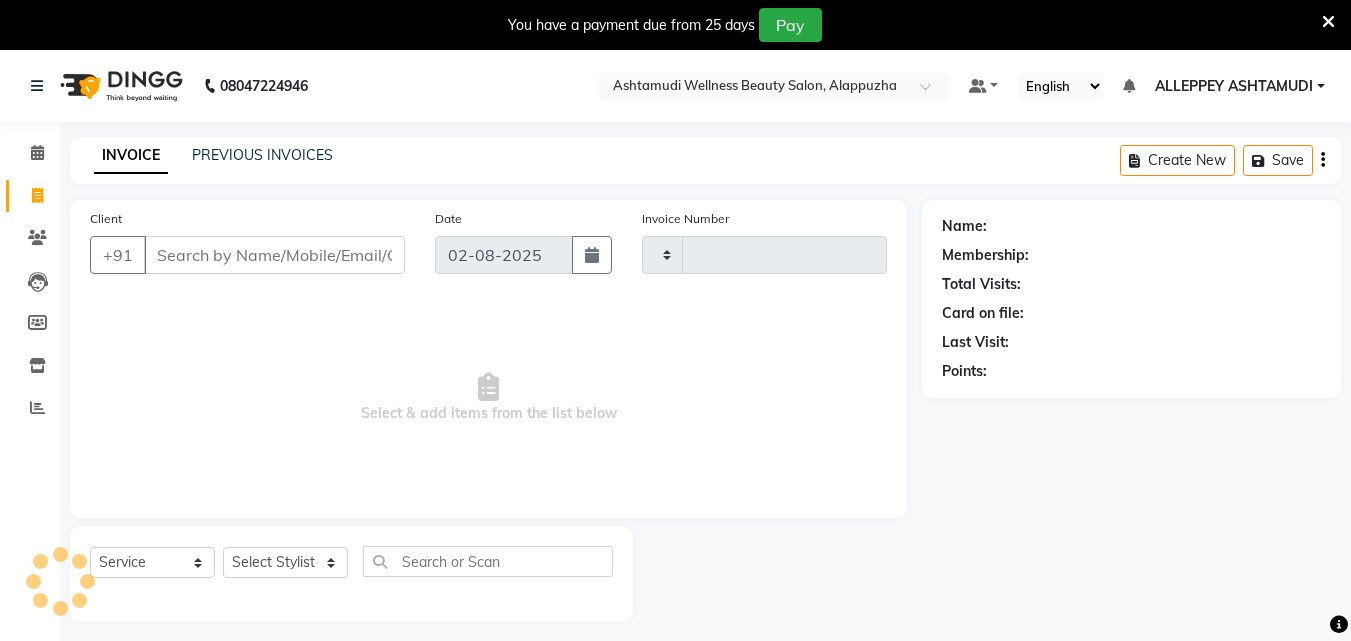 type on "1024" 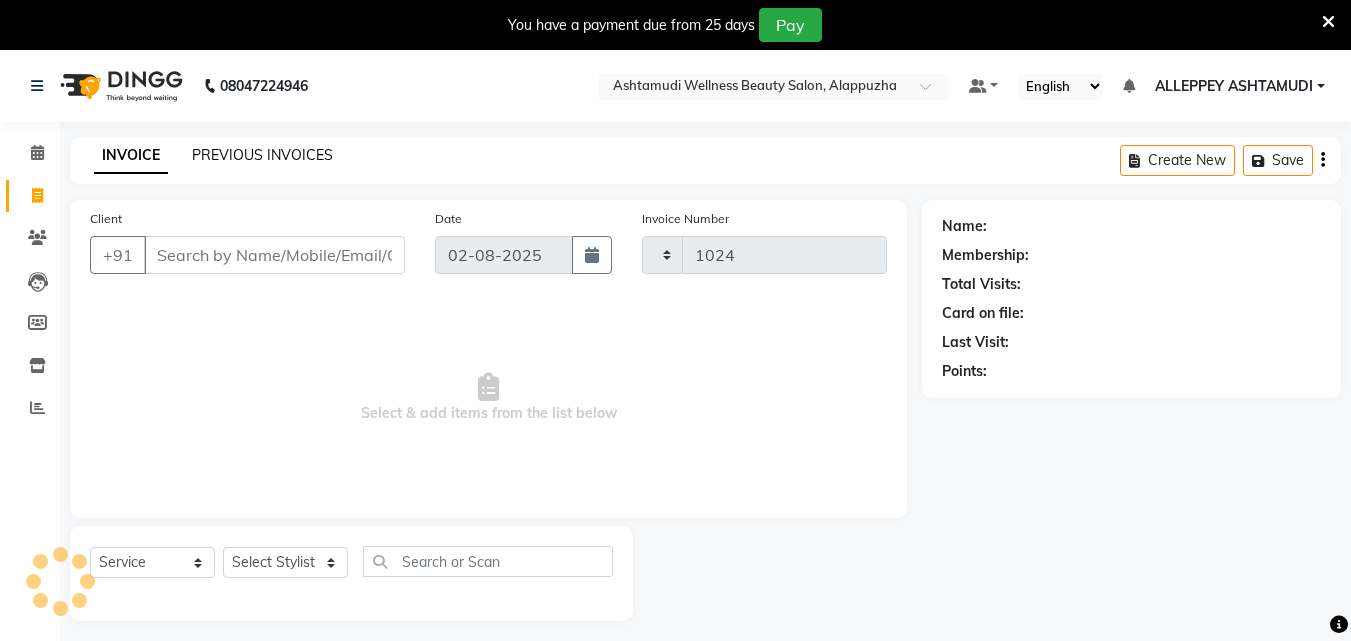 select on "4626" 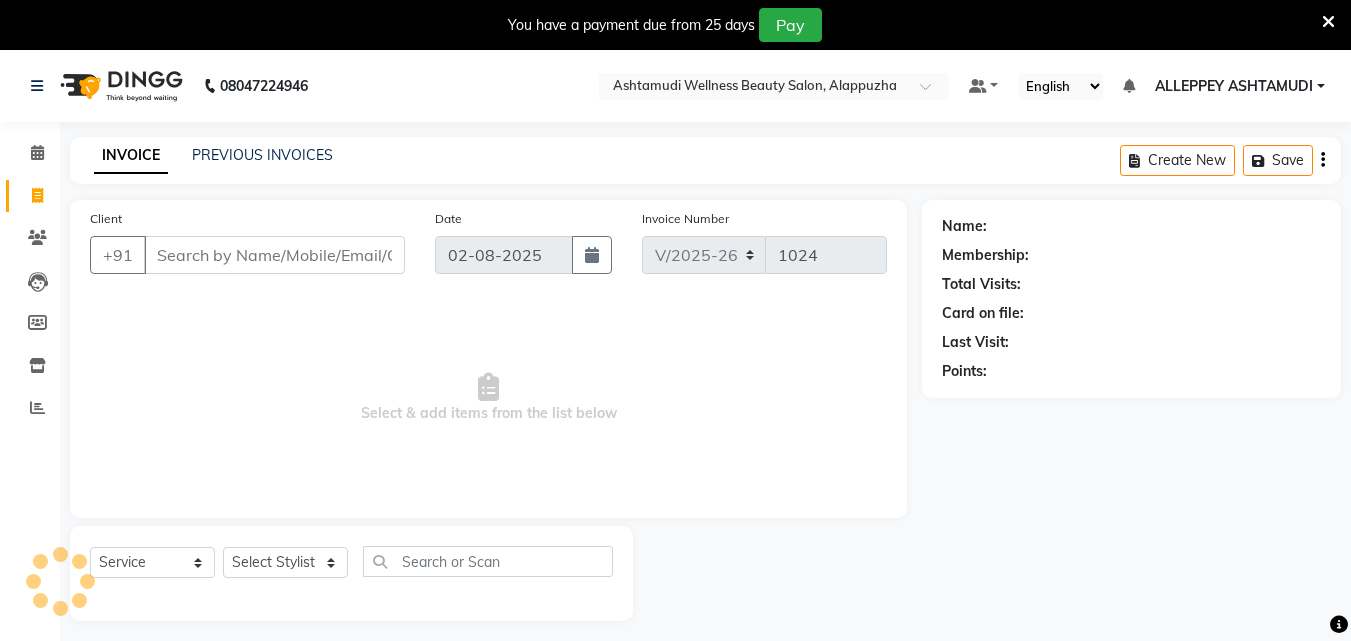 click on "Client" at bounding box center [274, 255] 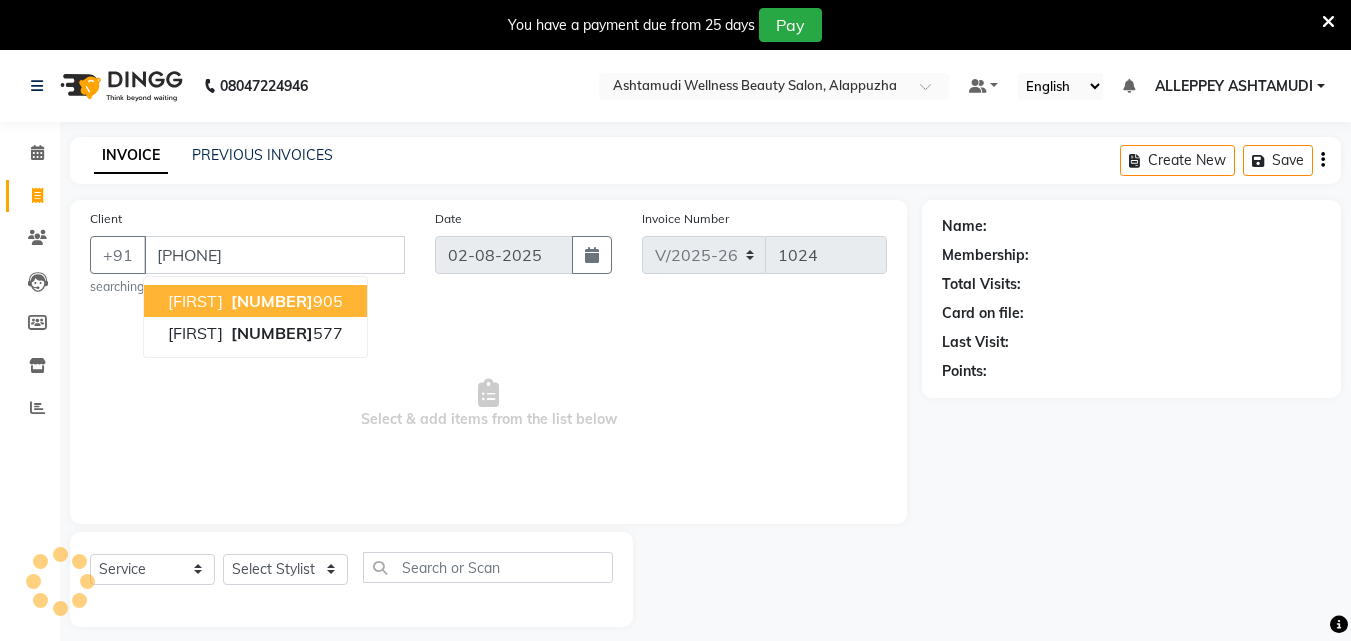 type on "[PHONE]" 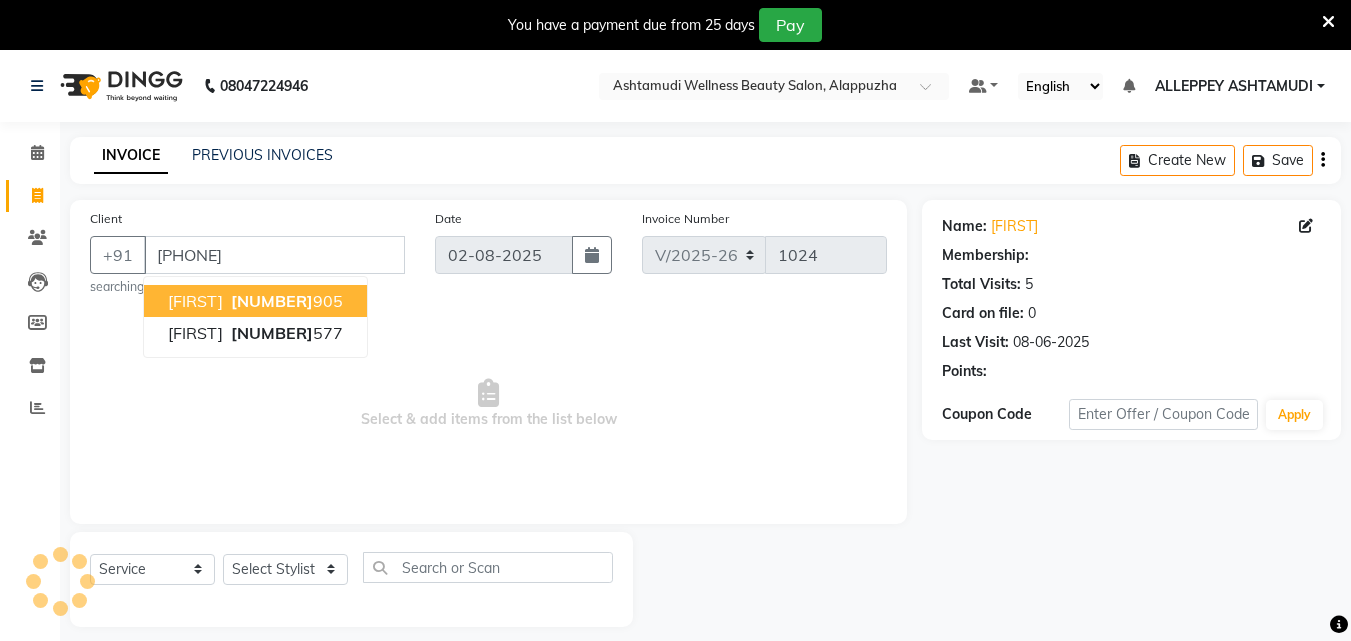select on "1: Object" 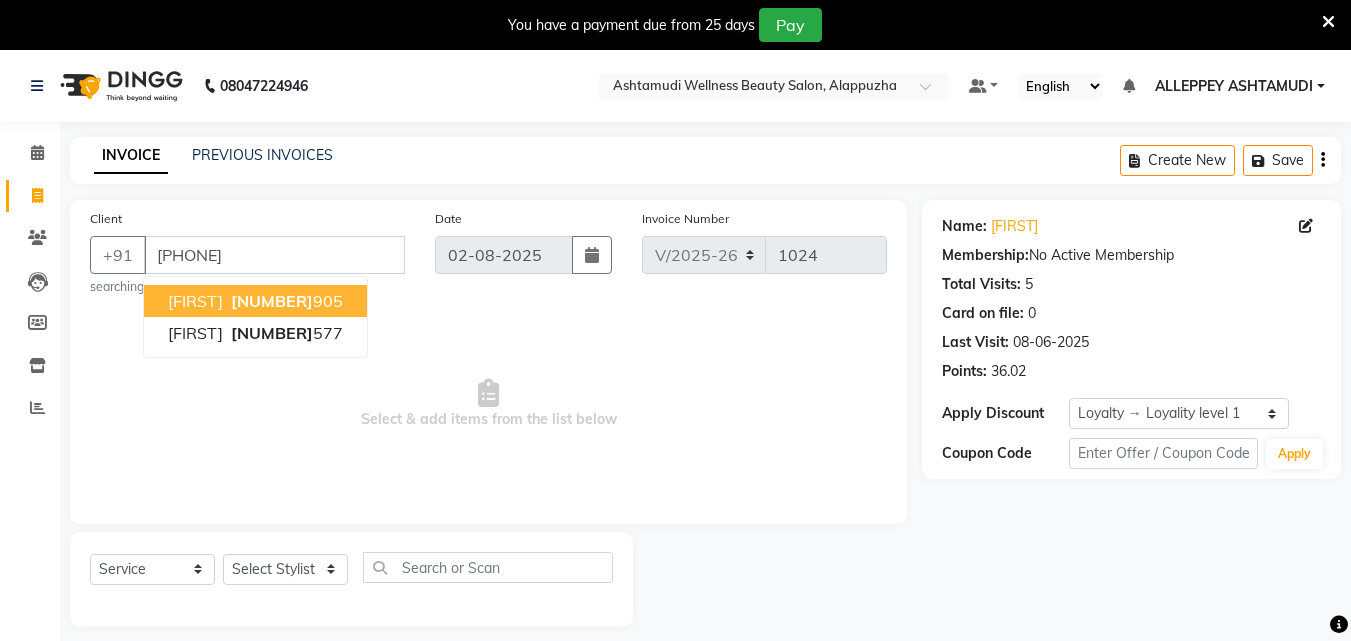 click on "Select & add items from the list below" at bounding box center (488, 404) 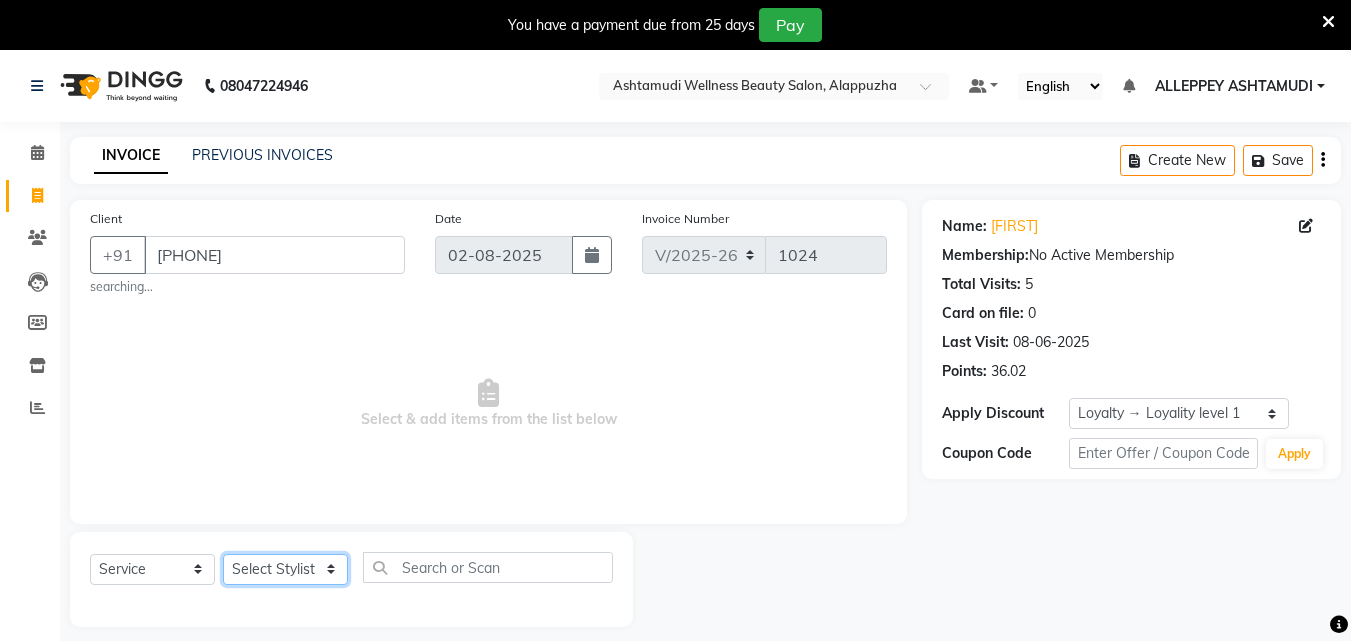 click on "Select Stylist ALLEPPEY ASHTAMUDI Jyothy REKHA B ROSELIN Soumya Sreedevi" 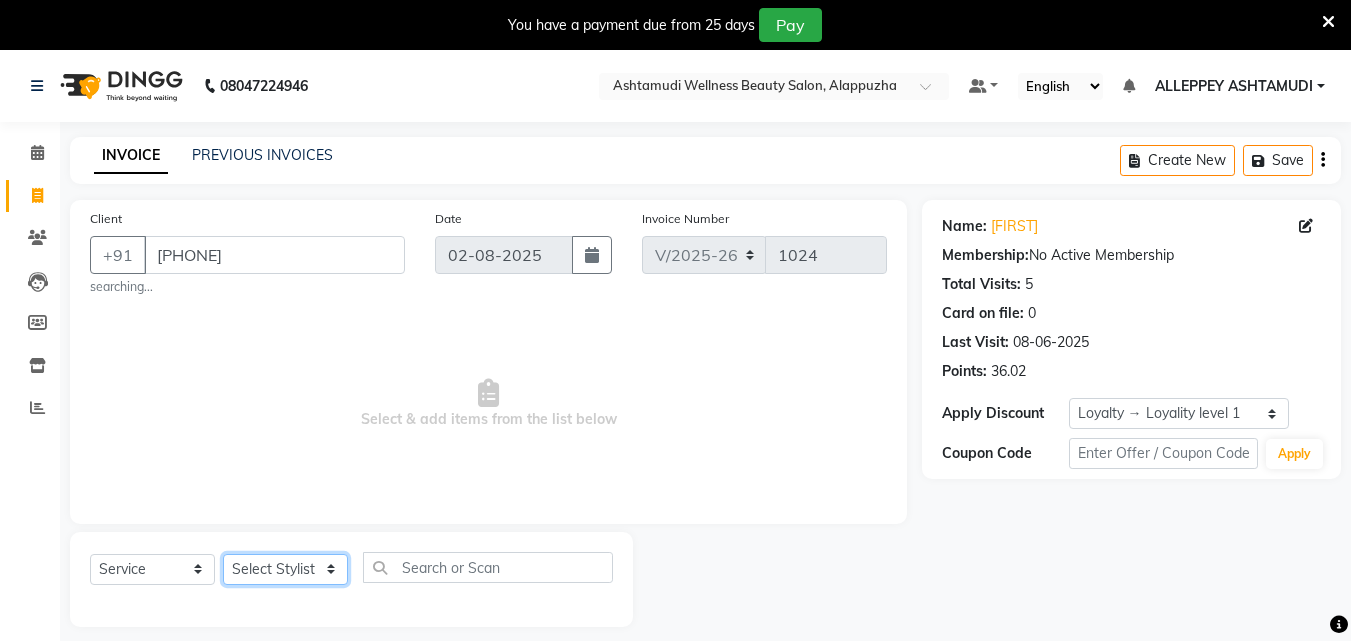 select on "76486" 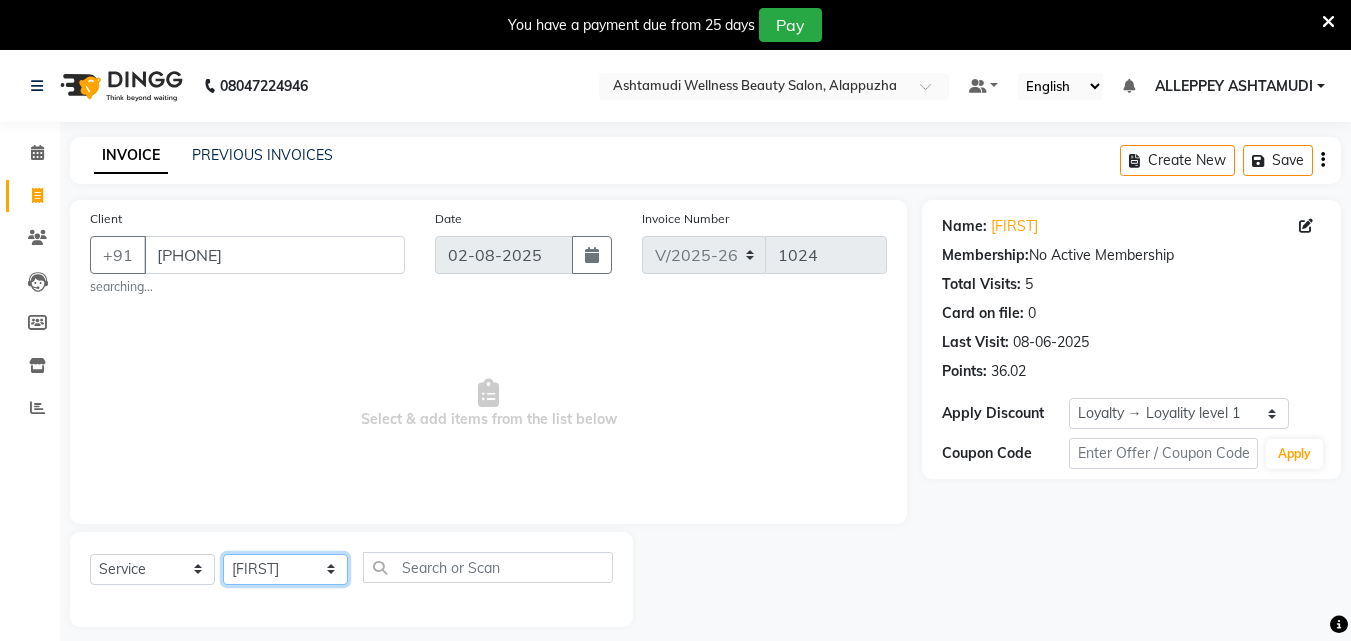 click on "Select Stylist ALLEPPEY ASHTAMUDI Jyothy REKHA B ROSELIN Soumya Sreedevi" 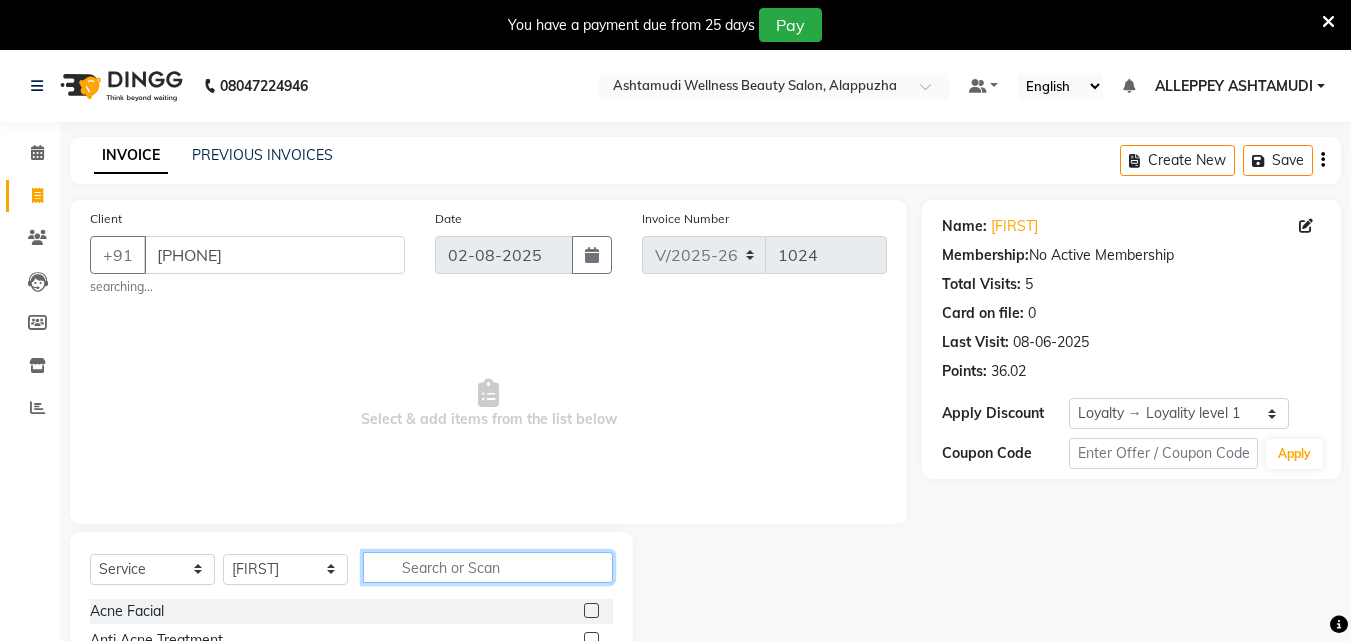 click 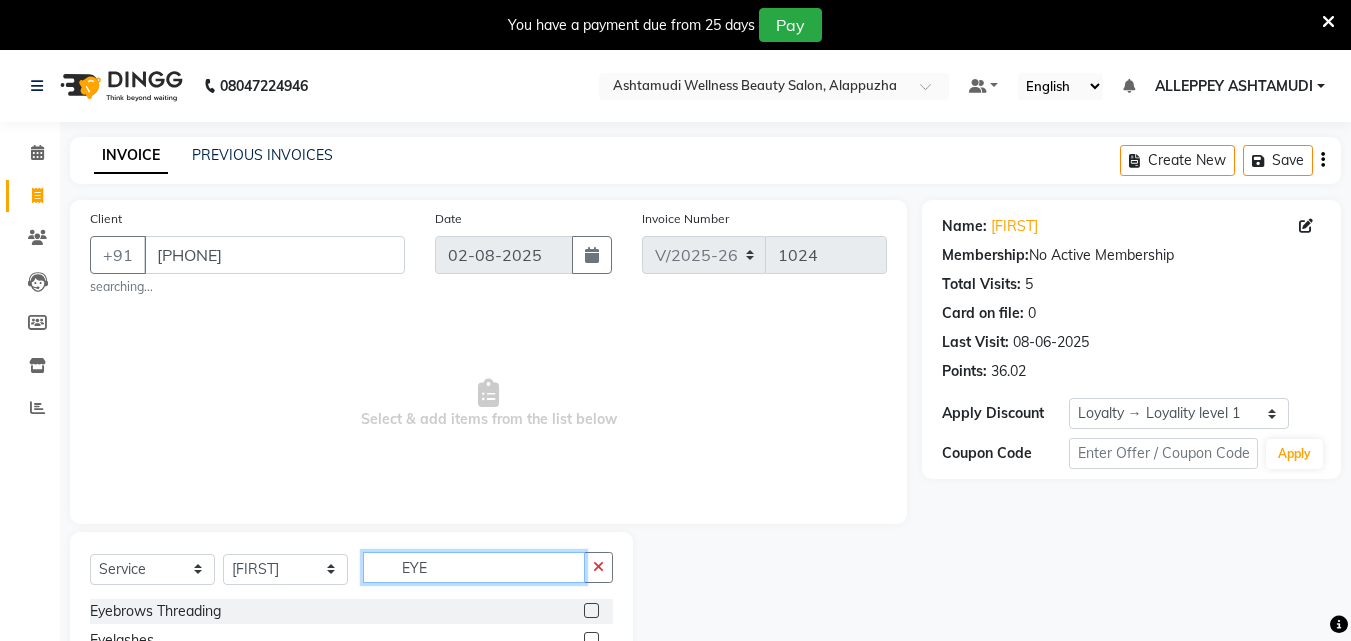 type on "EYE" 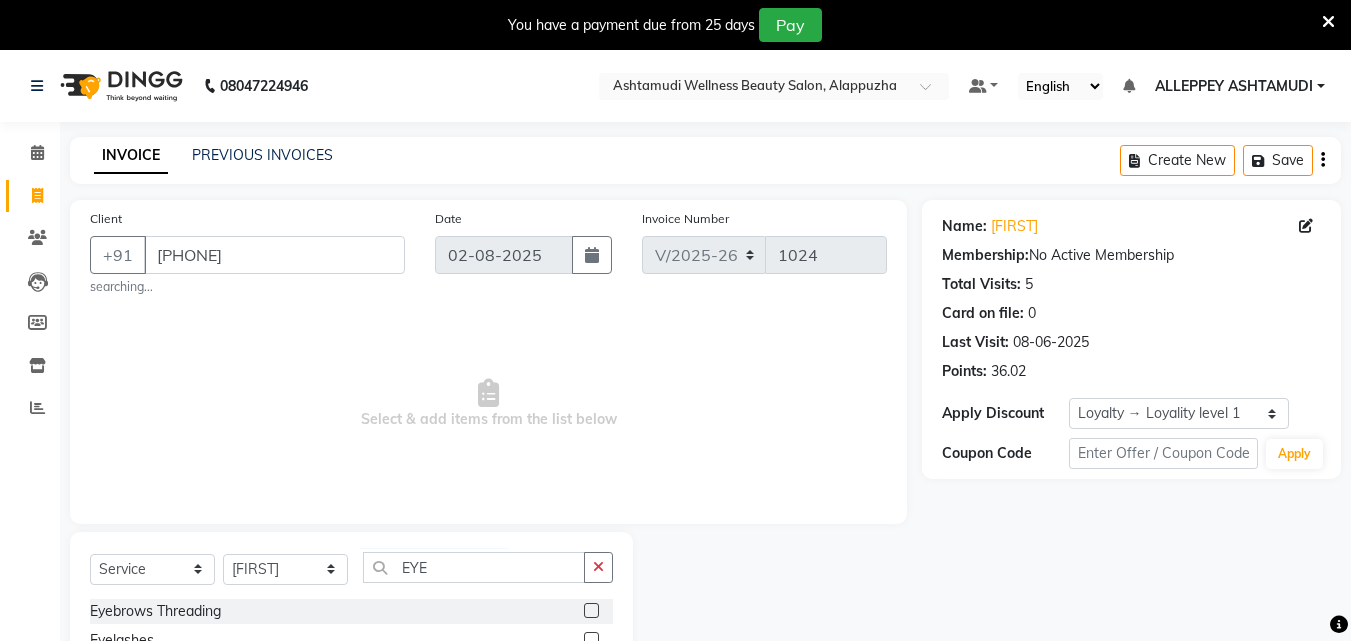 click 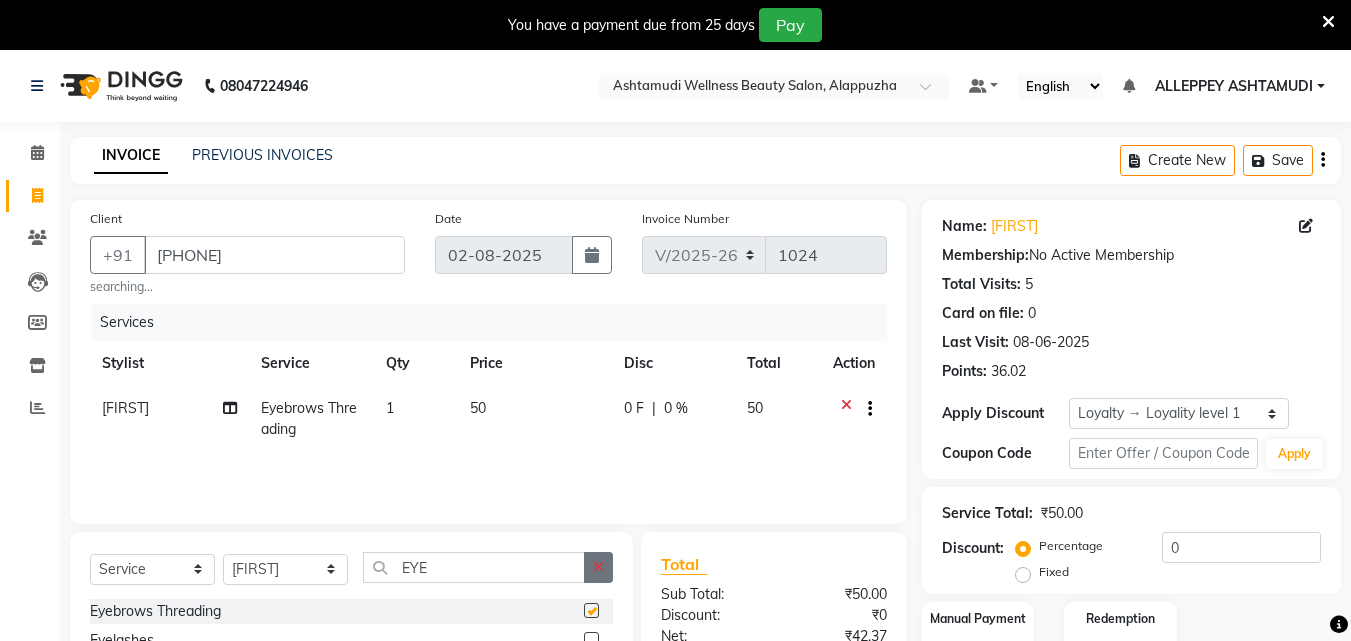 checkbox on "false" 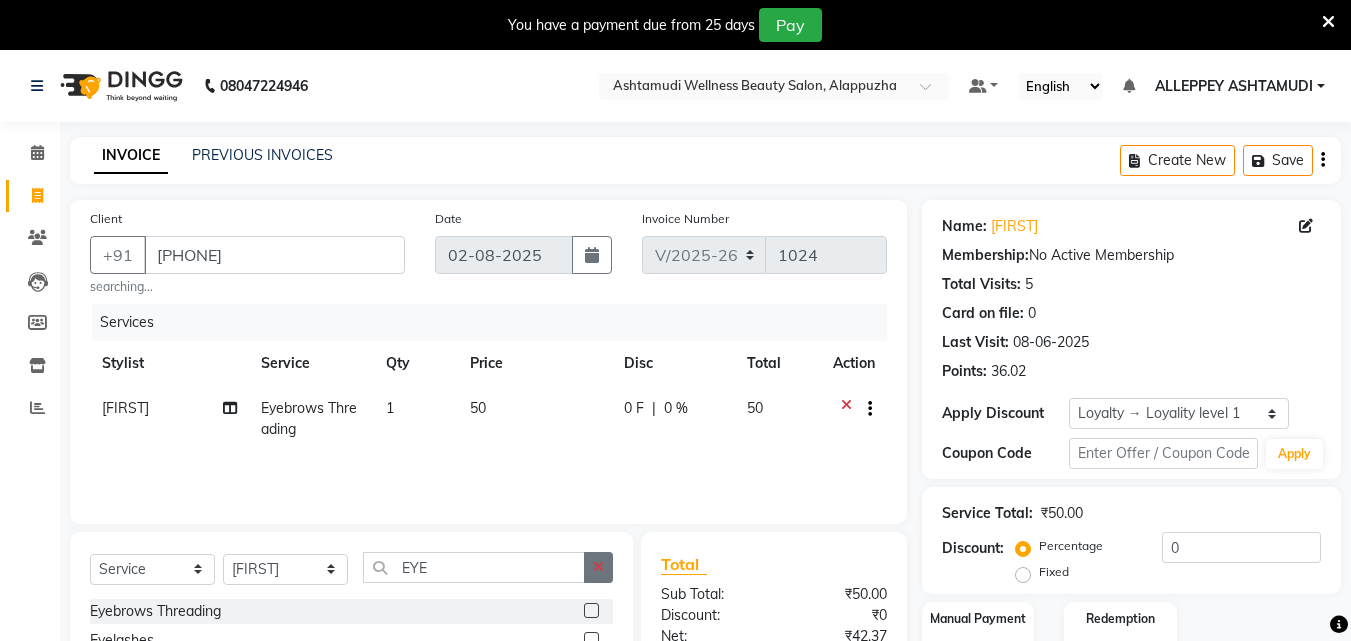 click 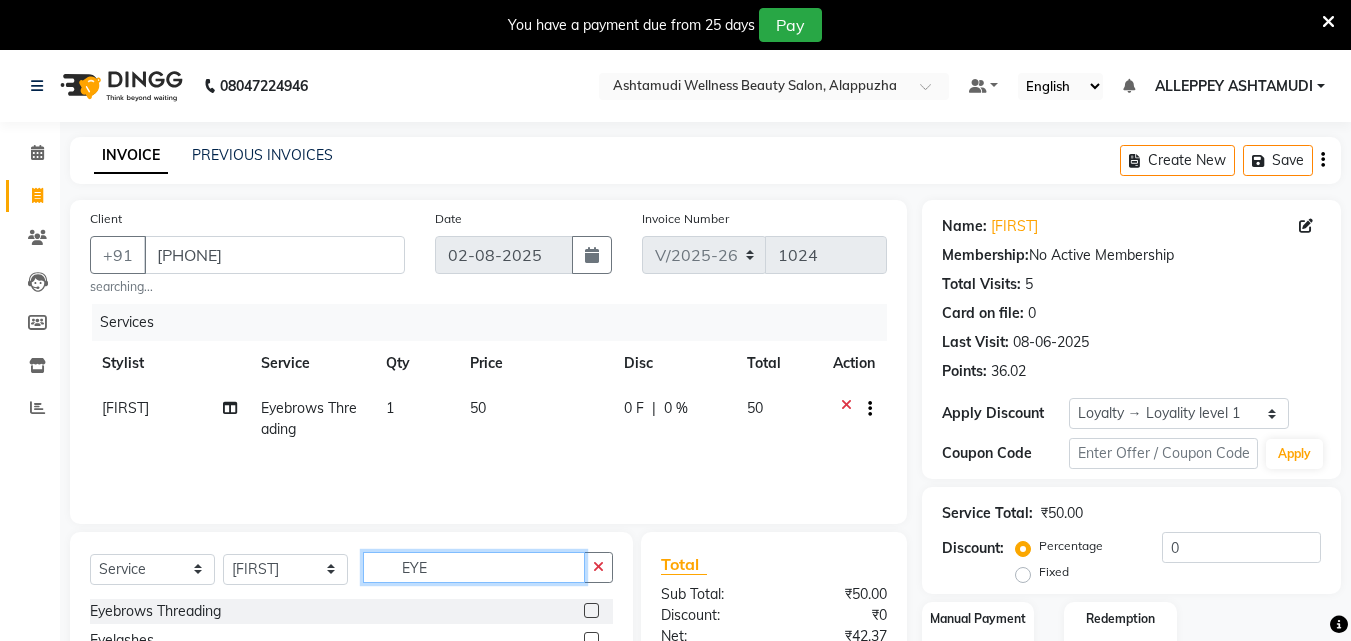 type 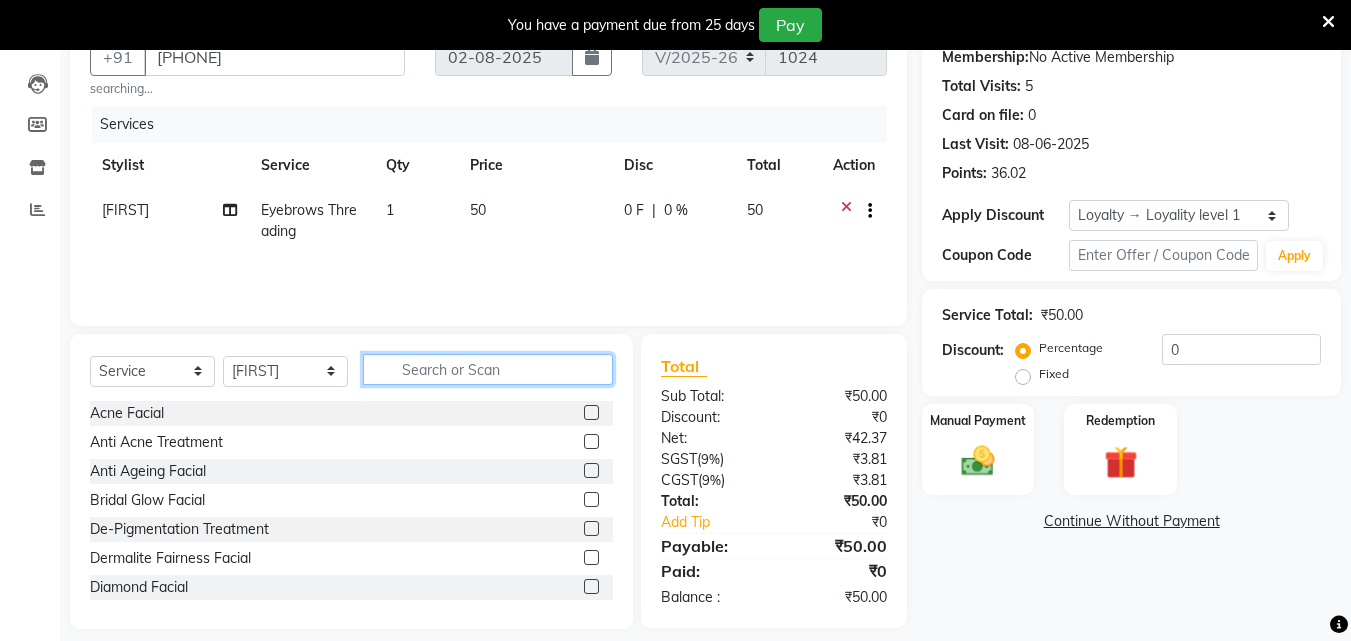 scroll, scrollTop: 200, scrollLeft: 0, axis: vertical 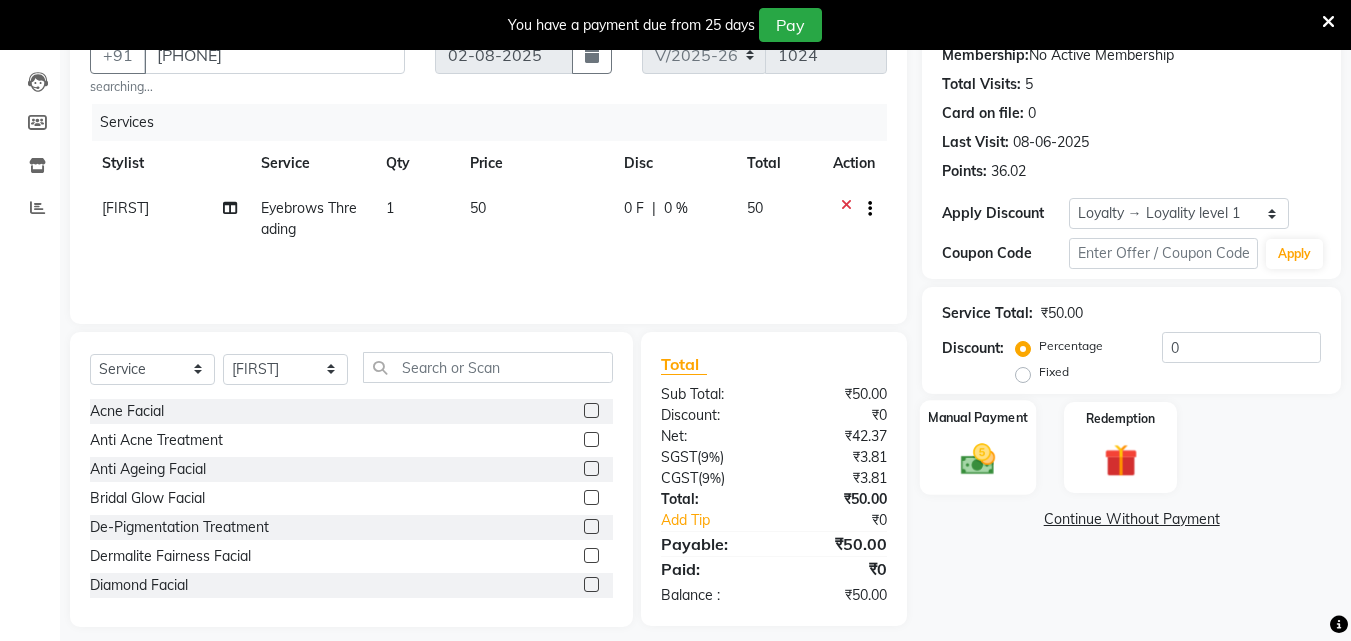 click 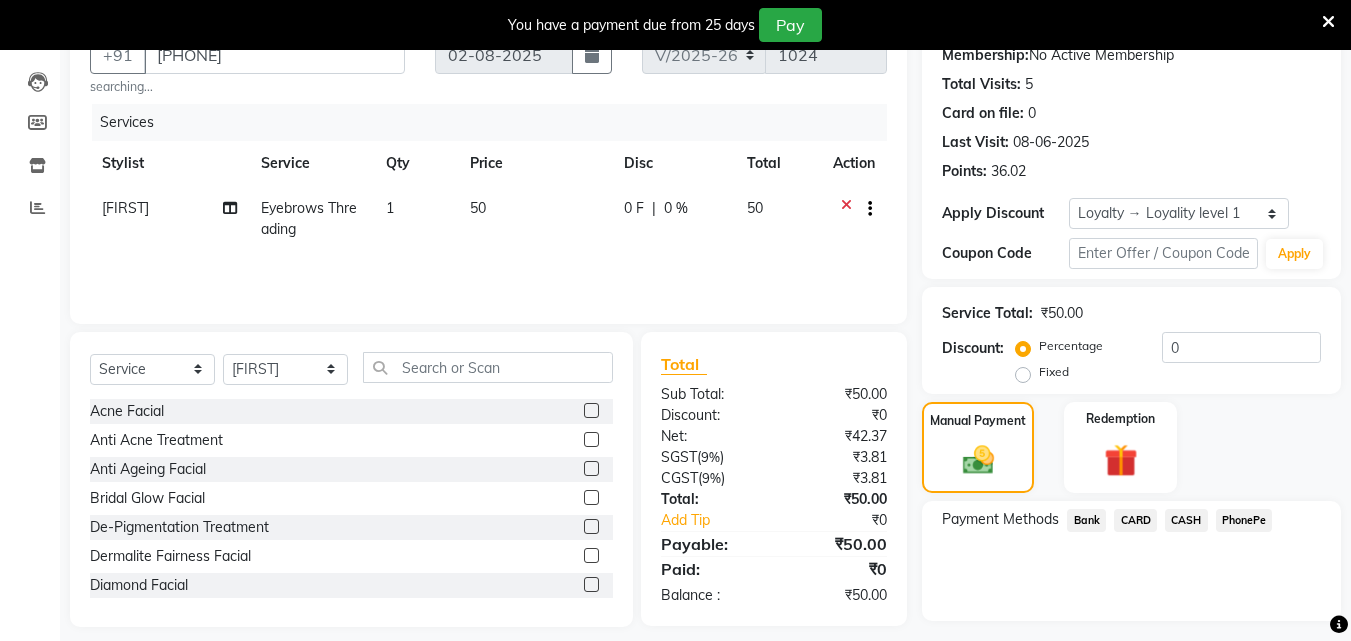 click on "PhonePe" 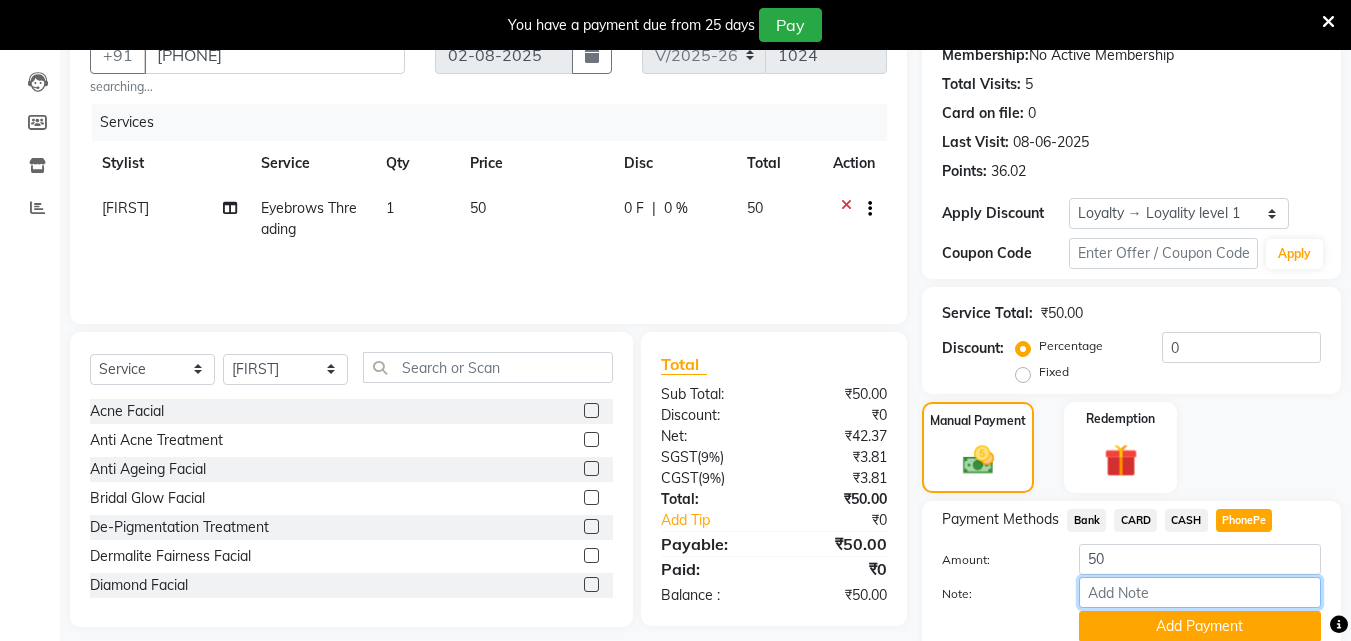 click on "Note:" at bounding box center (1200, 592) 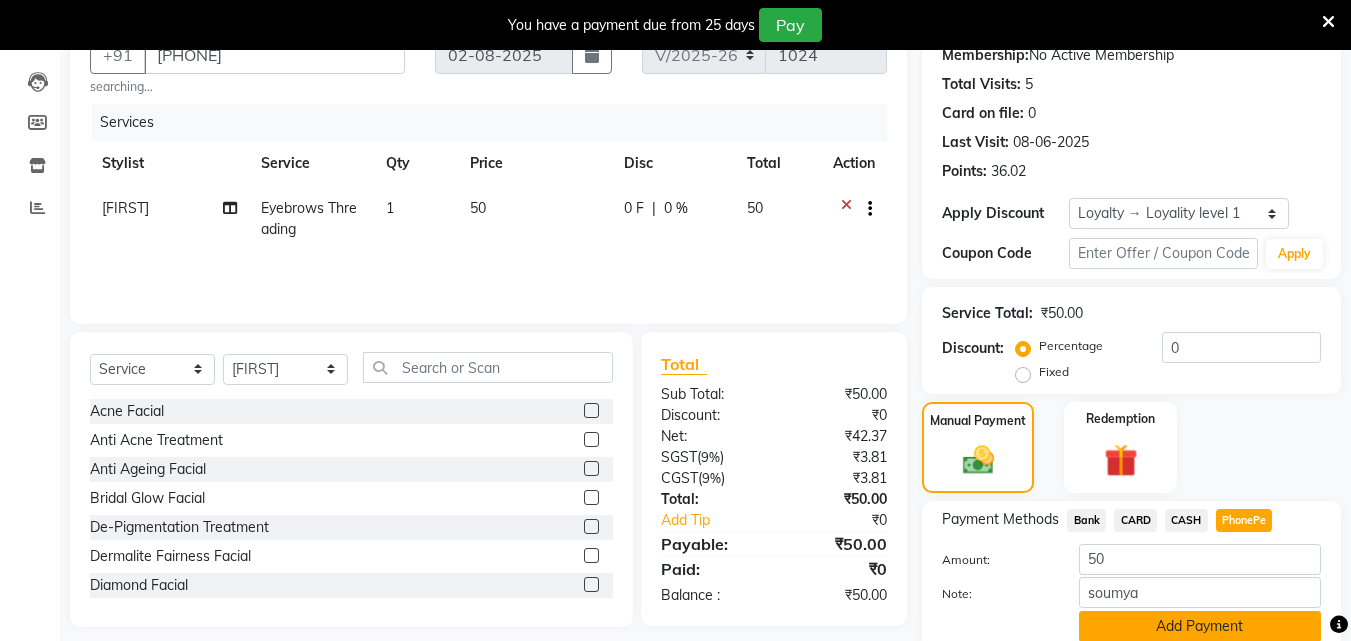click on "Add Payment" 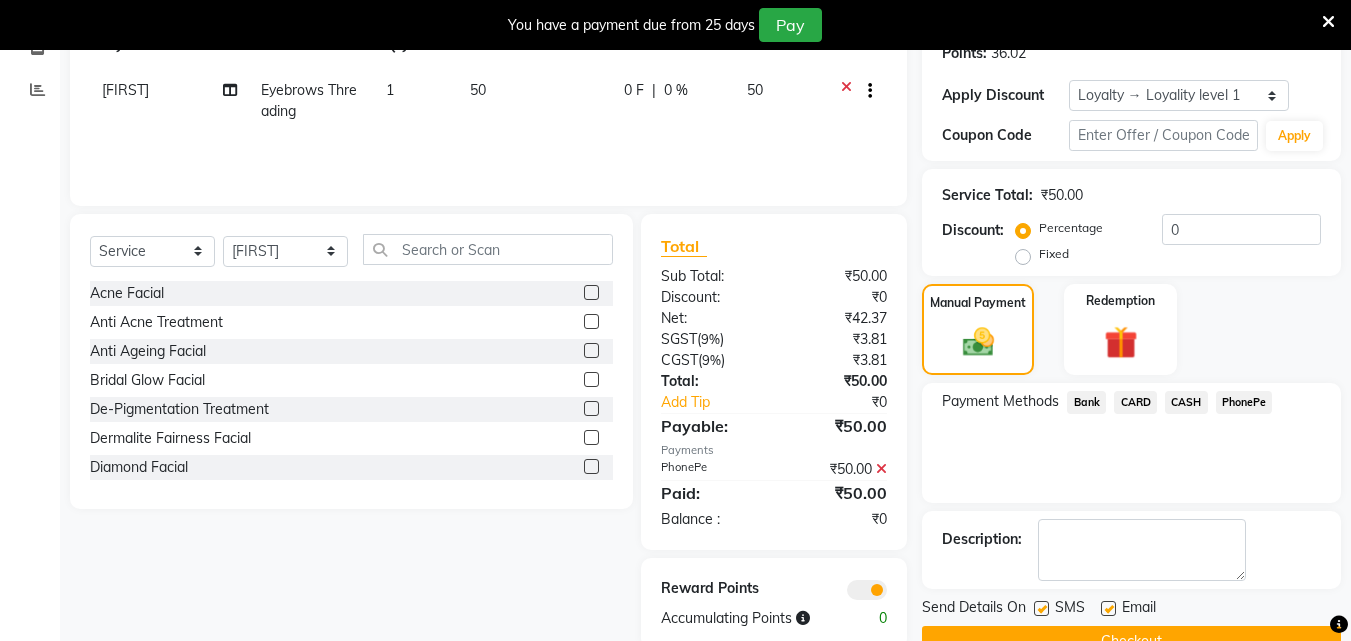 scroll, scrollTop: 364, scrollLeft: 0, axis: vertical 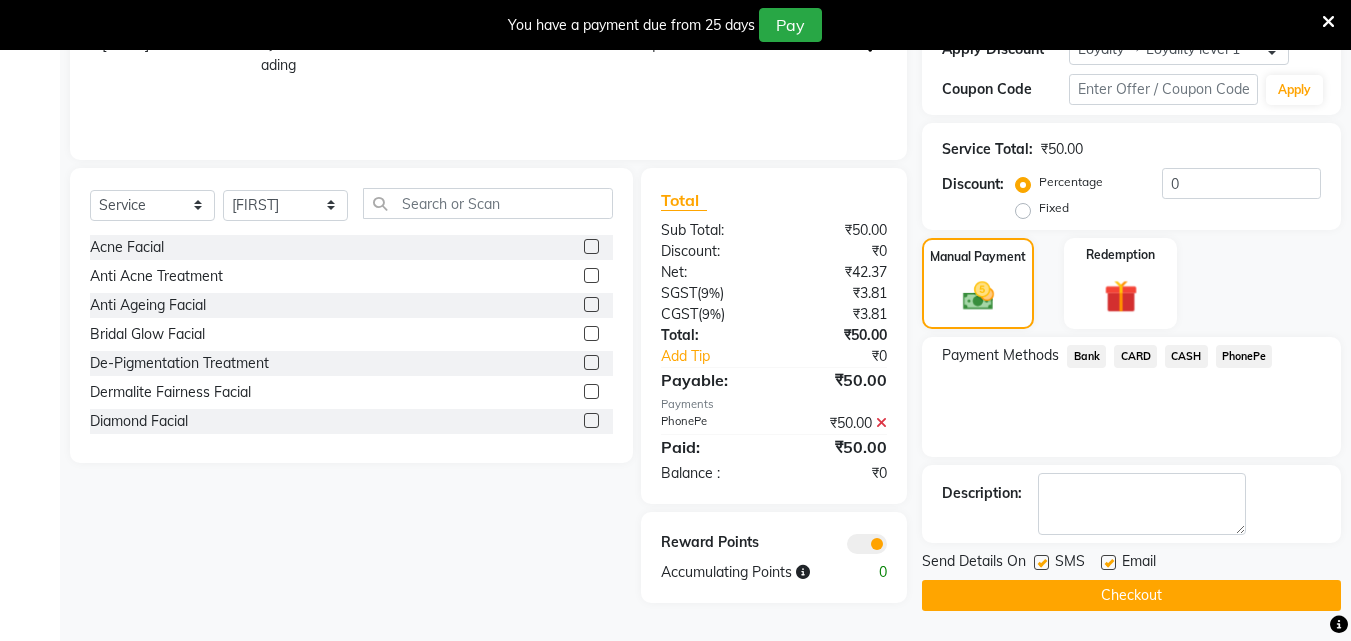 click on "Checkout" 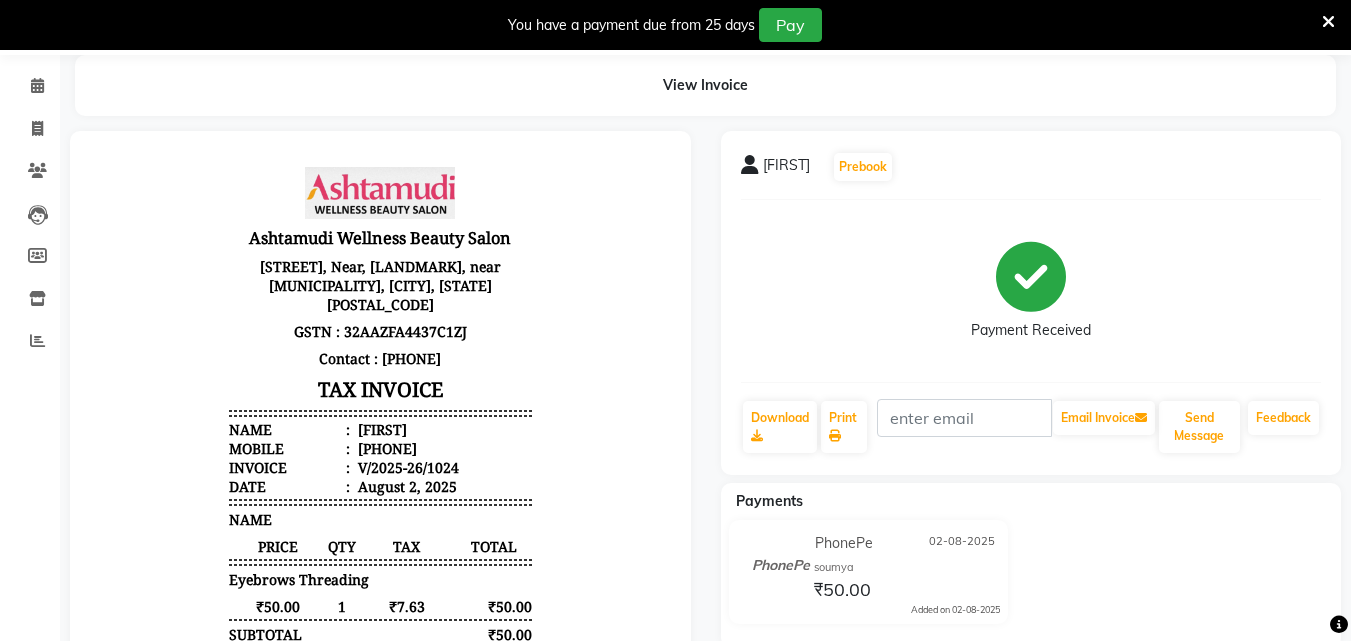 scroll, scrollTop: 64, scrollLeft: 0, axis: vertical 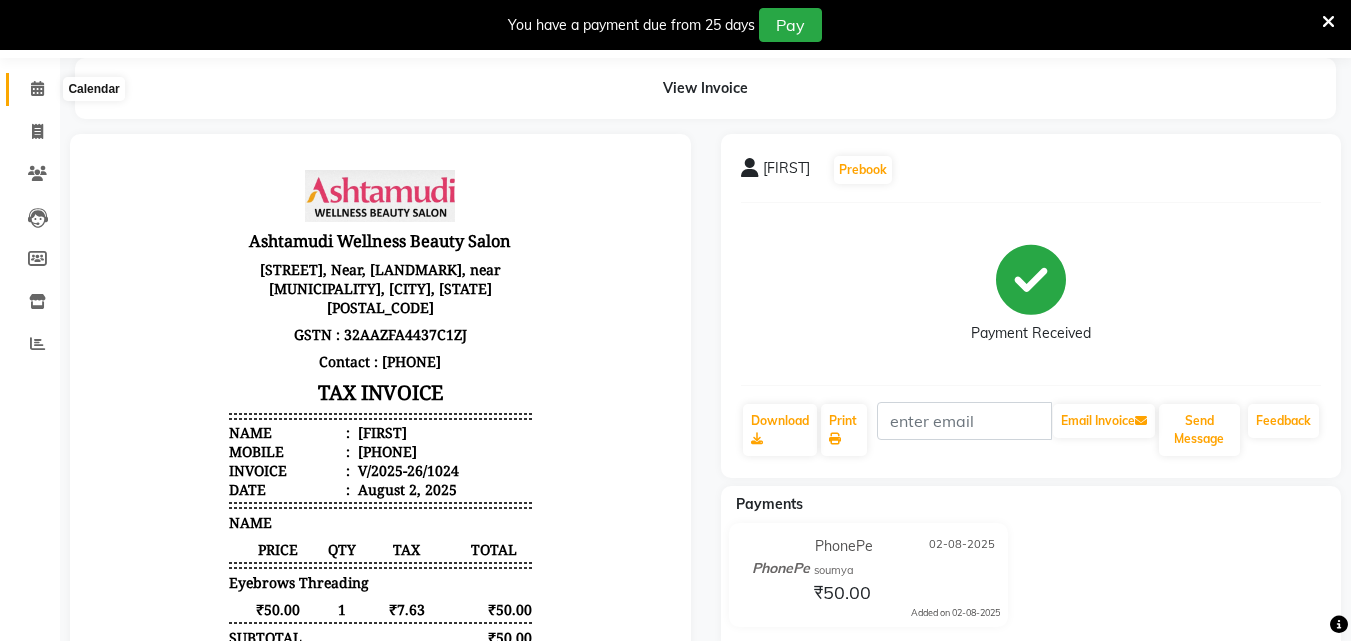 click 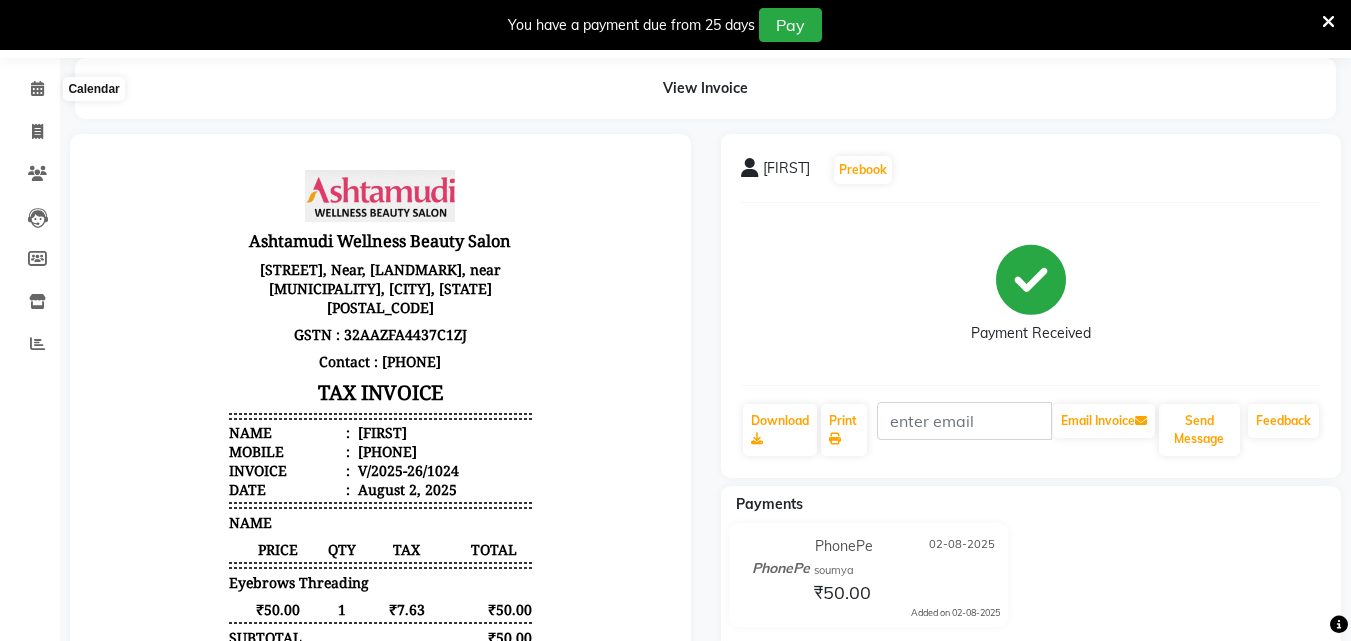 click on "Calendar" 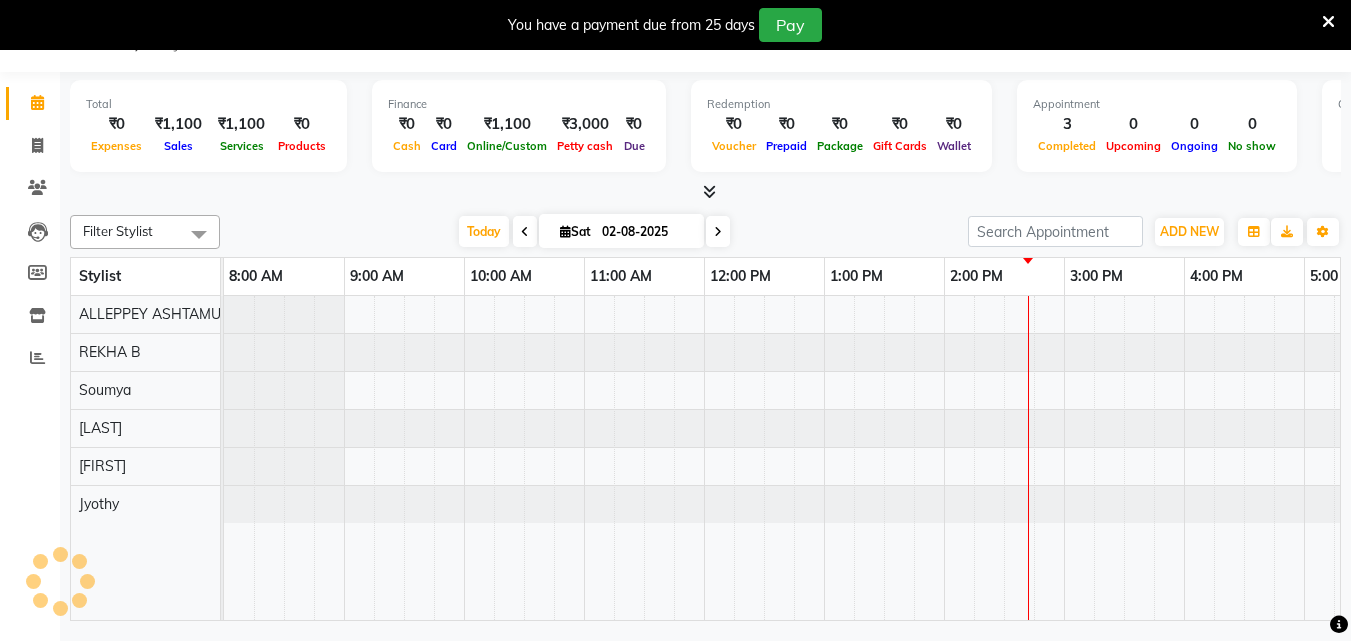 scroll, scrollTop: 50, scrollLeft: 0, axis: vertical 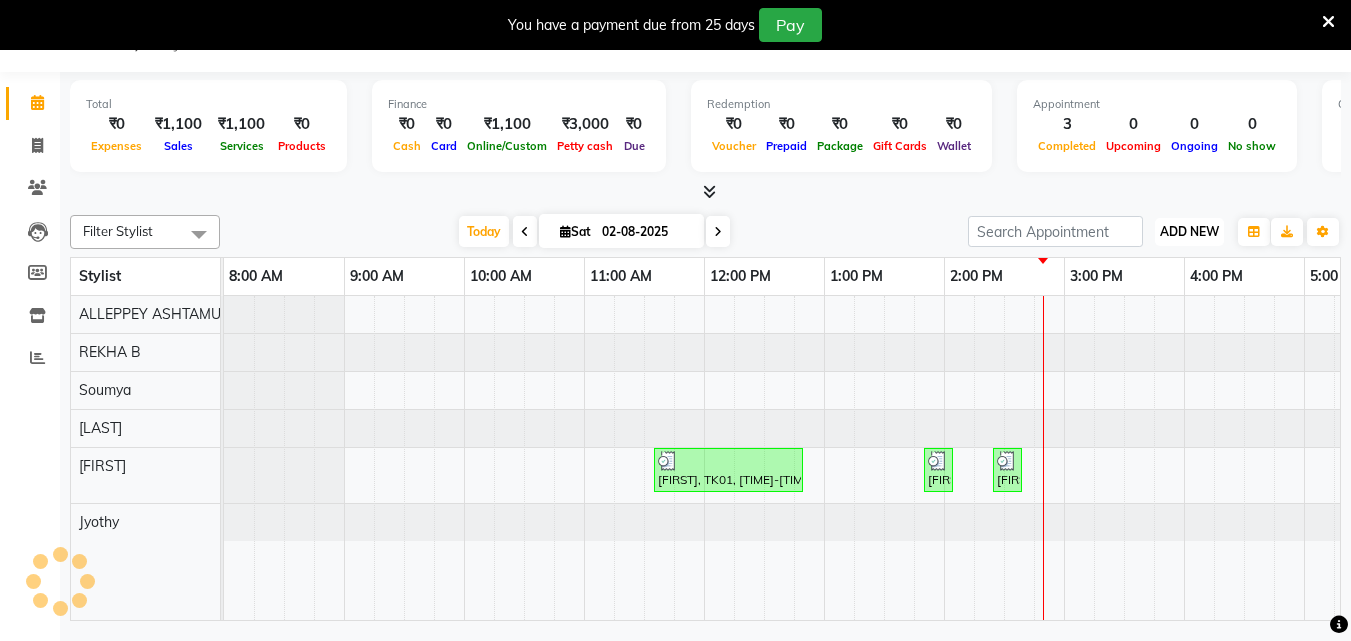 click on "ADD NEW" at bounding box center [1189, 231] 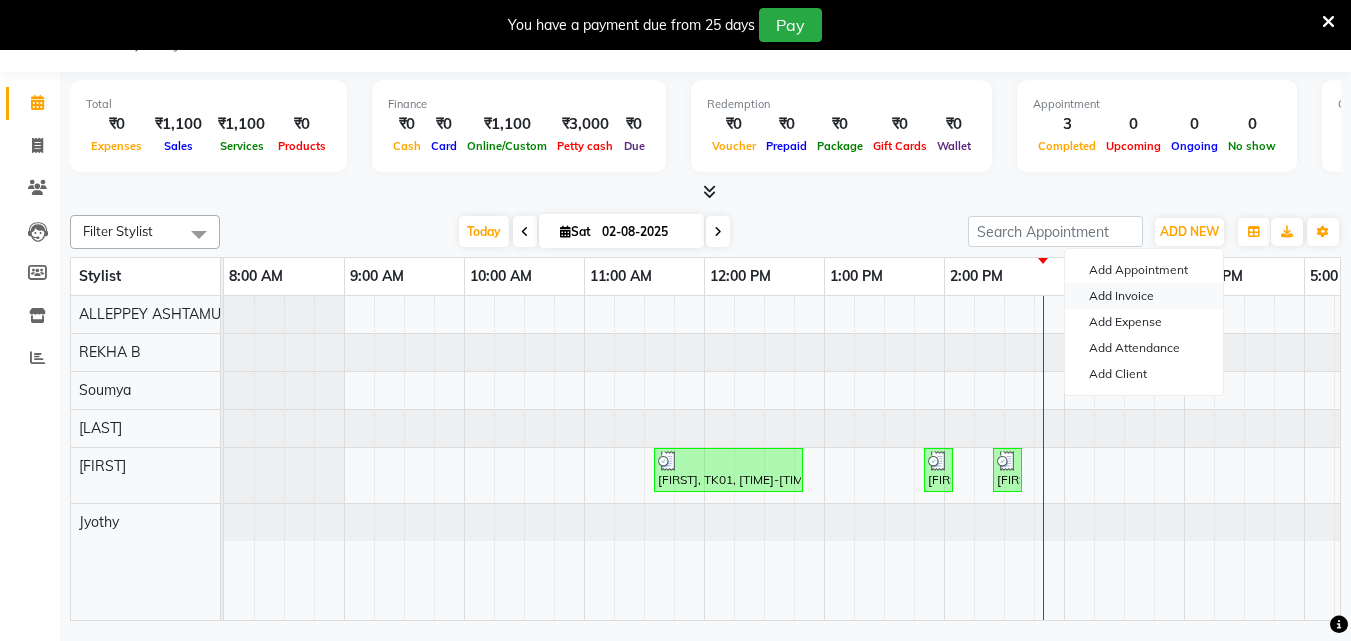 click on "Add Invoice" at bounding box center [1144, 296] 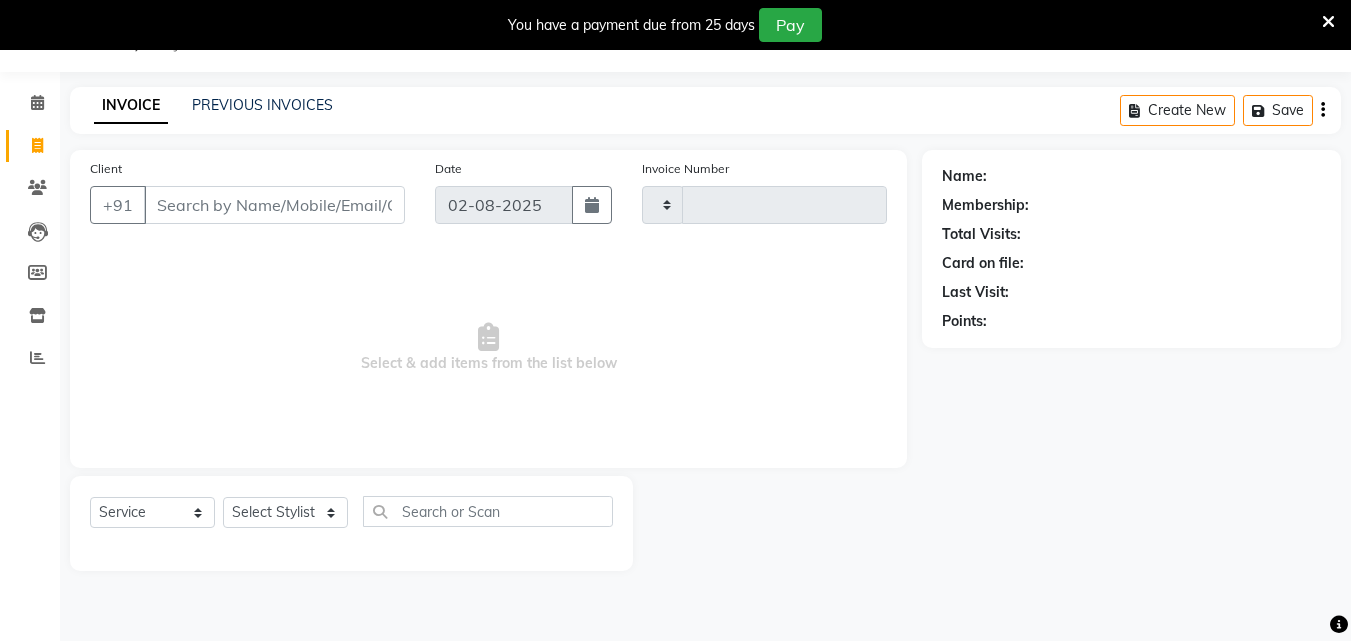 type on "1025" 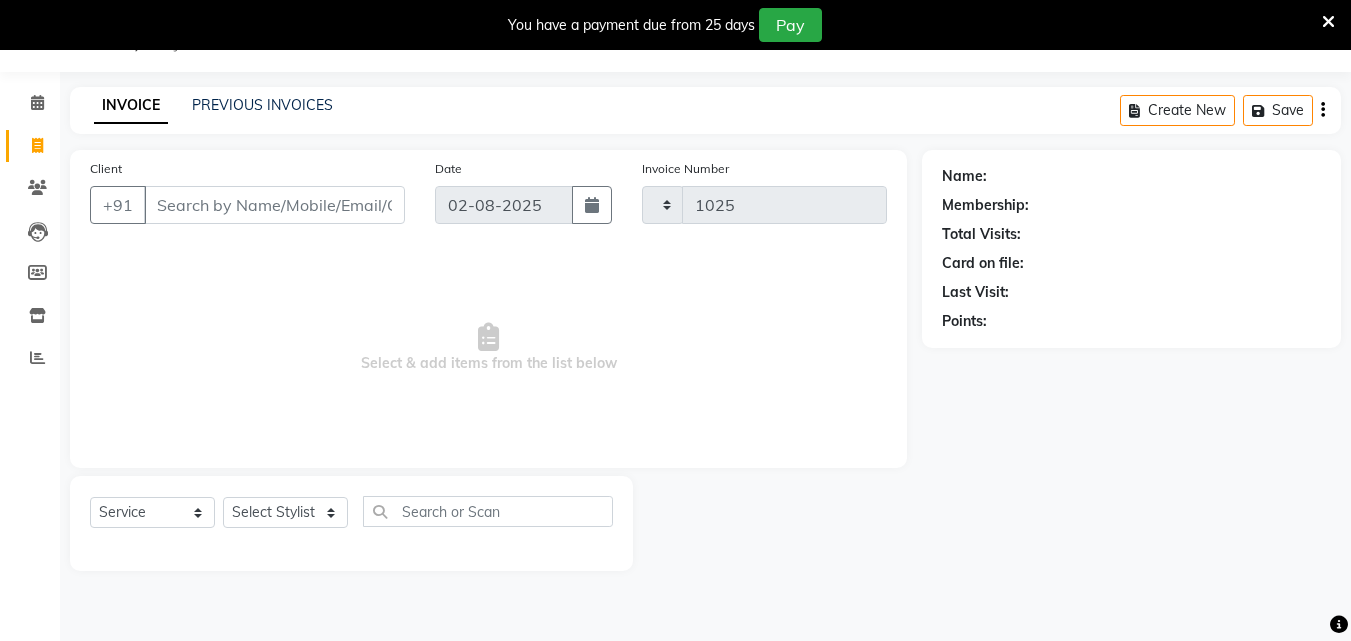 select on "4626" 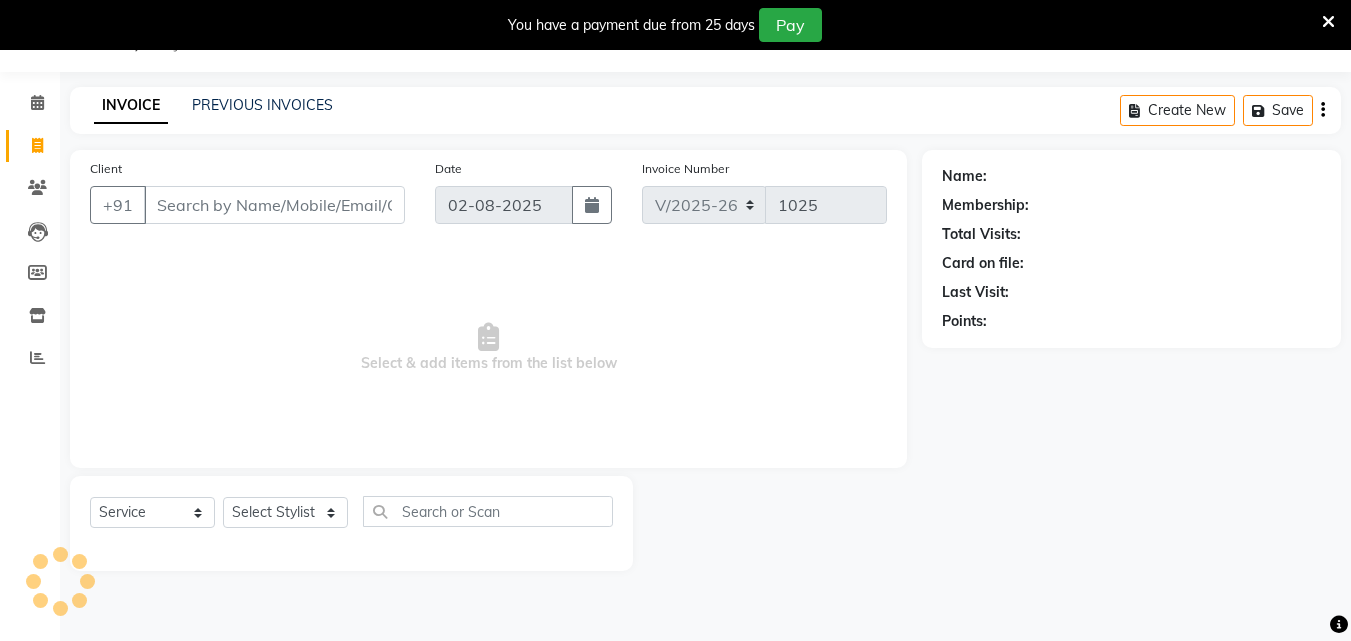 click on "Client" at bounding box center [274, 205] 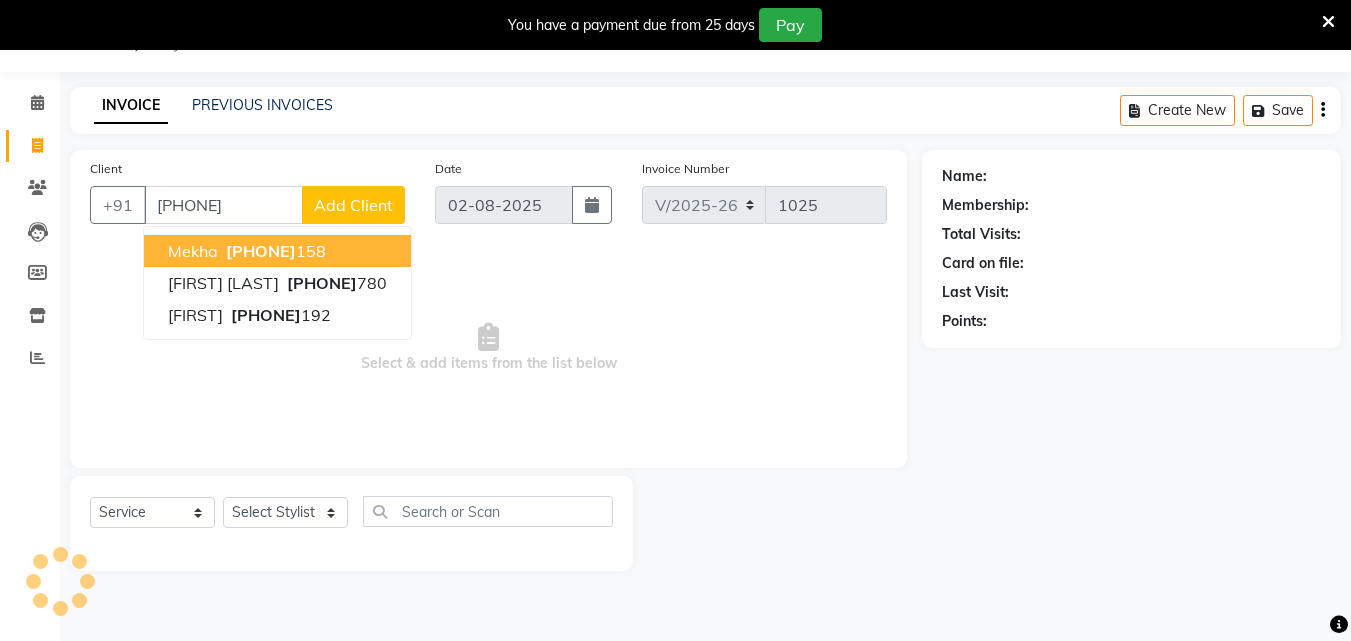 type on "[PHONE]" 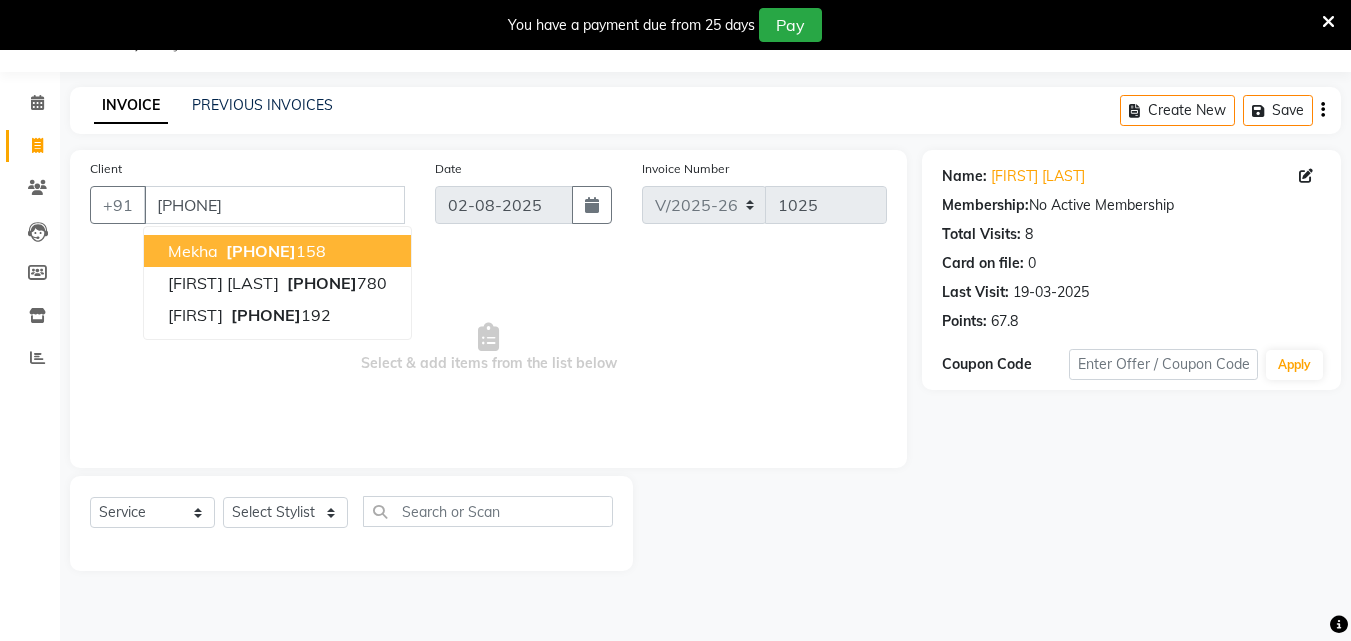 click on "Select & add items from the list below" at bounding box center (488, 348) 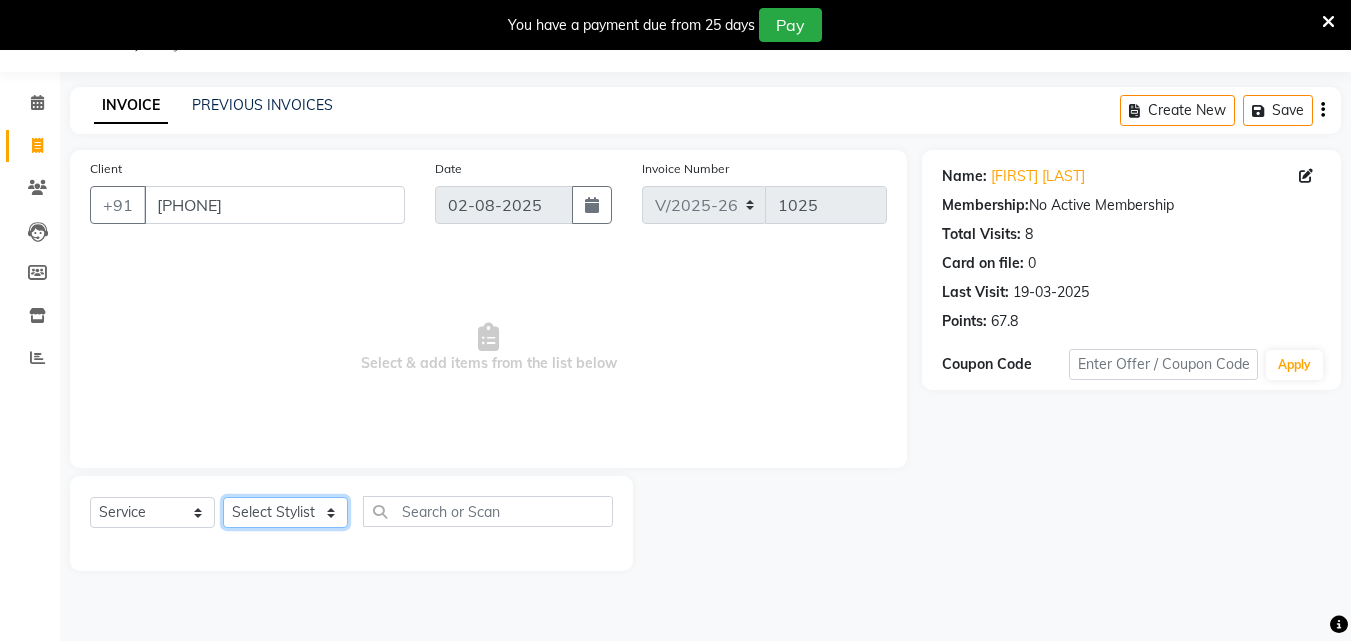 click on "Select Stylist ALLEPPEY ASHTAMUDI Jyothy REKHA B ROSELIN Soumya Sreedevi" 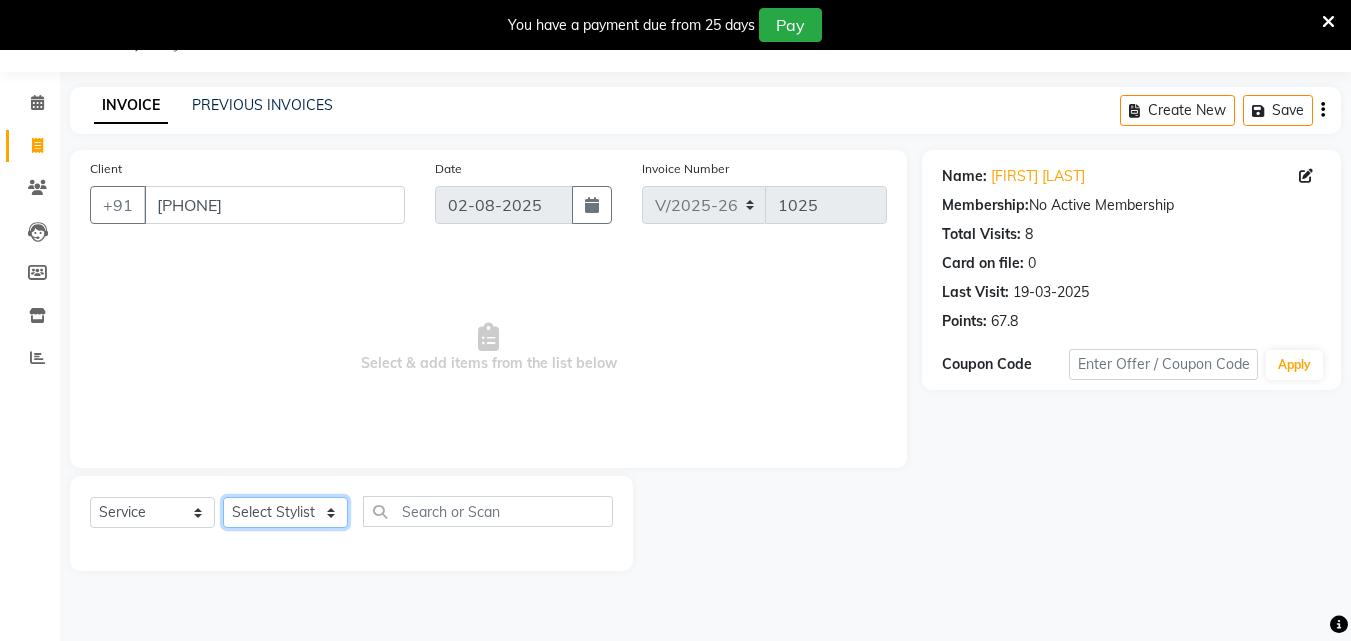 select on "69316" 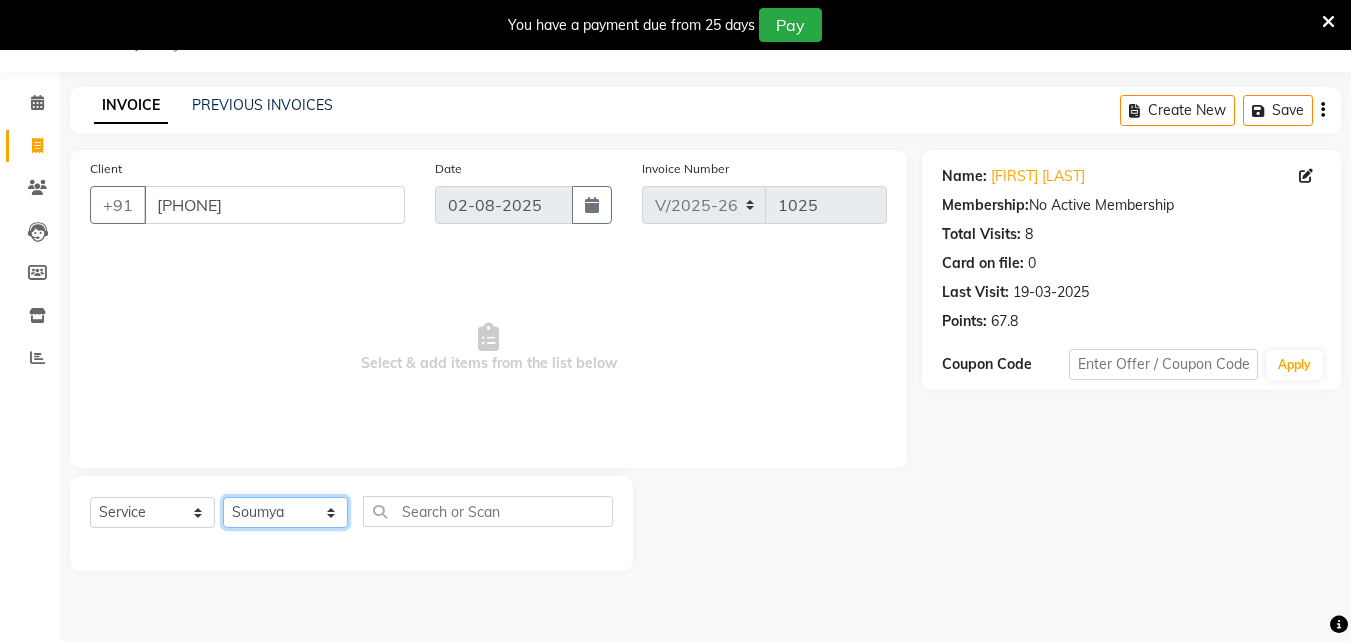click on "Select Stylist ALLEPPEY ASHTAMUDI Jyothy REKHA B ROSELIN Soumya Sreedevi" 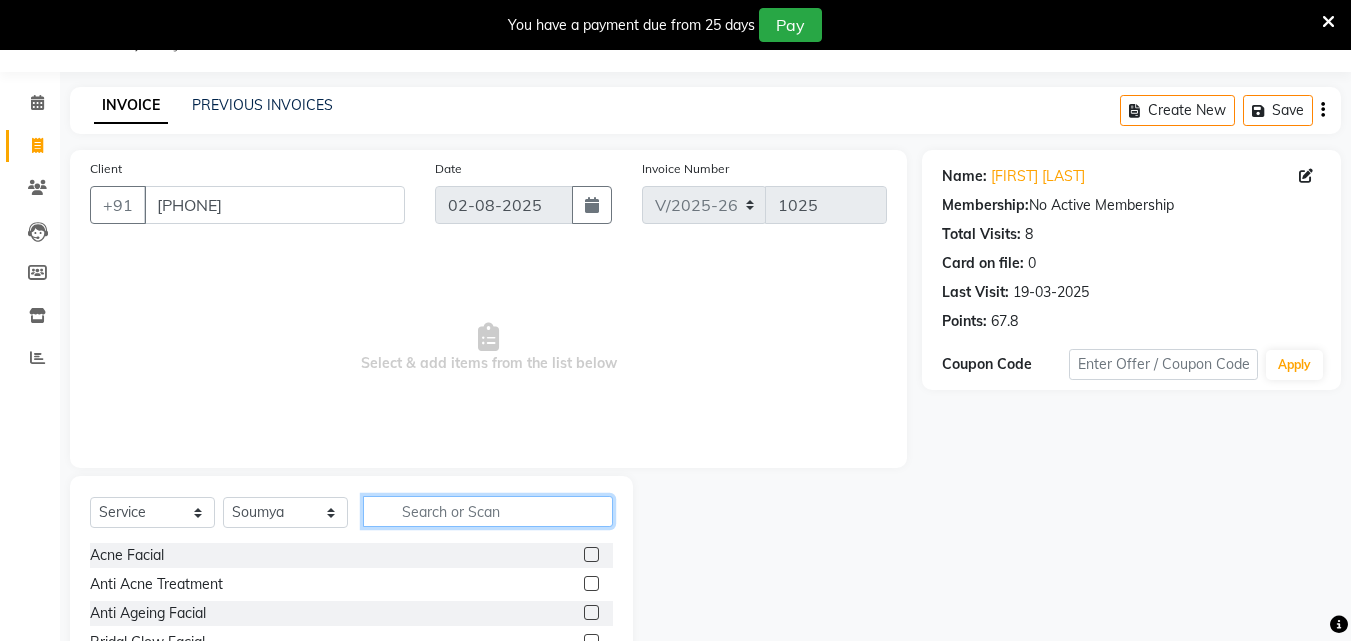 click 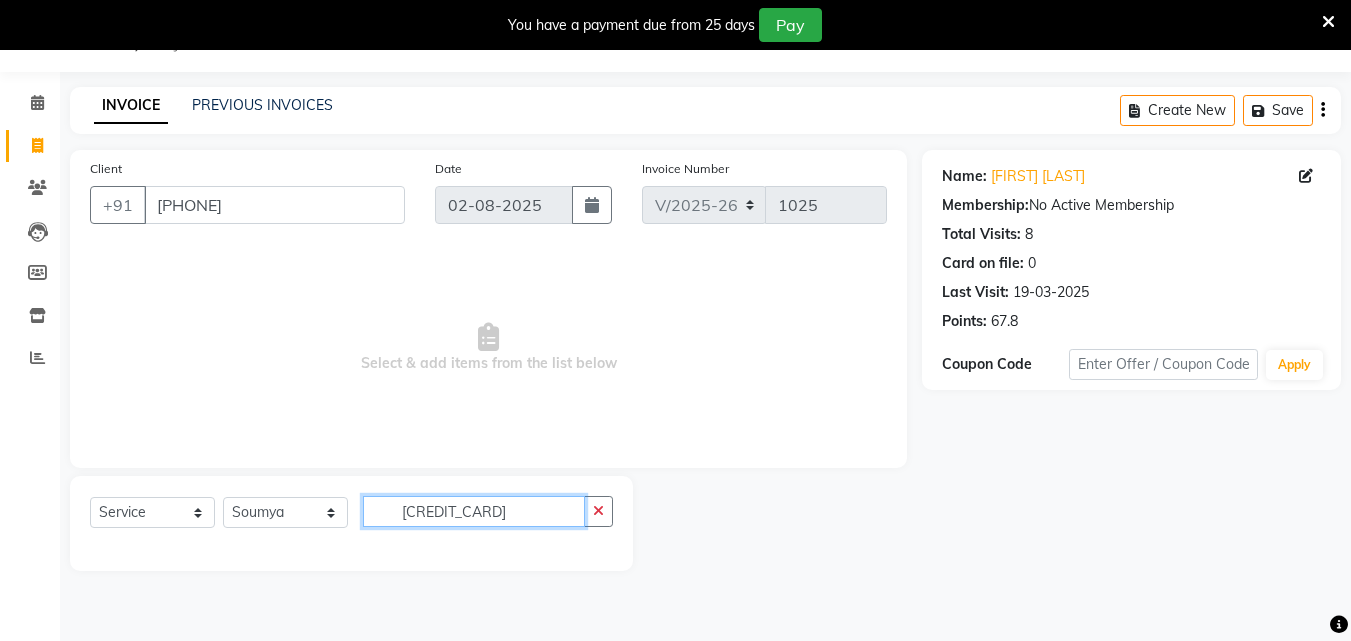 scroll, scrollTop: 0, scrollLeft: 152, axis: horizontal 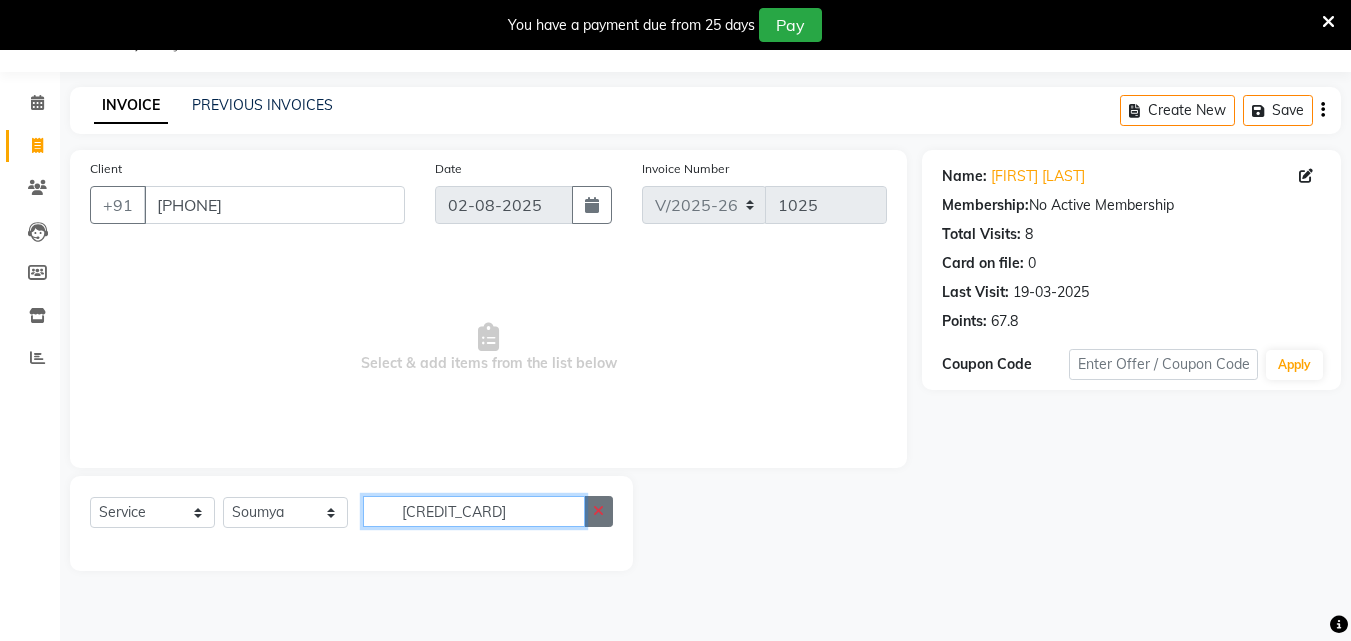 type on "[CREDIT_CARD]" 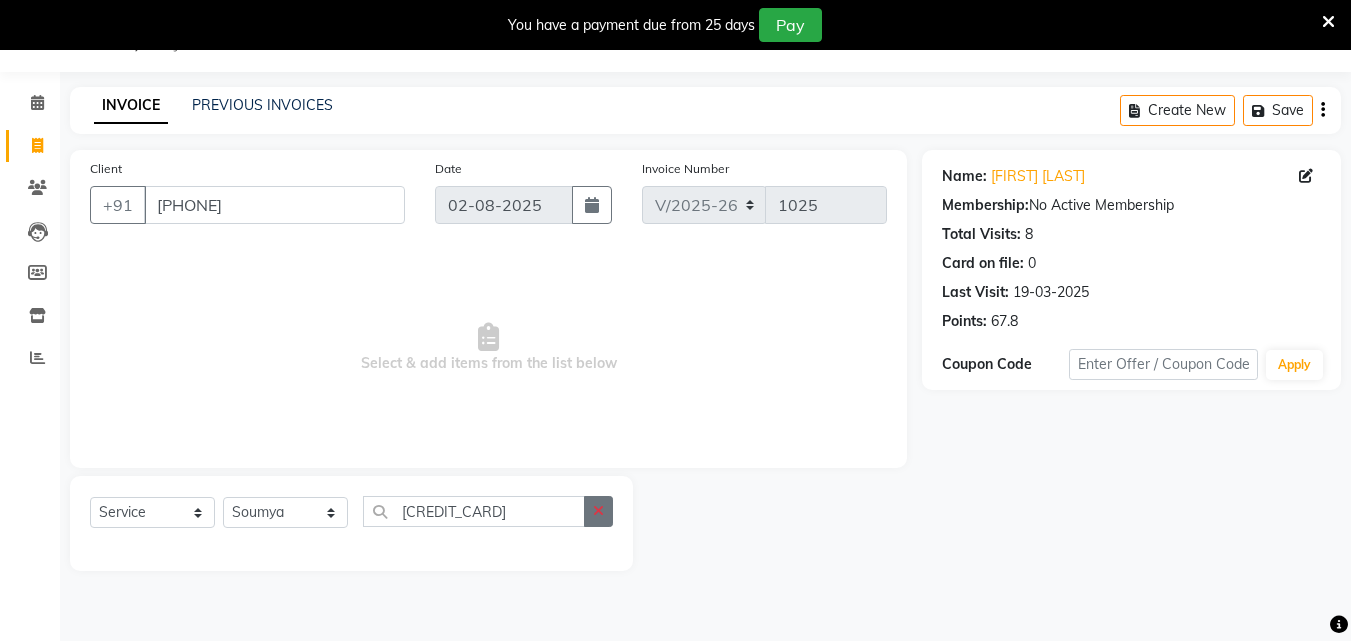scroll, scrollTop: 0, scrollLeft: 0, axis: both 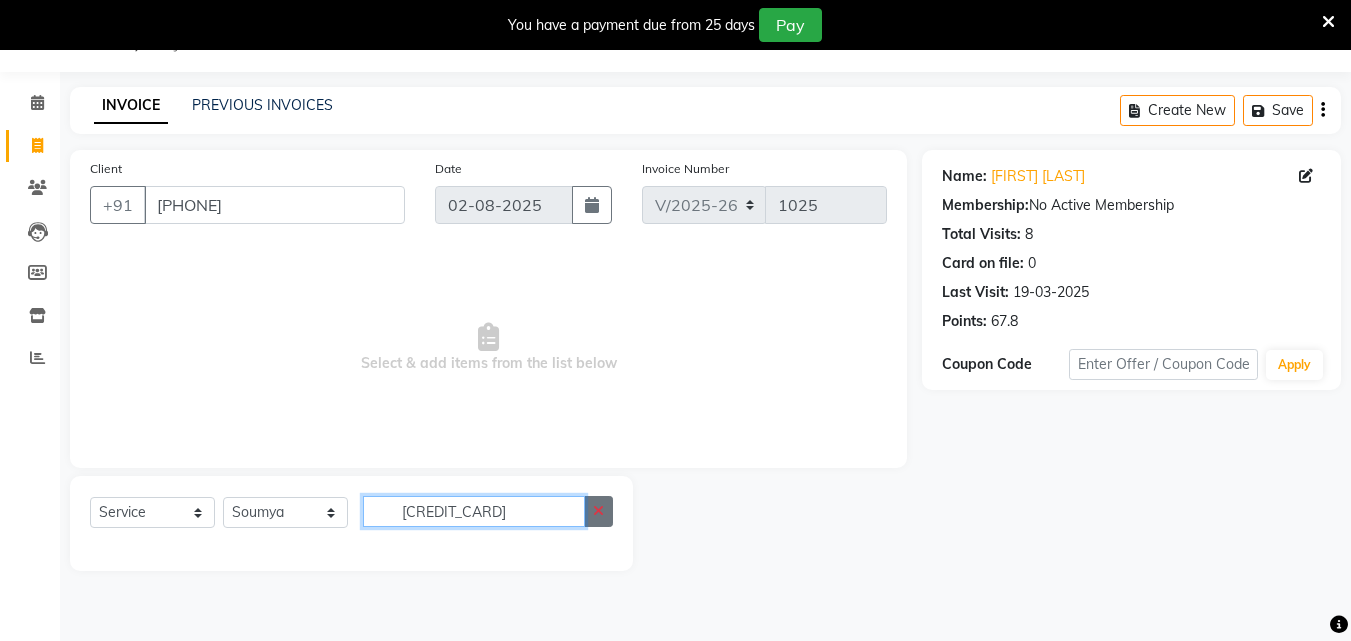 type 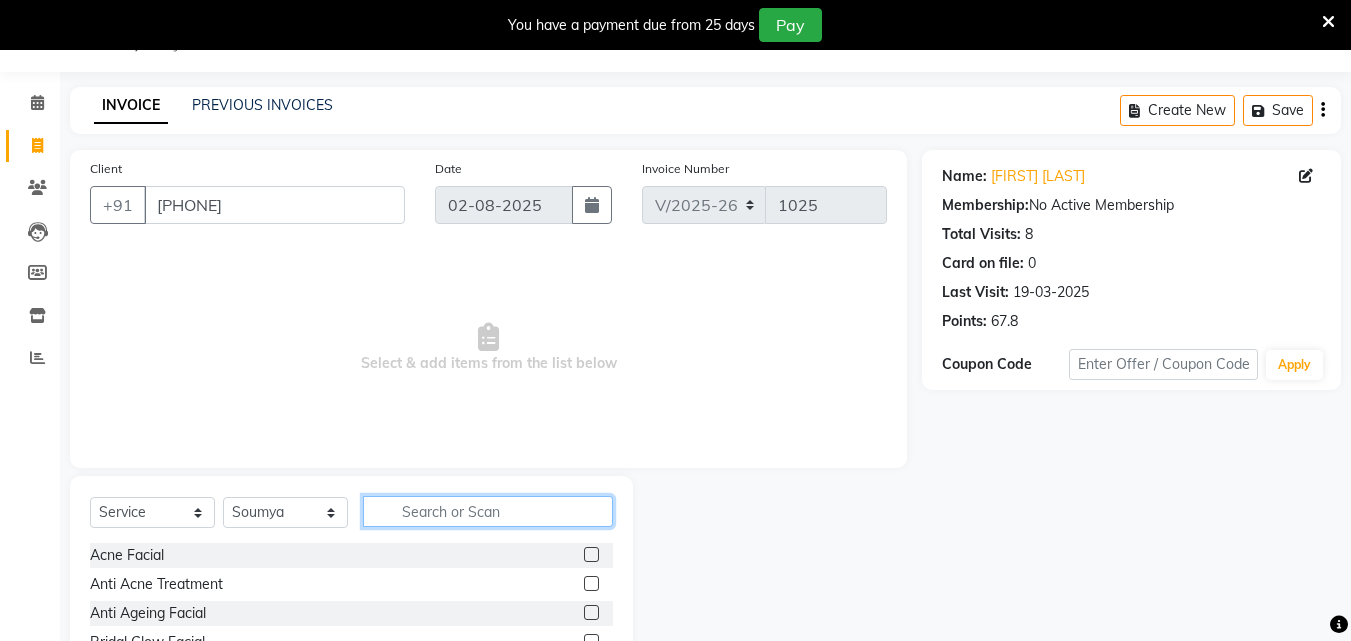 click 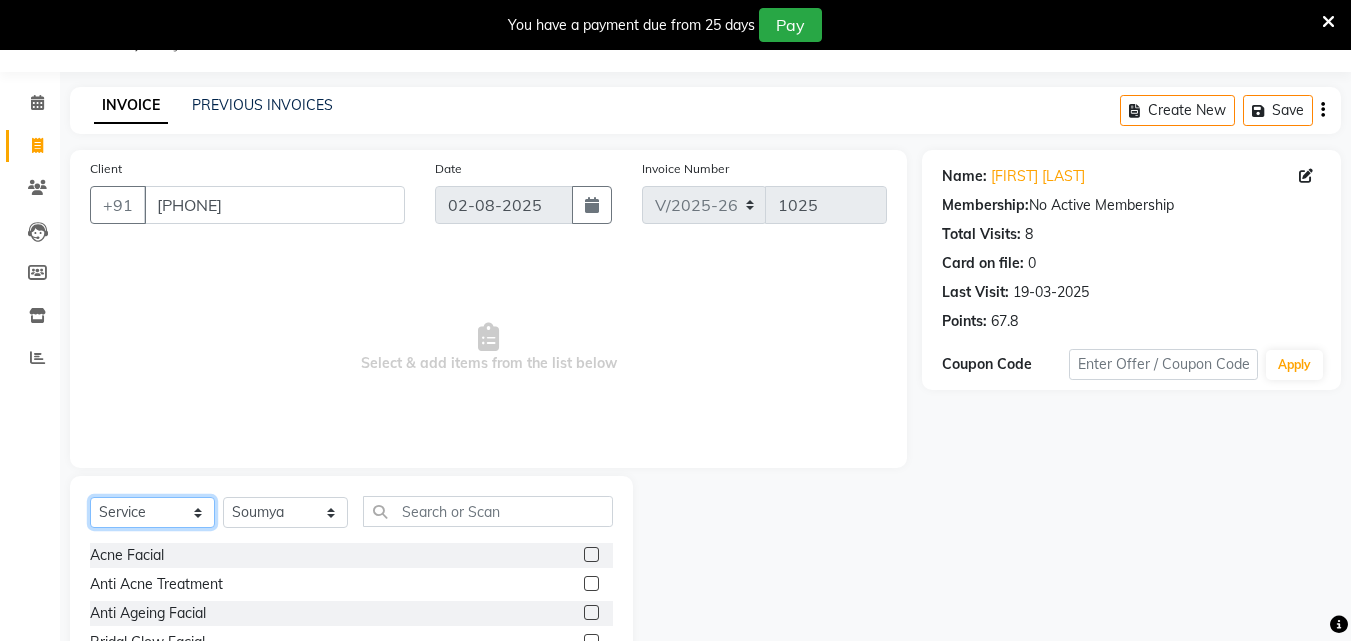 click on "Select  Service  Product  Membership  Package Voucher Prepaid Gift Card" 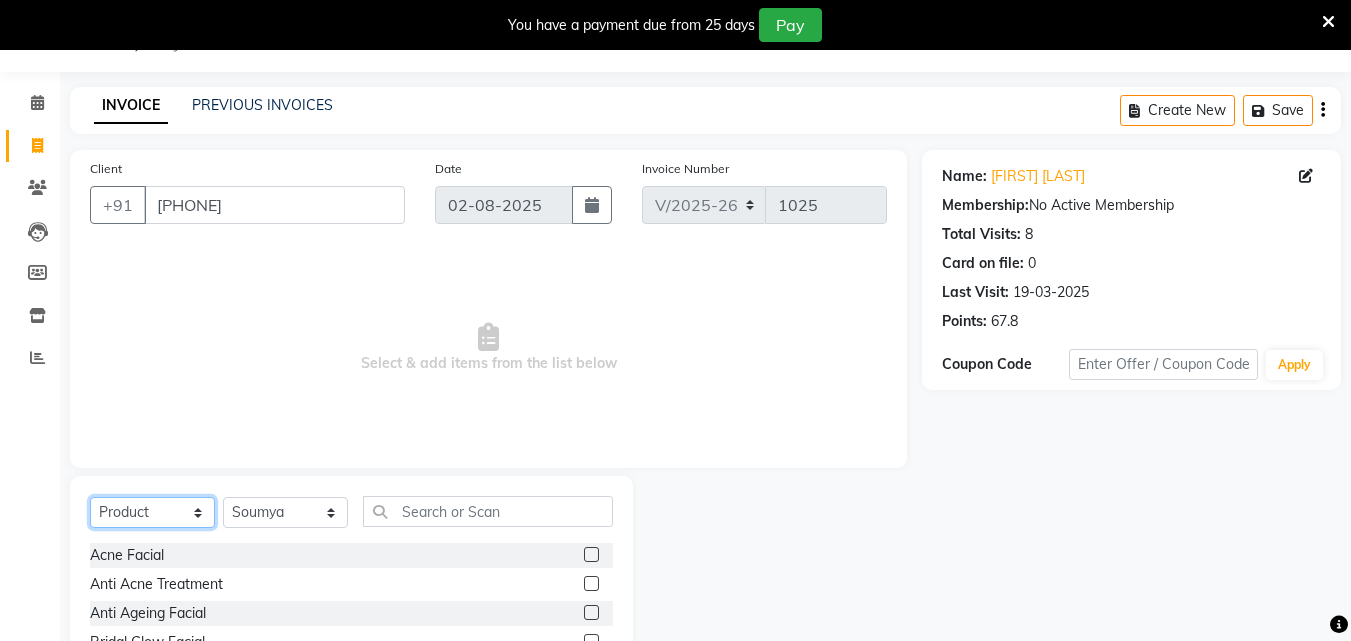 click on "Select  Service  Product  Membership  Package Voucher Prepaid Gift Card" 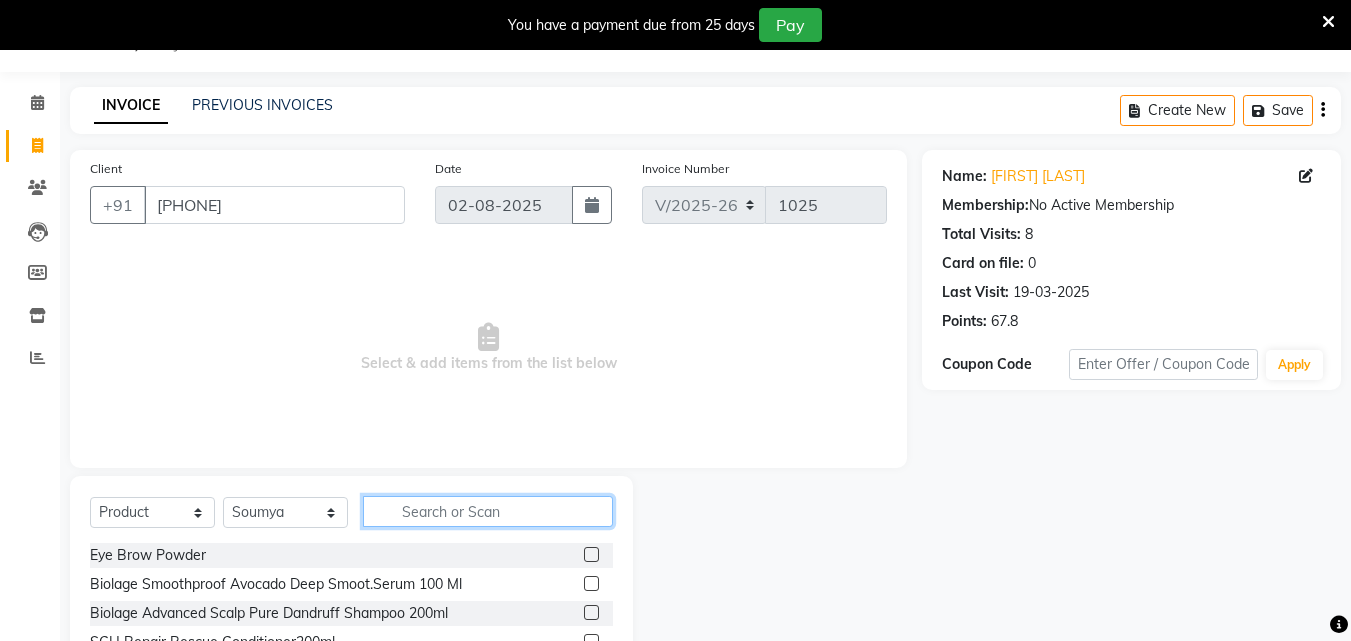 click 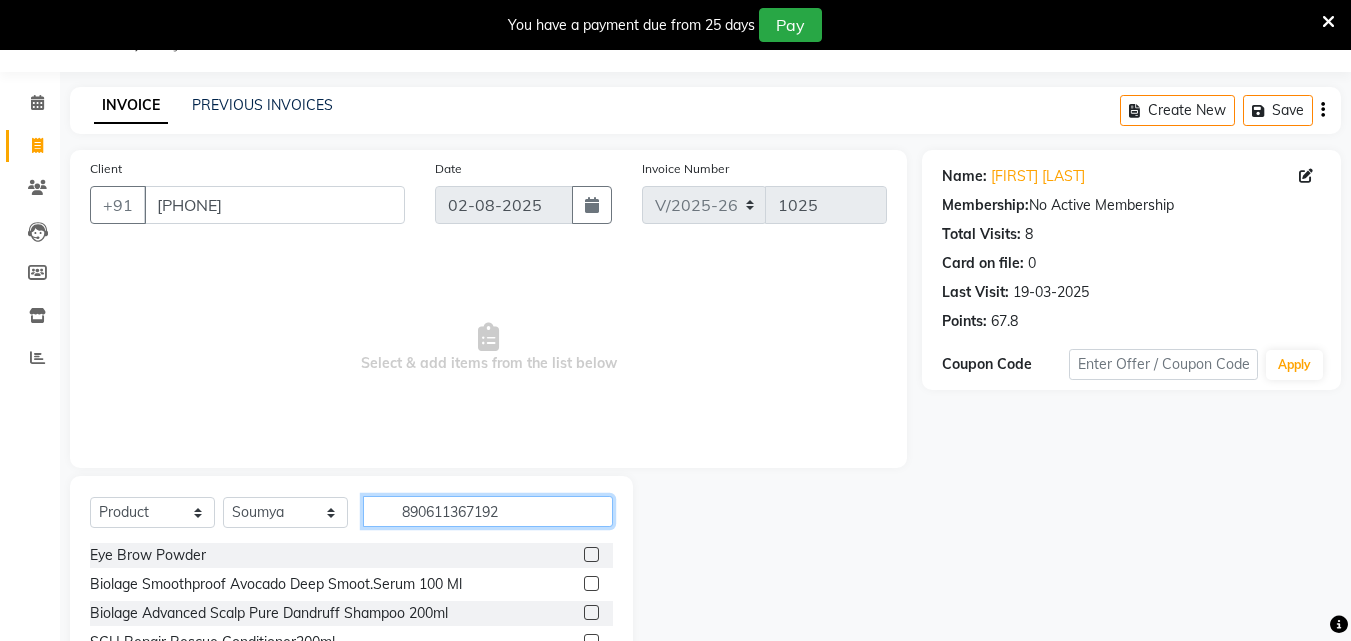 type on "8906113671927" 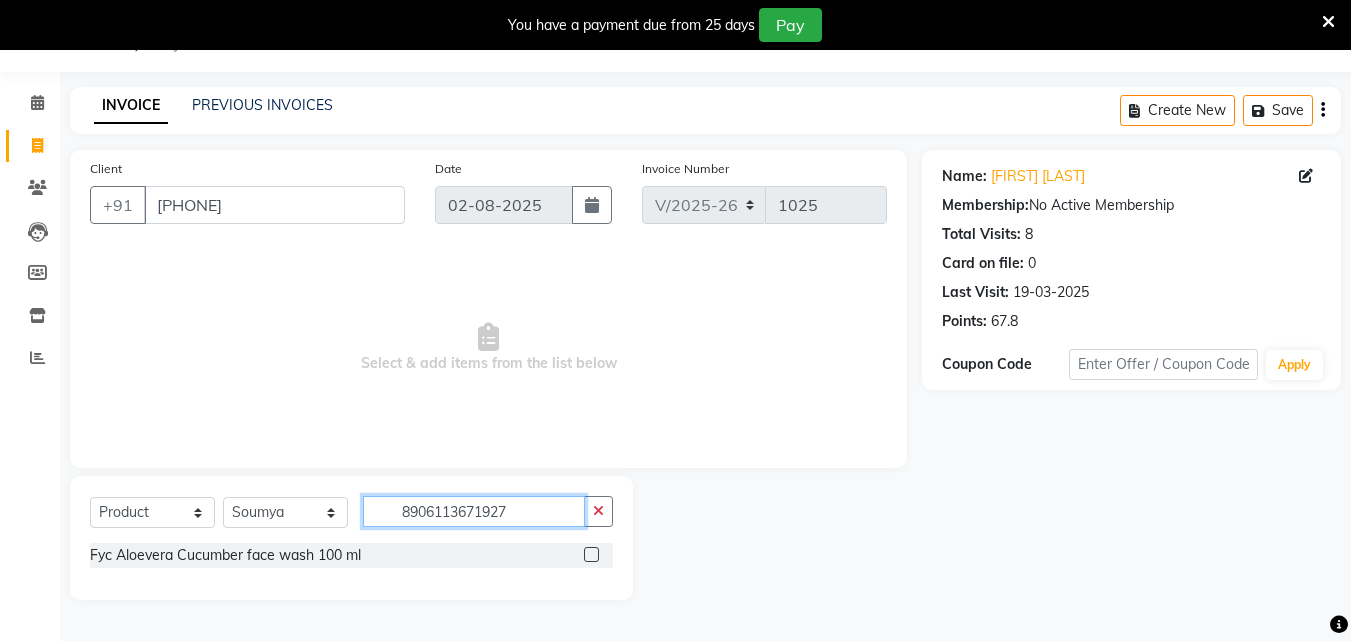 type 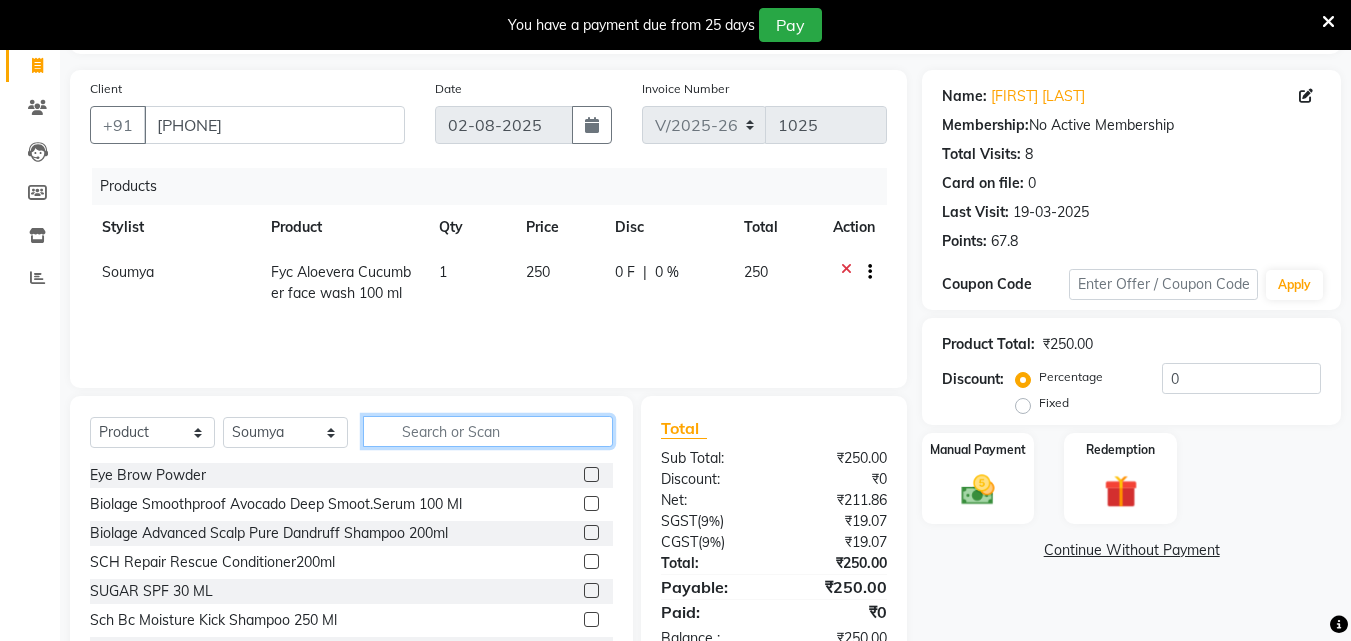 scroll, scrollTop: 210, scrollLeft: 0, axis: vertical 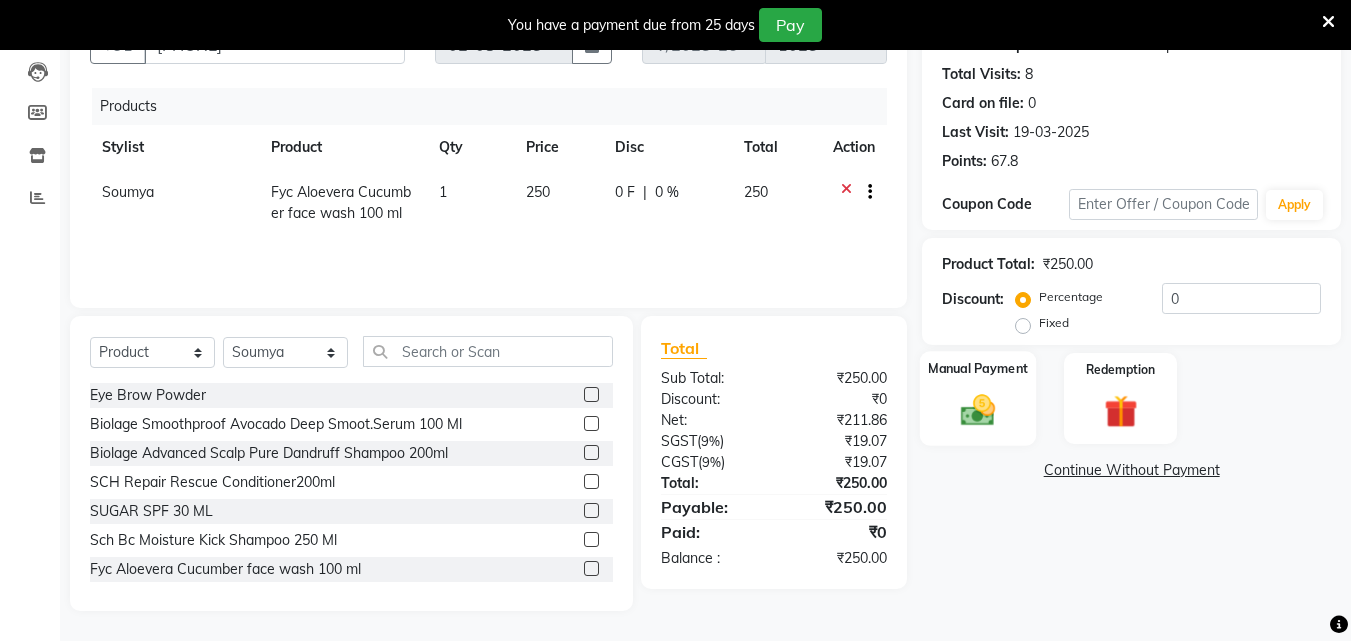 click 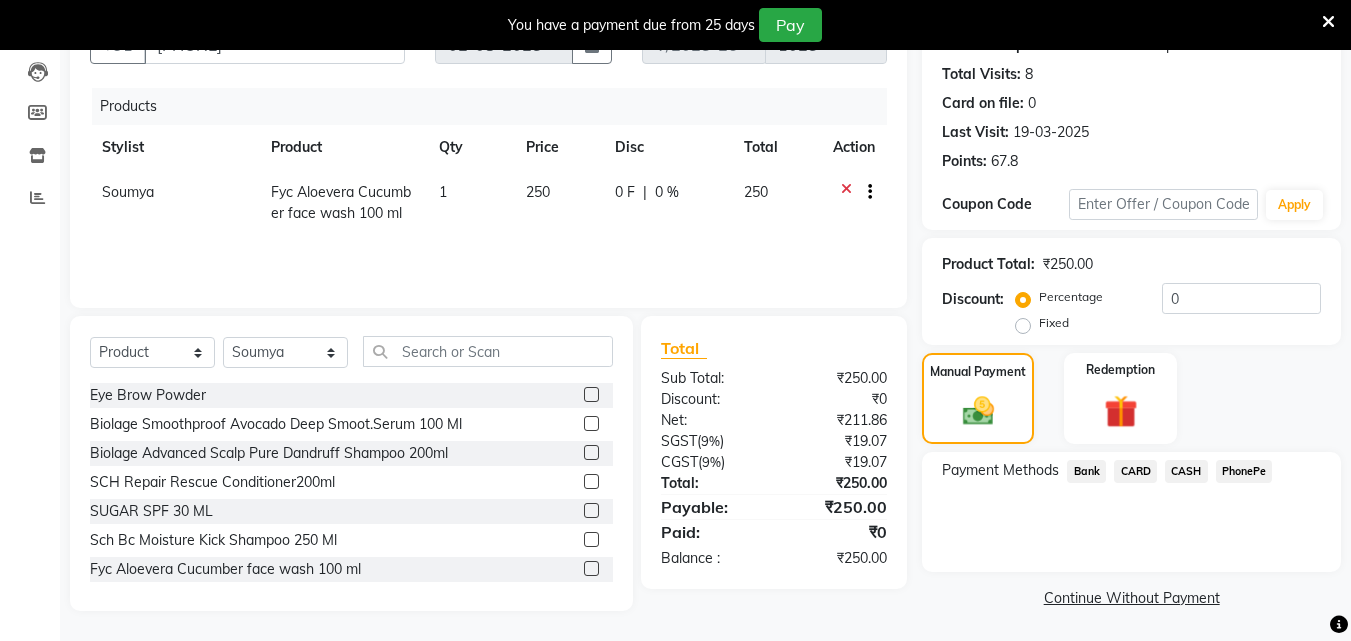 click on "PhonePe" 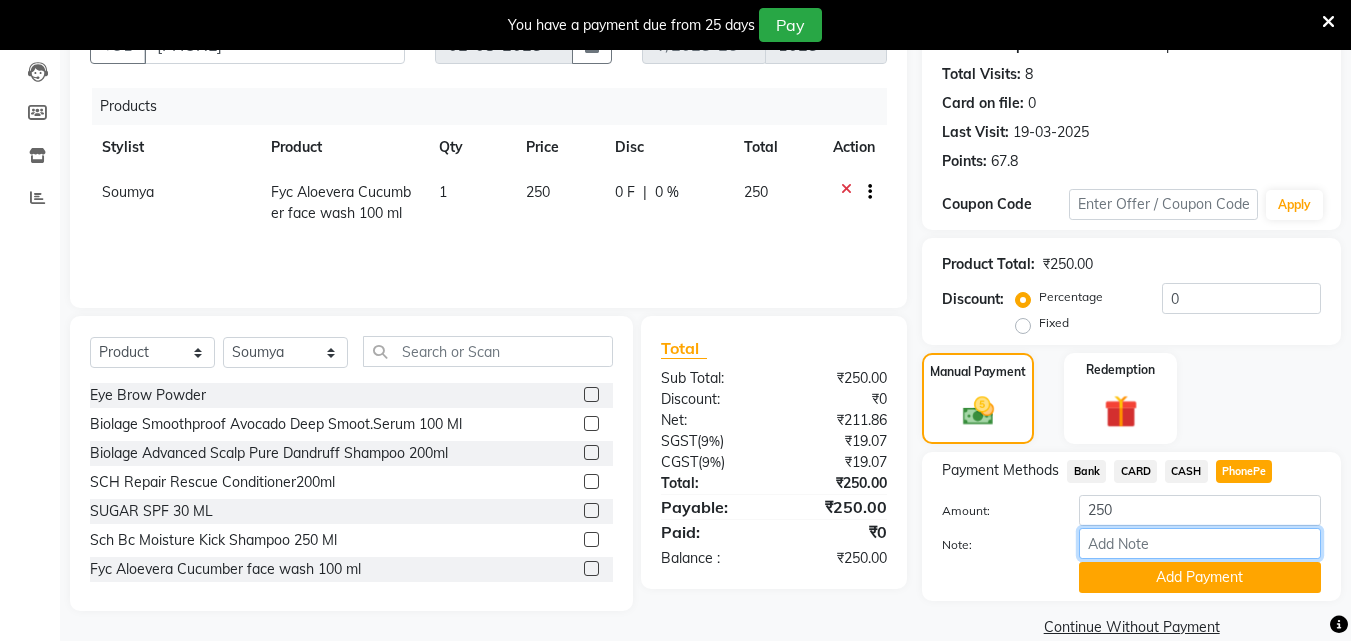 drag, startPoint x: 1152, startPoint y: 541, endPoint x: 1170, endPoint y: 507, distance: 38.470768 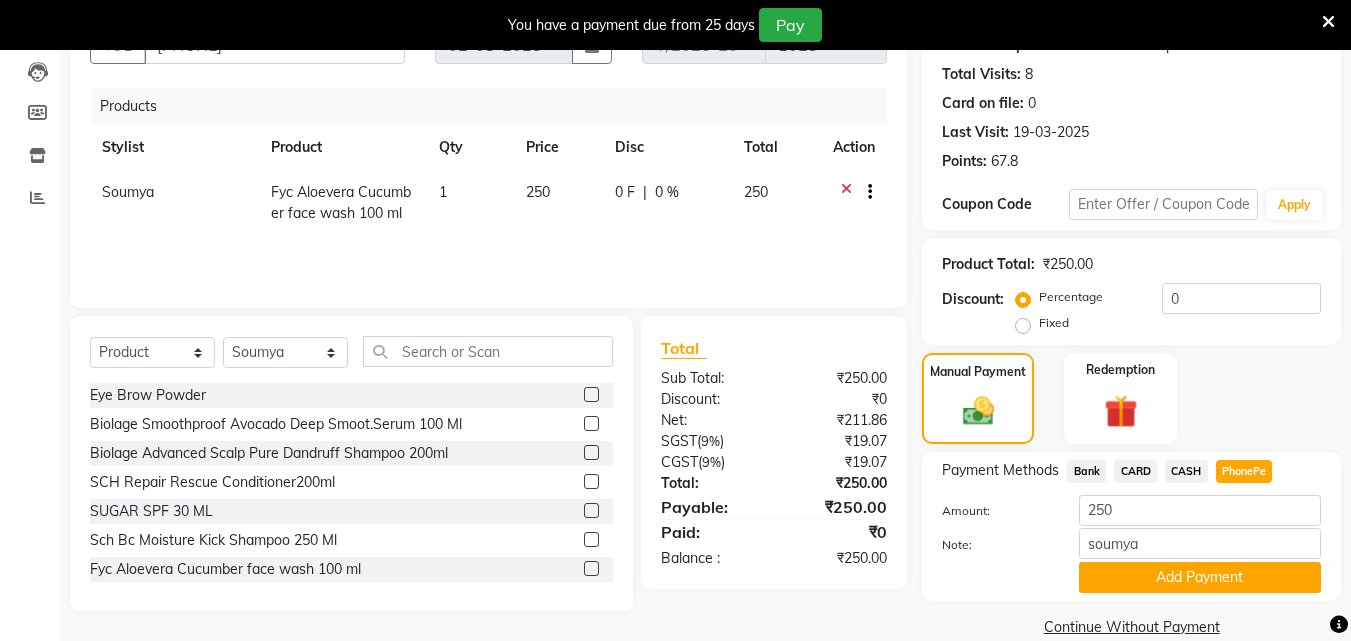 drag, startPoint x: 1151, startPoint y: 571, endPoint x: 1135, endPoint y: 561, distance: 18.867962 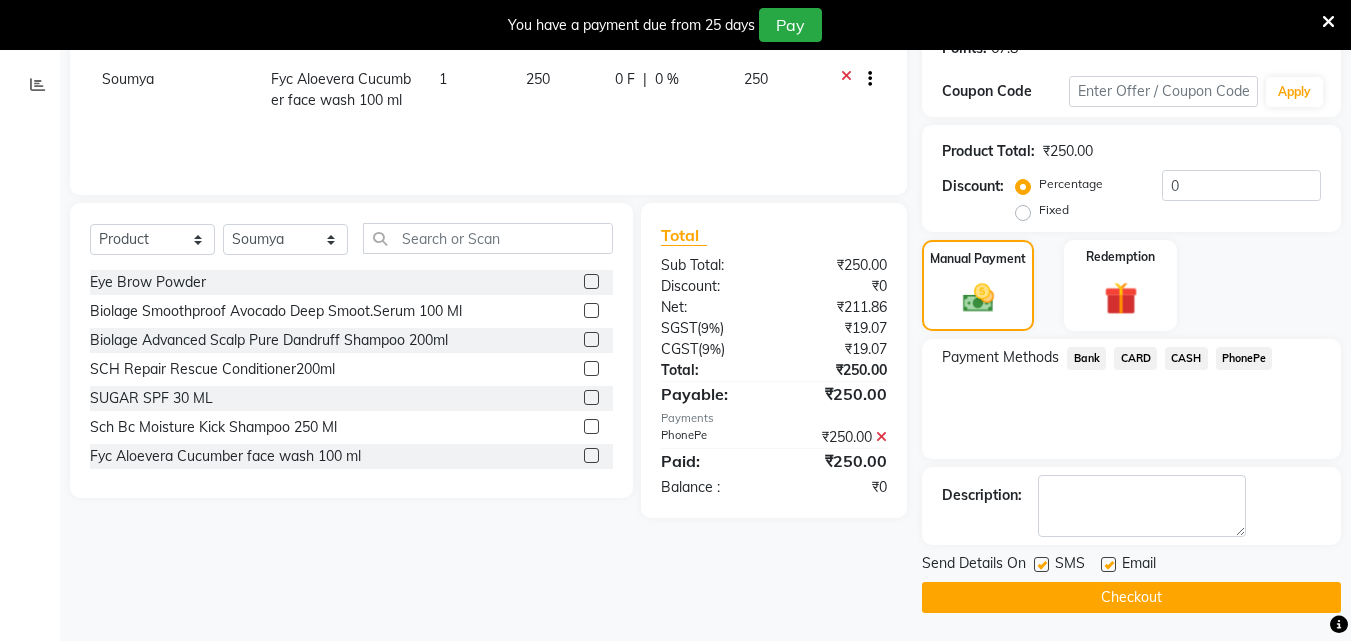 scroll, scrollTop: 325, scrollLeft: 0, axis: vertical 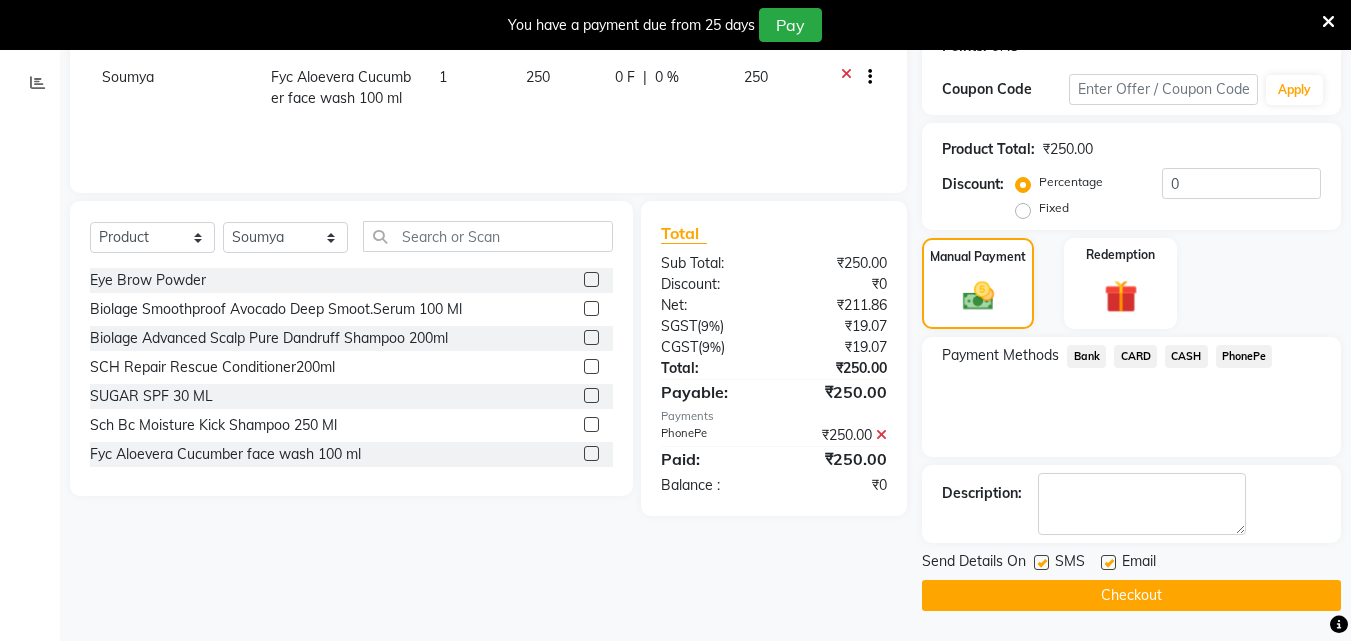 click on "Checkout" 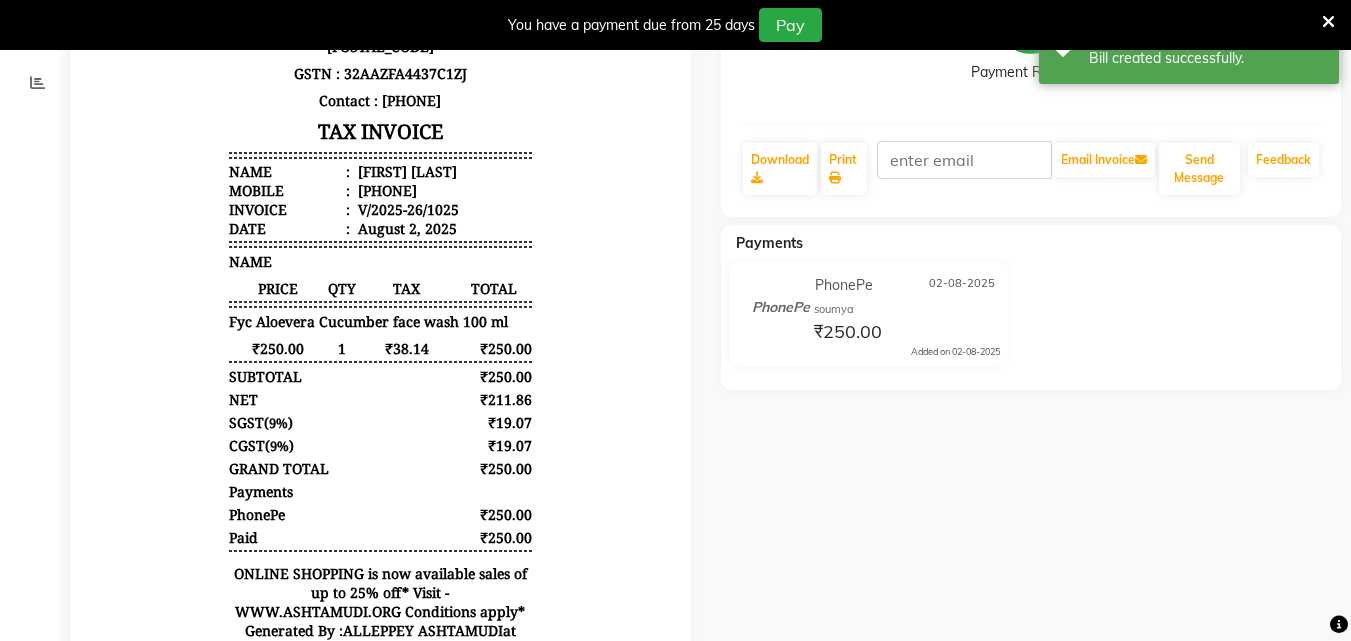 scroll, scrollTop: 0, scrollLeft: 0, axis: both 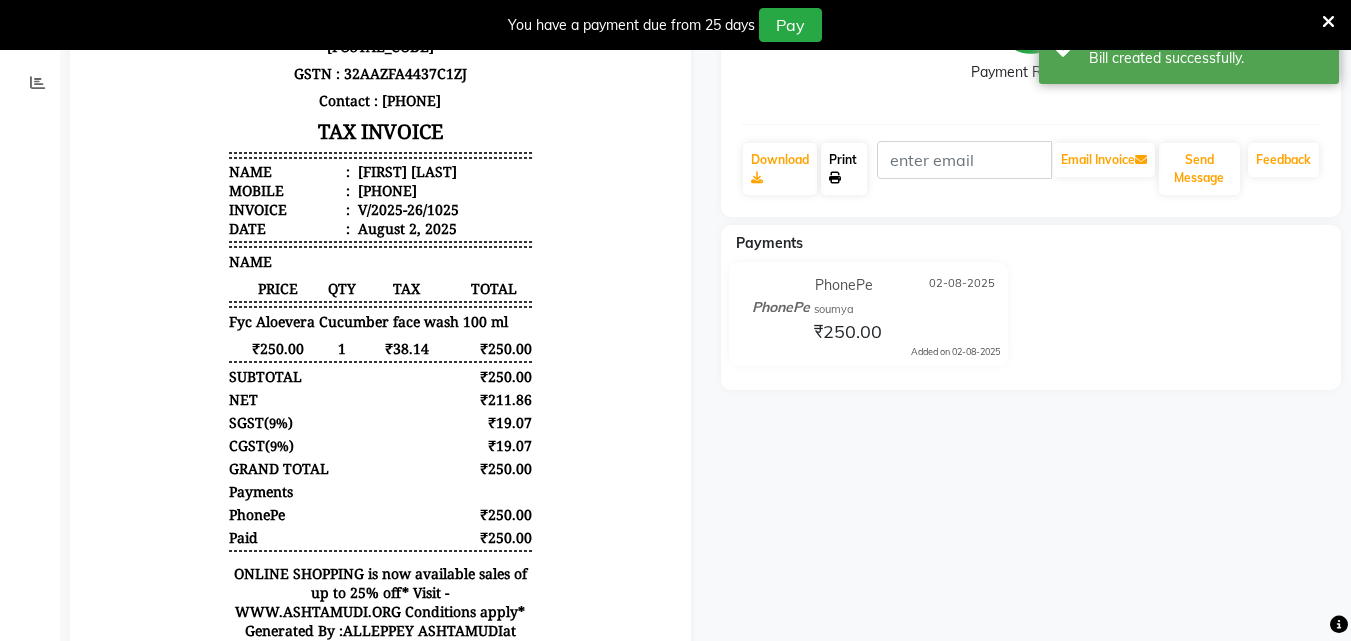 click on "Print" 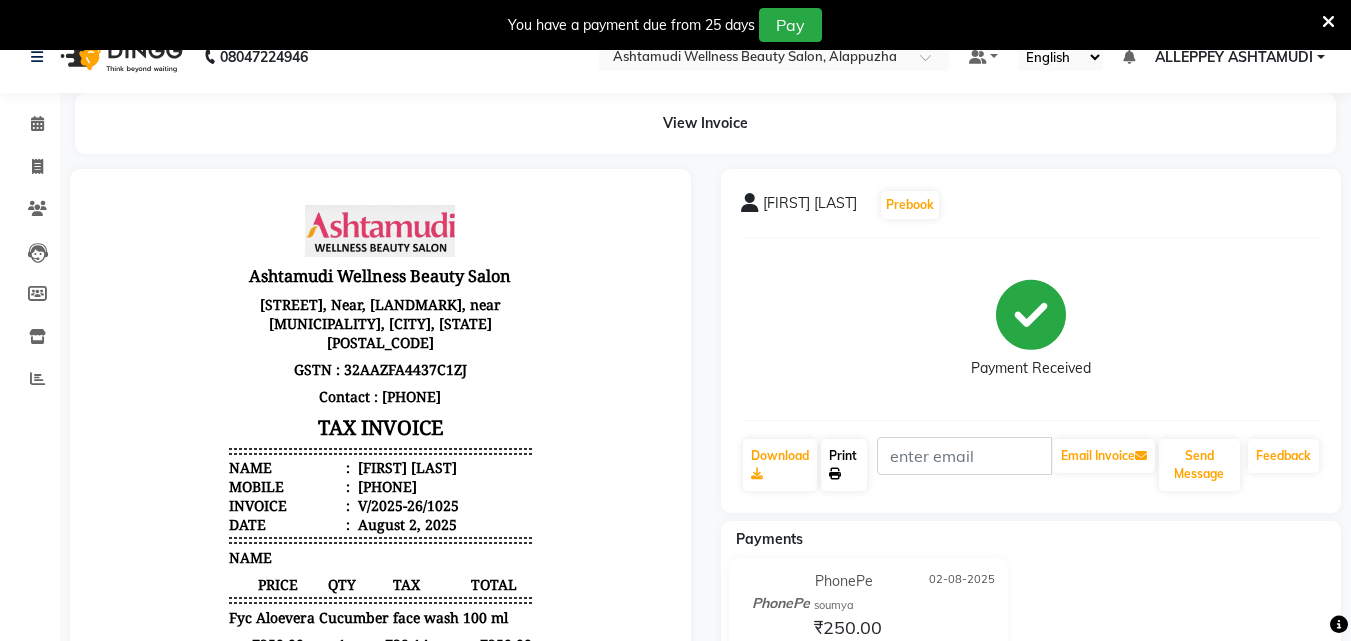 scroll, scrollTop: 0, scrollLeft: 0, axis: both 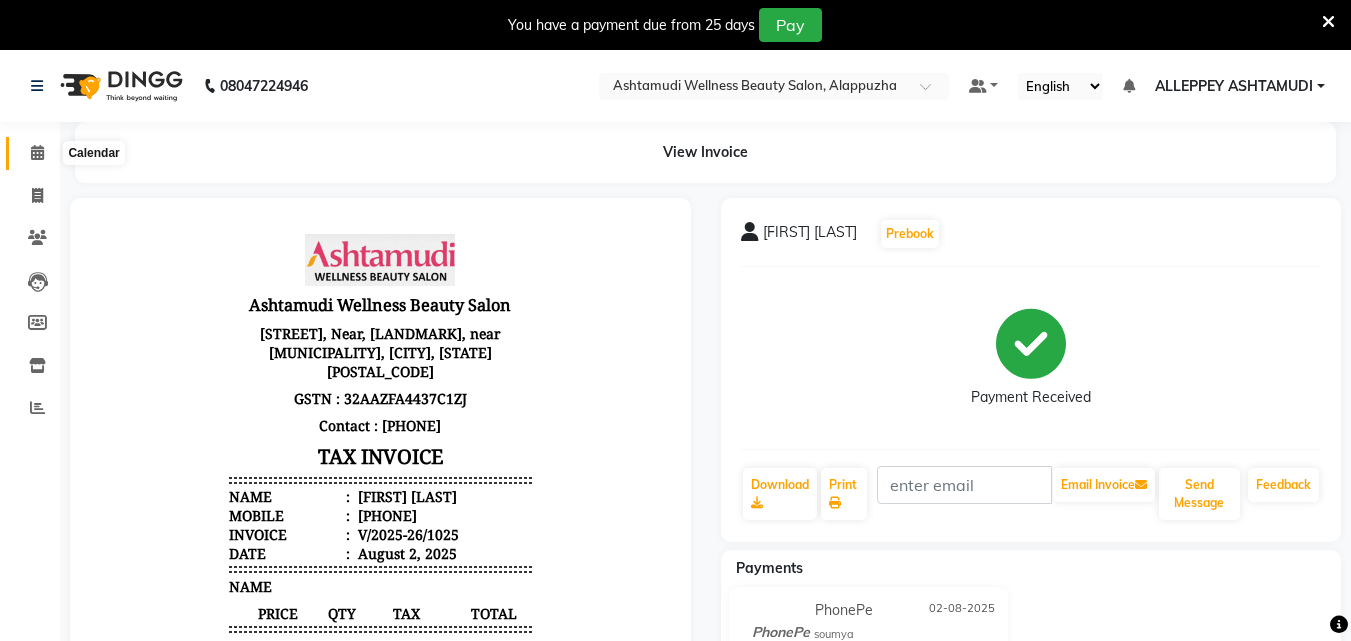 click 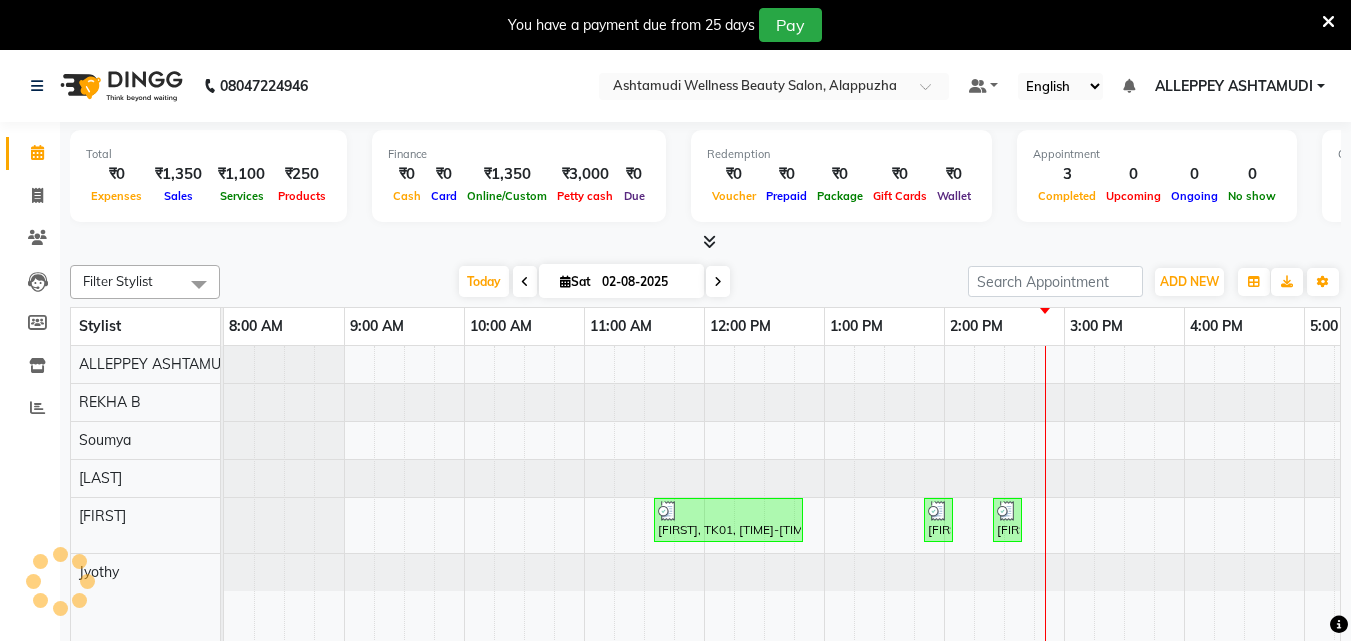 scroll, scrollTop: 0, scrollLeft: 0, axis: both 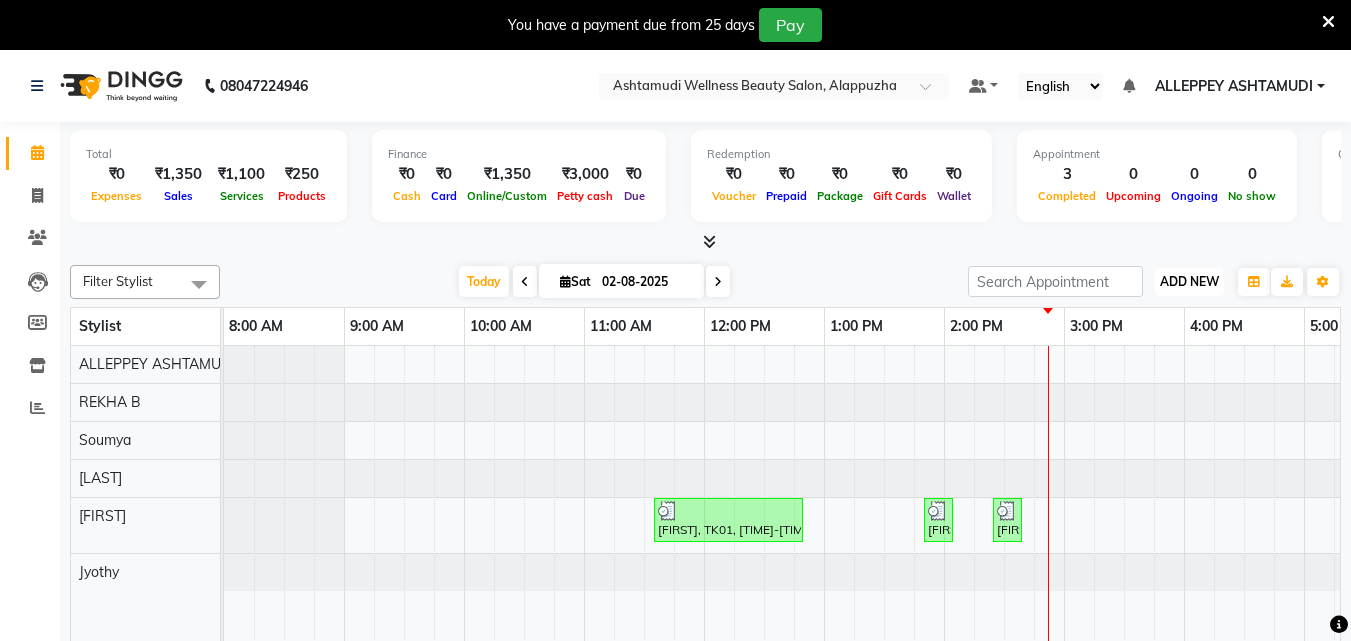 click on "ADD NEW" at bounding box center [1189, 281] 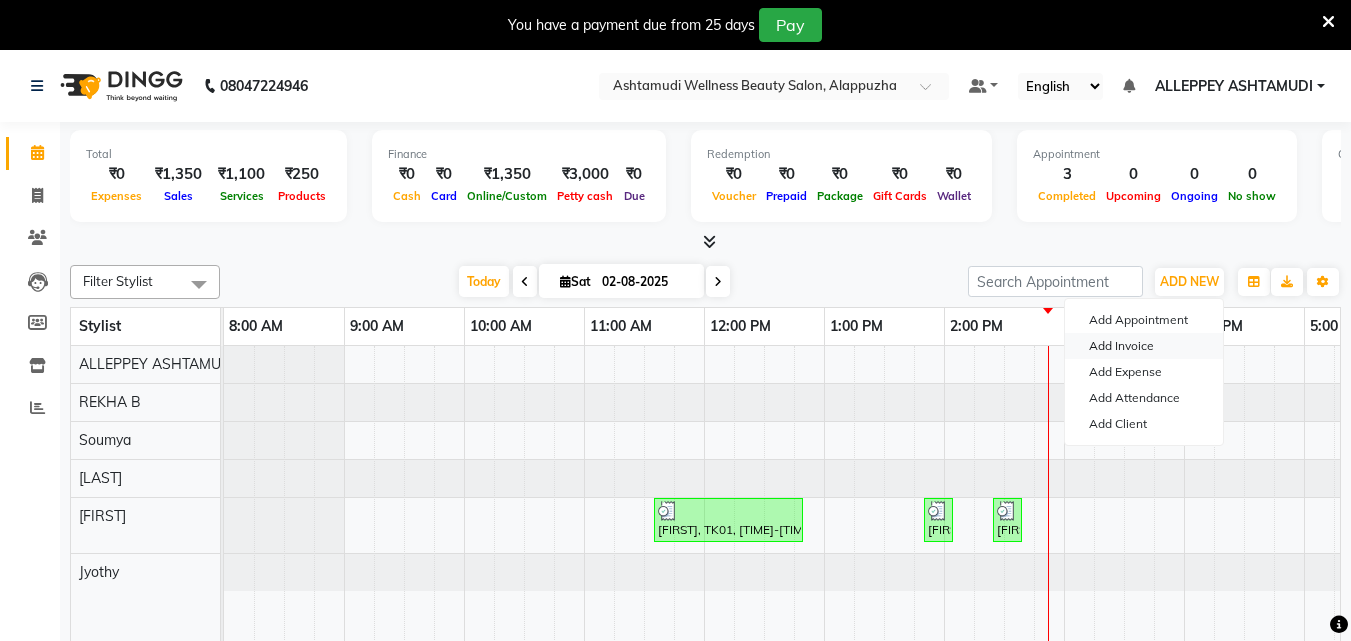click on "Add Invoice" at bounding box center (1144, 346) 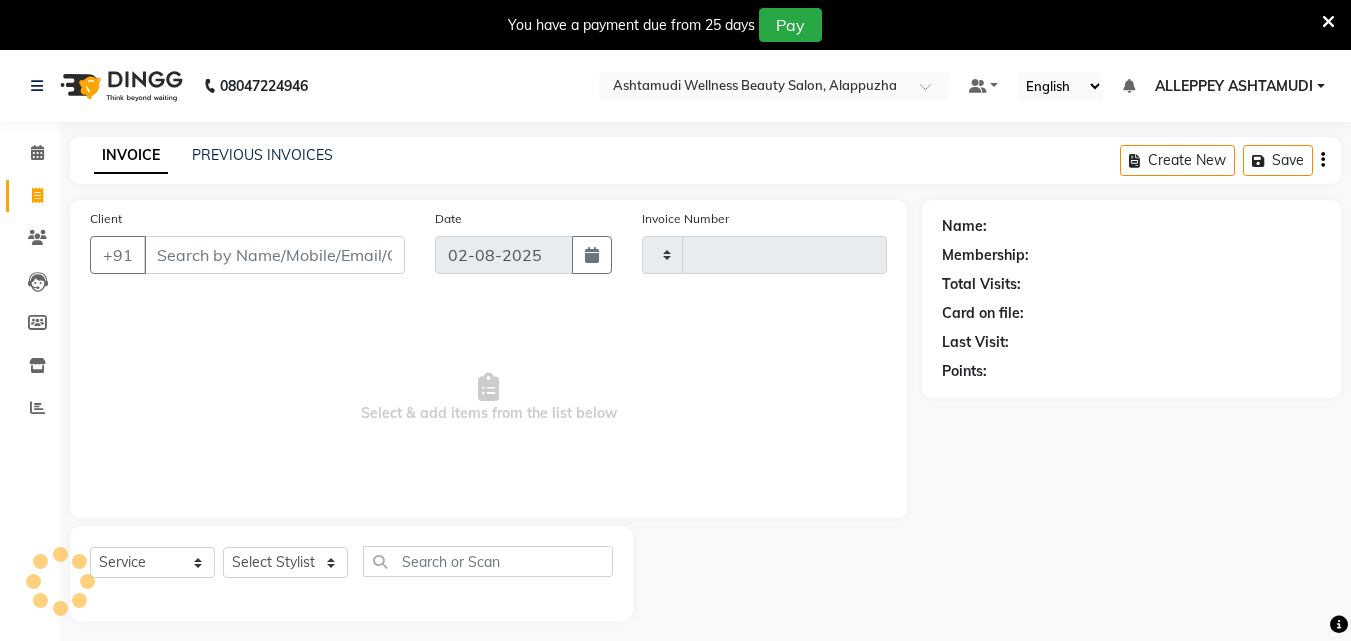 type on "1026" 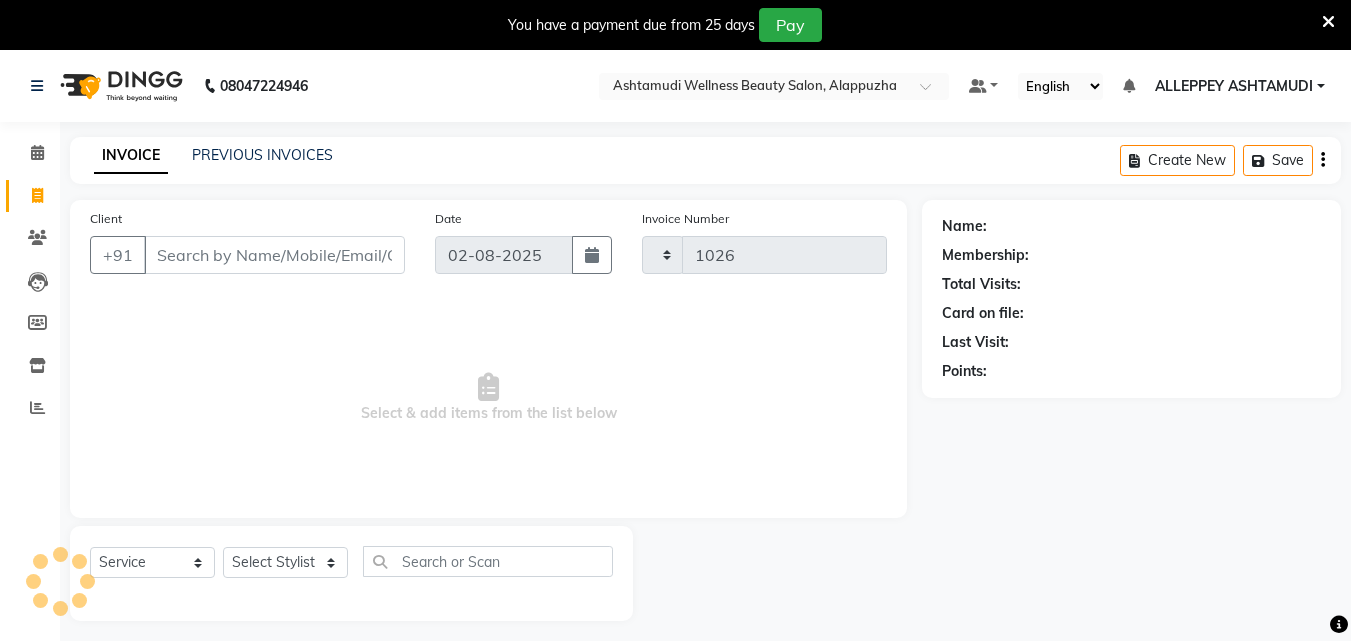select on "4626" 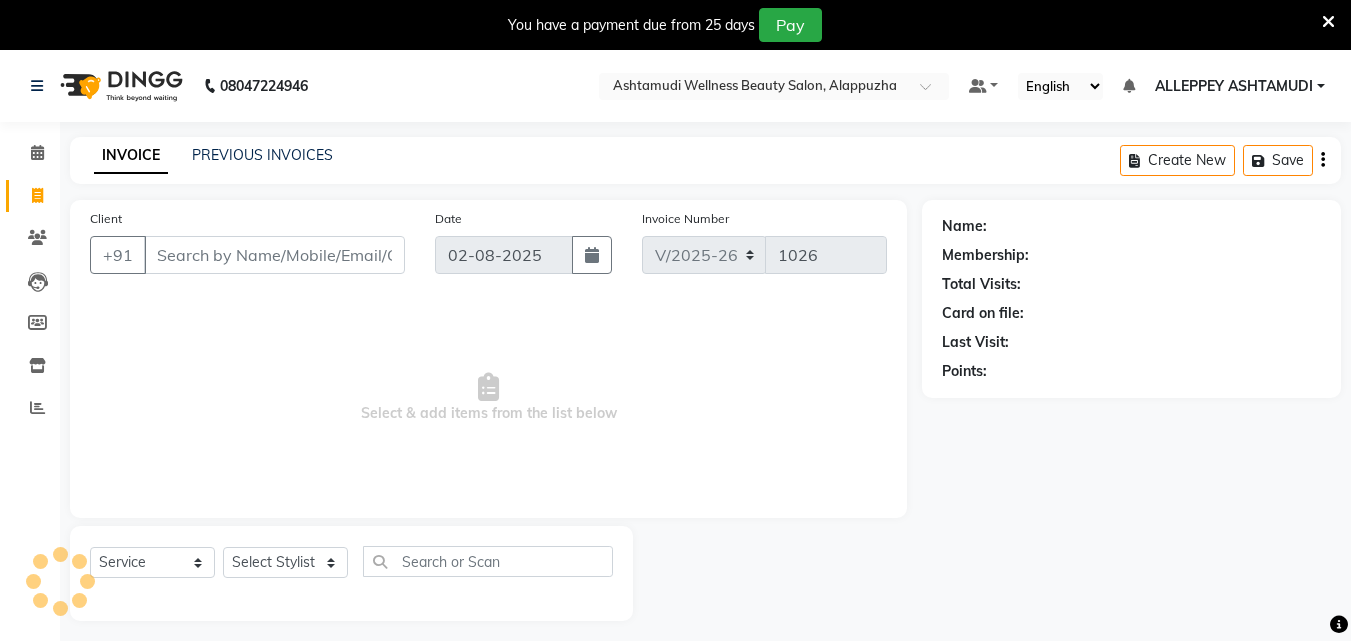 click on "Client" at bounding box center [274, 255] 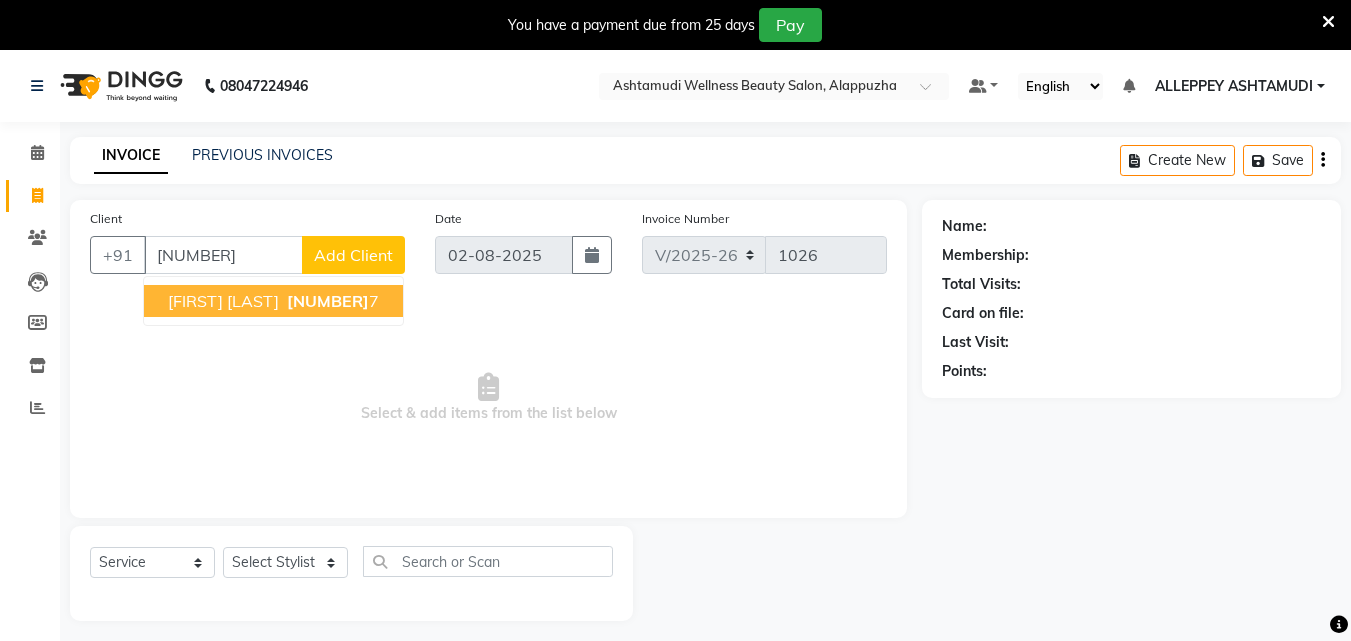 click on "[FIRST] [LAST]" at bounding box center (223, 301) 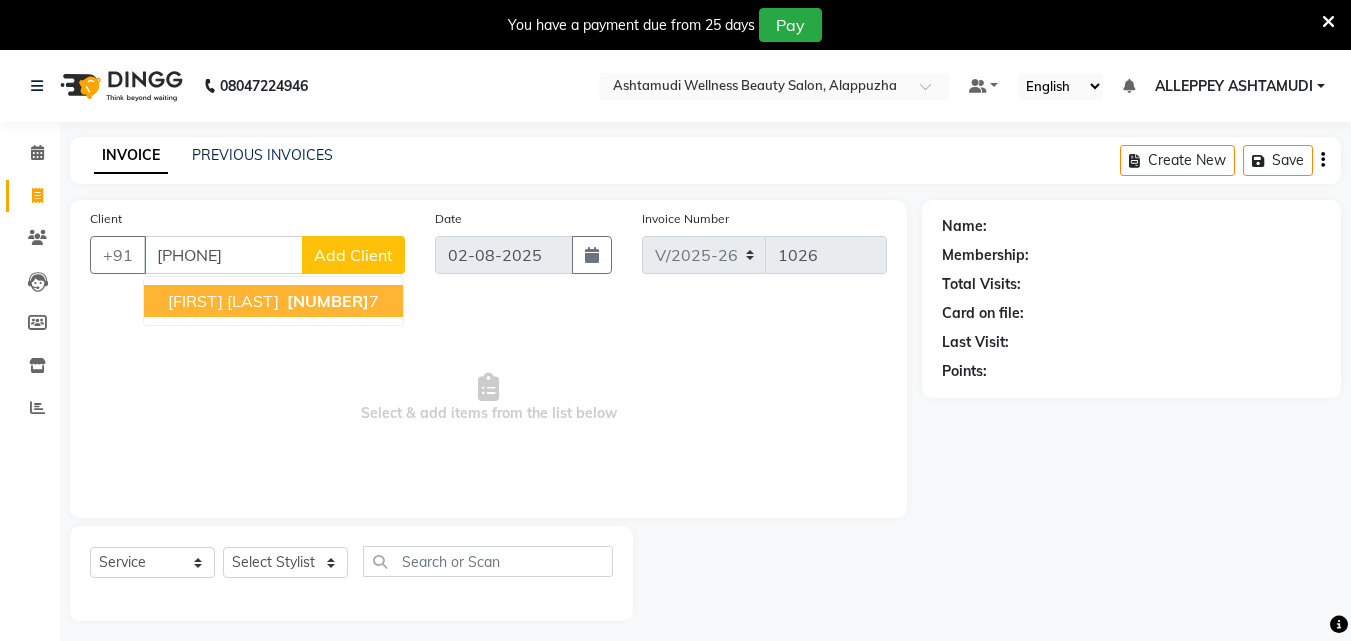 type on "[PHONE]" 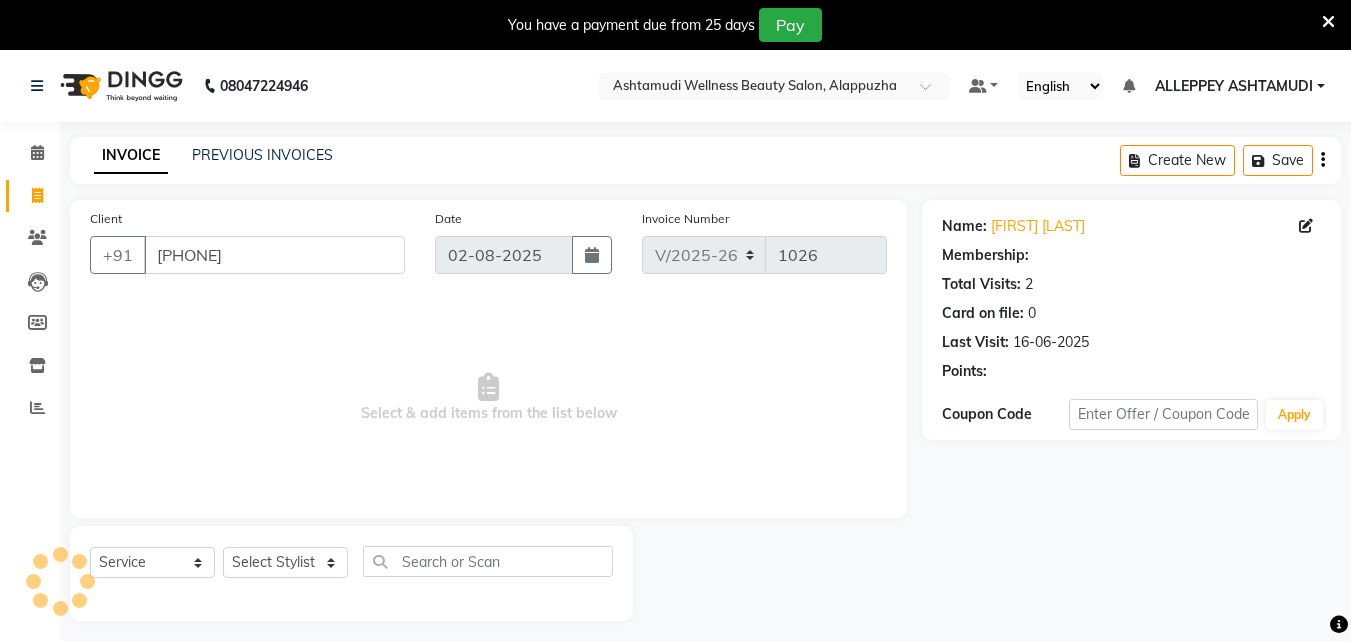select on "1: Object" 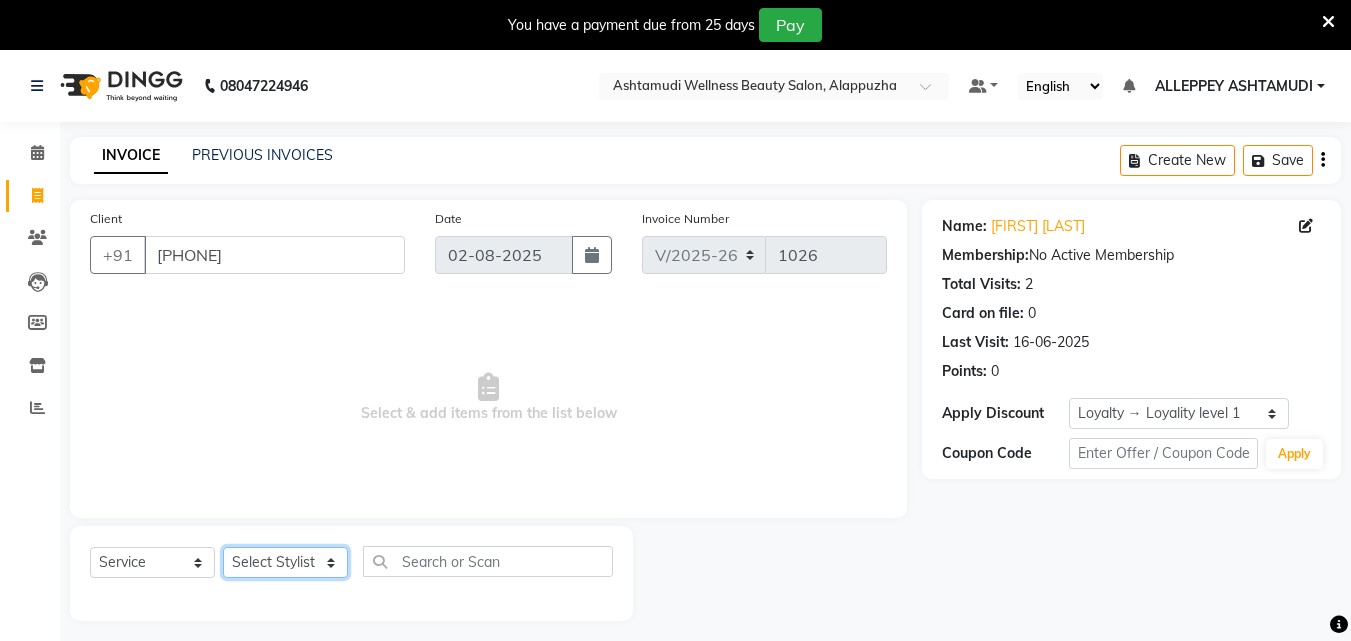 click on "Select Stylist ALLEPPEY ASHTAMUDI Jyothy REKHA B ROSELIN Soumya Sreedevi" 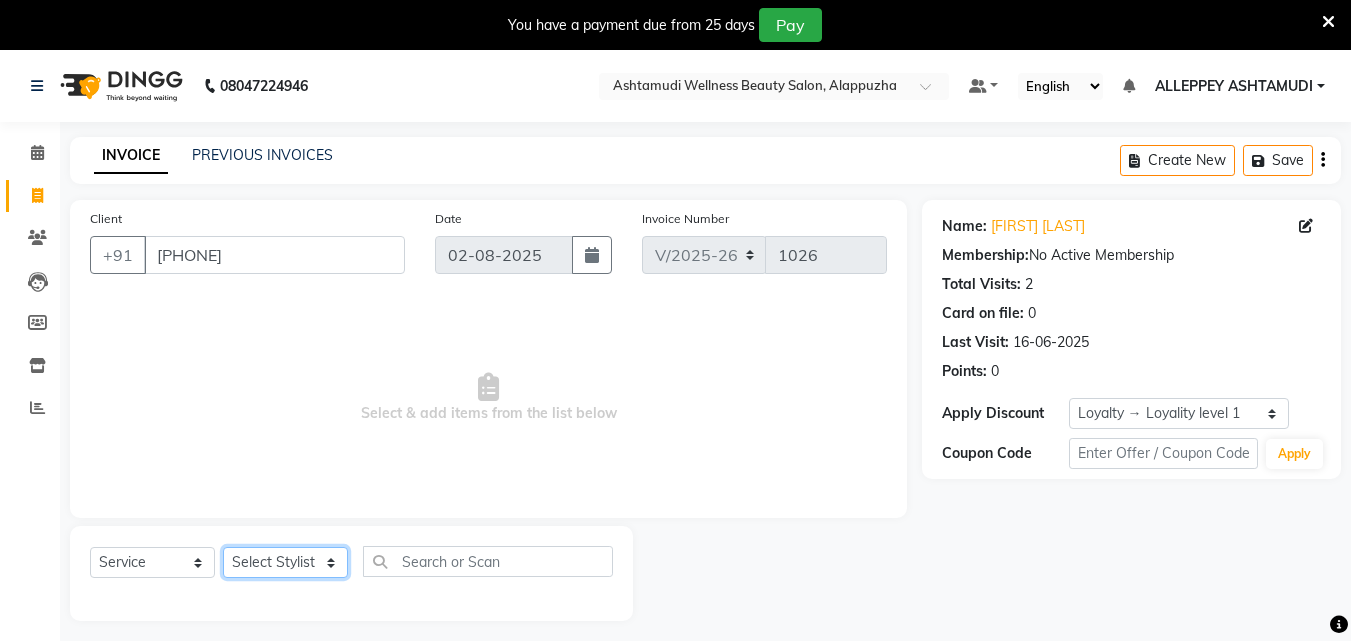select on "76486" 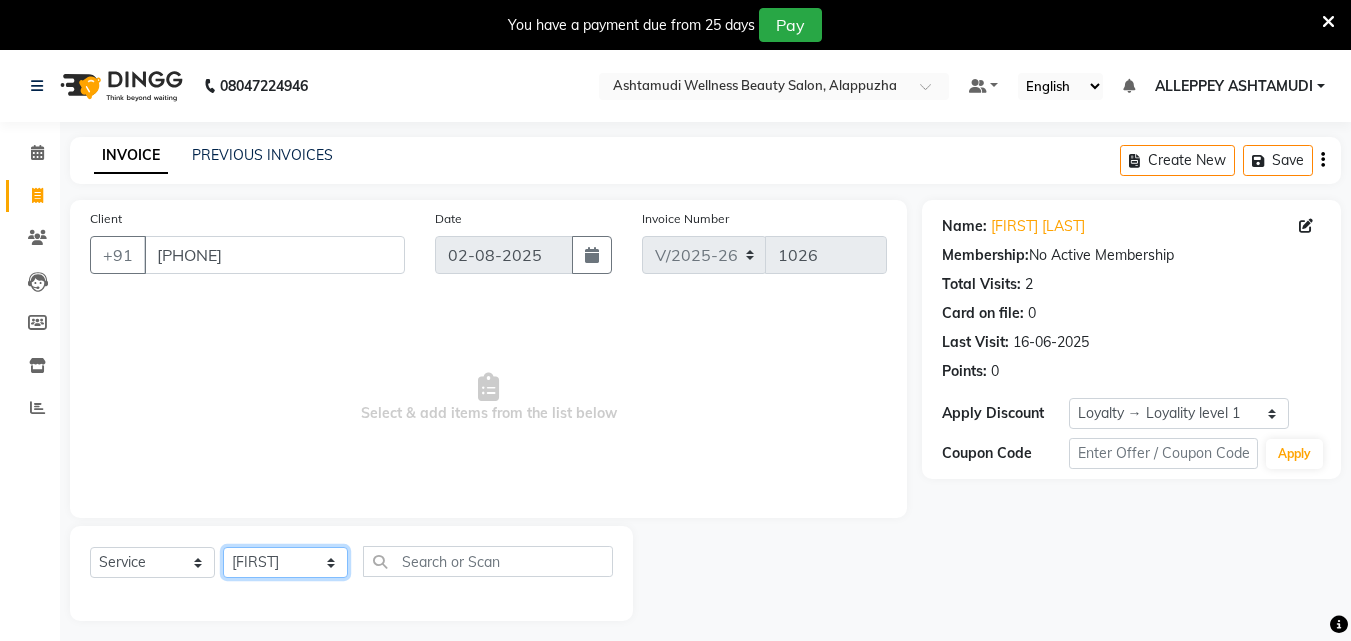 click on "Select Stylist ALLEPPEY ASHTAMUDI Jyothy REKHA B ROSELIN Soumya Sreedevi" 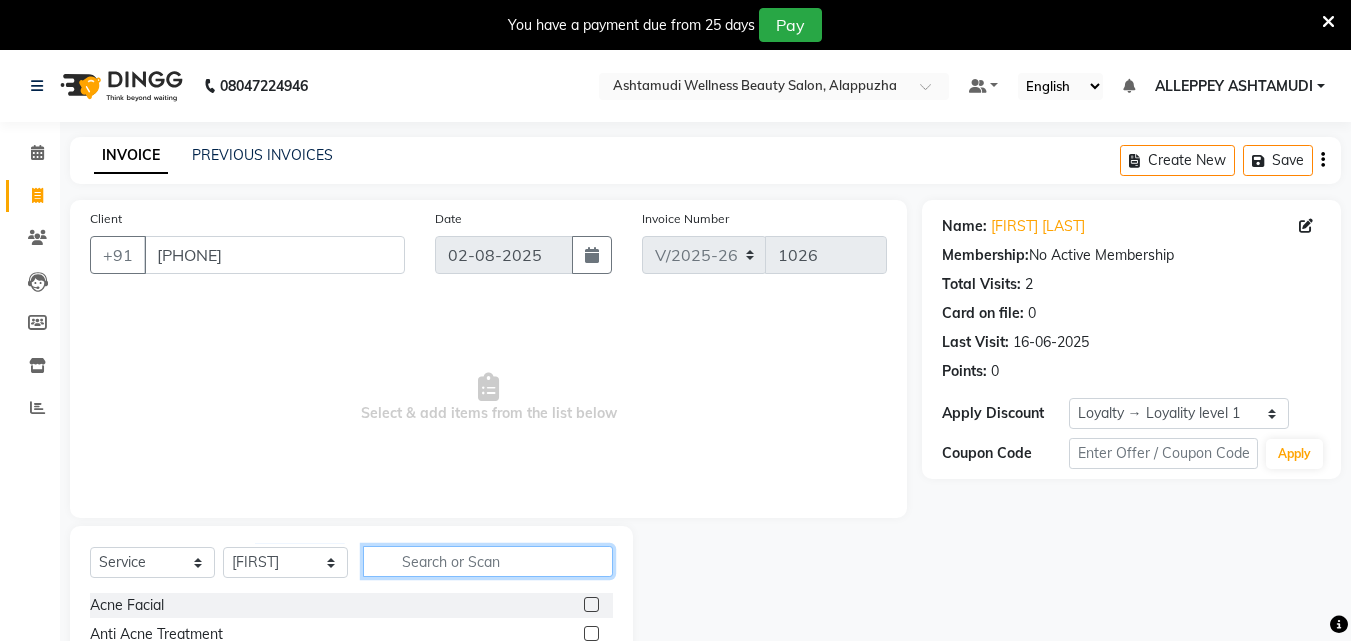 click 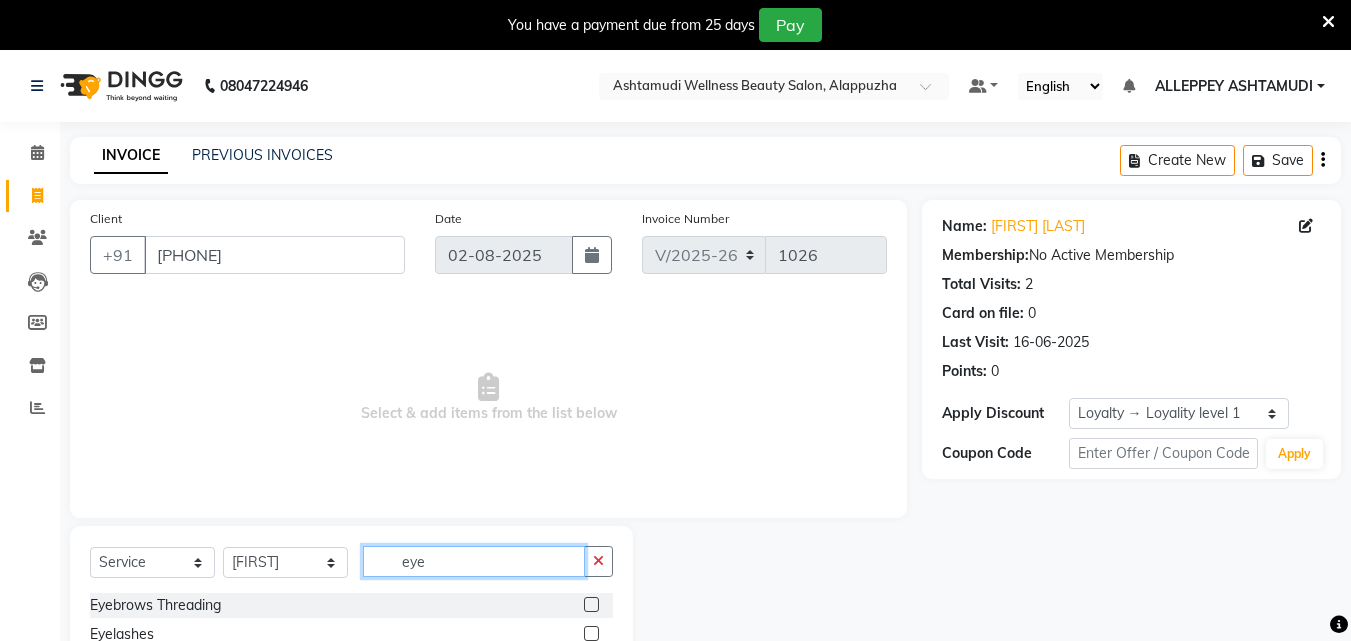 type on "eye" 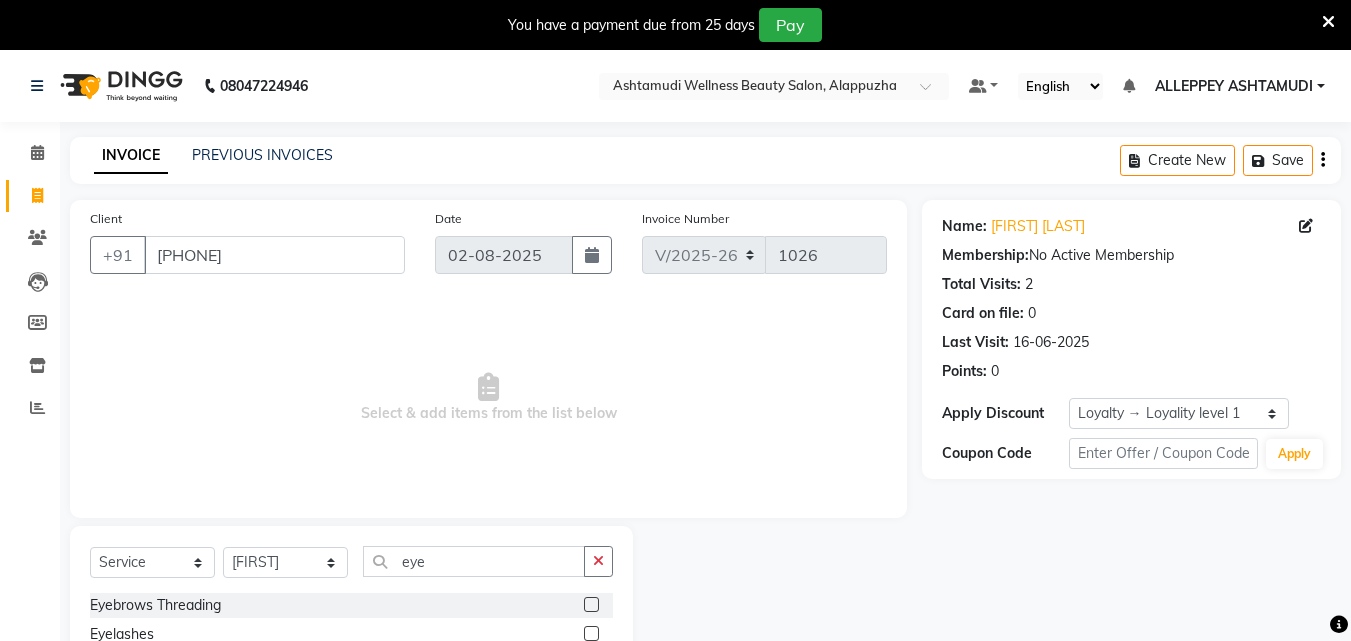 click 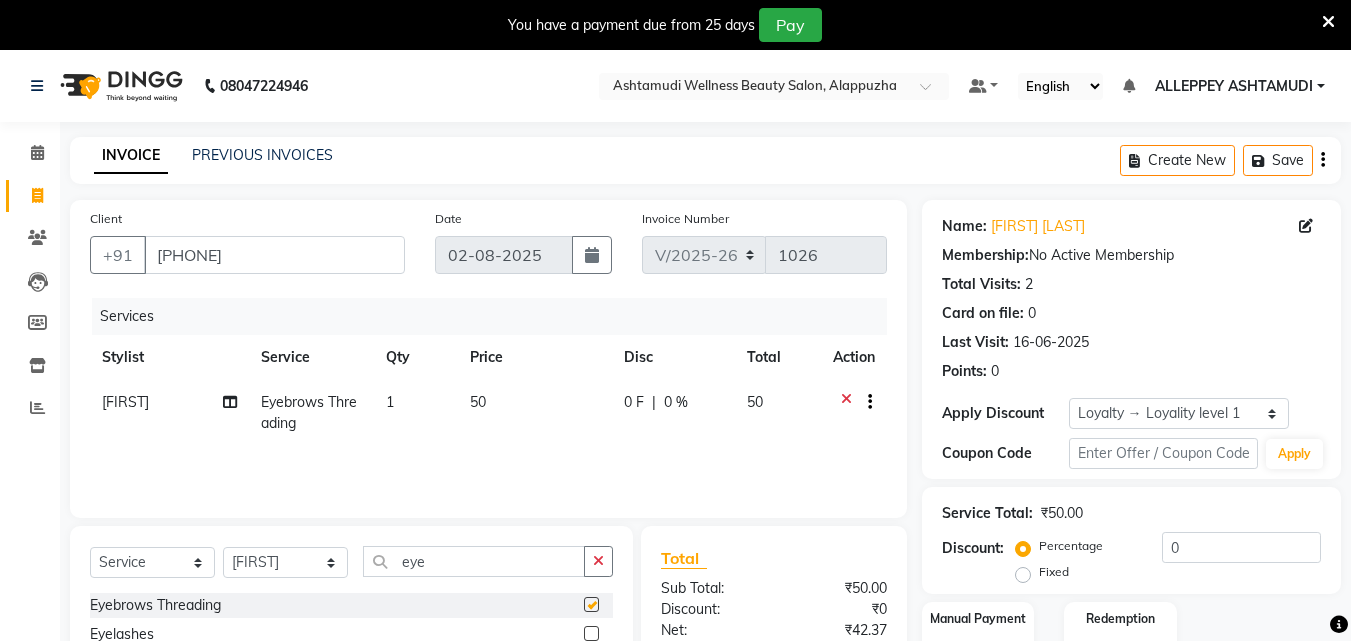 drag, startPoint x: 593, startPoint y: 578, endPoint x: 649, endPoint y: 536, distance: 70 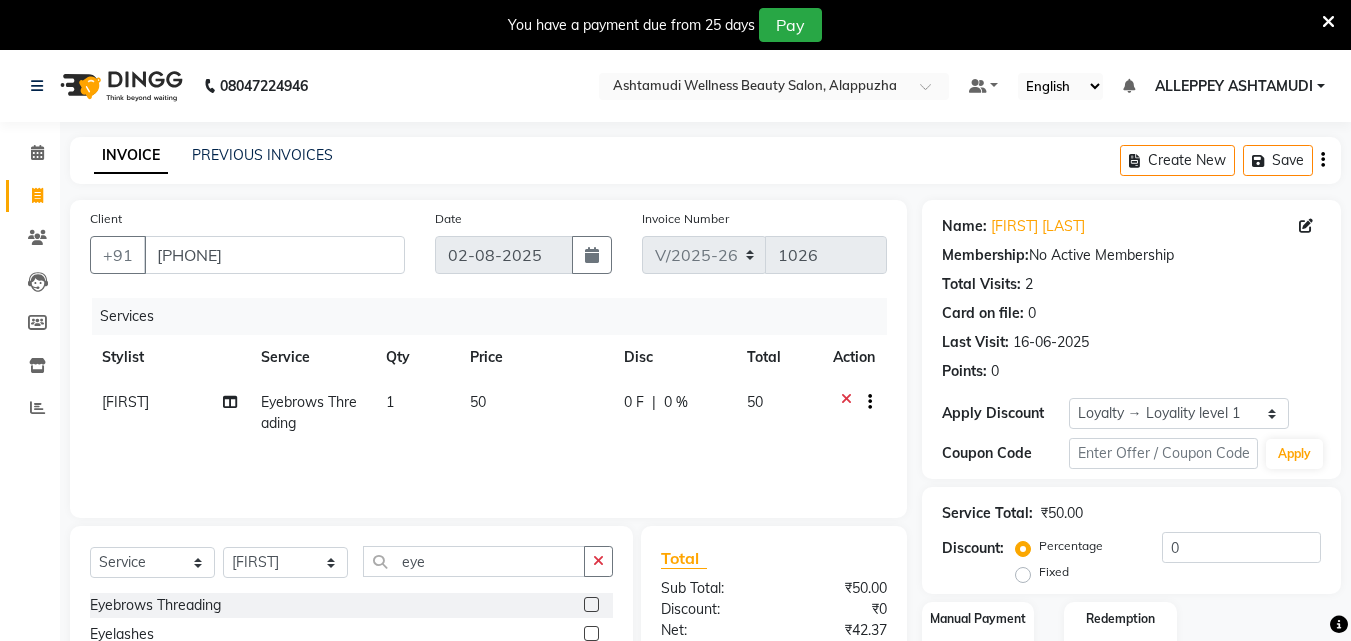 checkbox on "false" 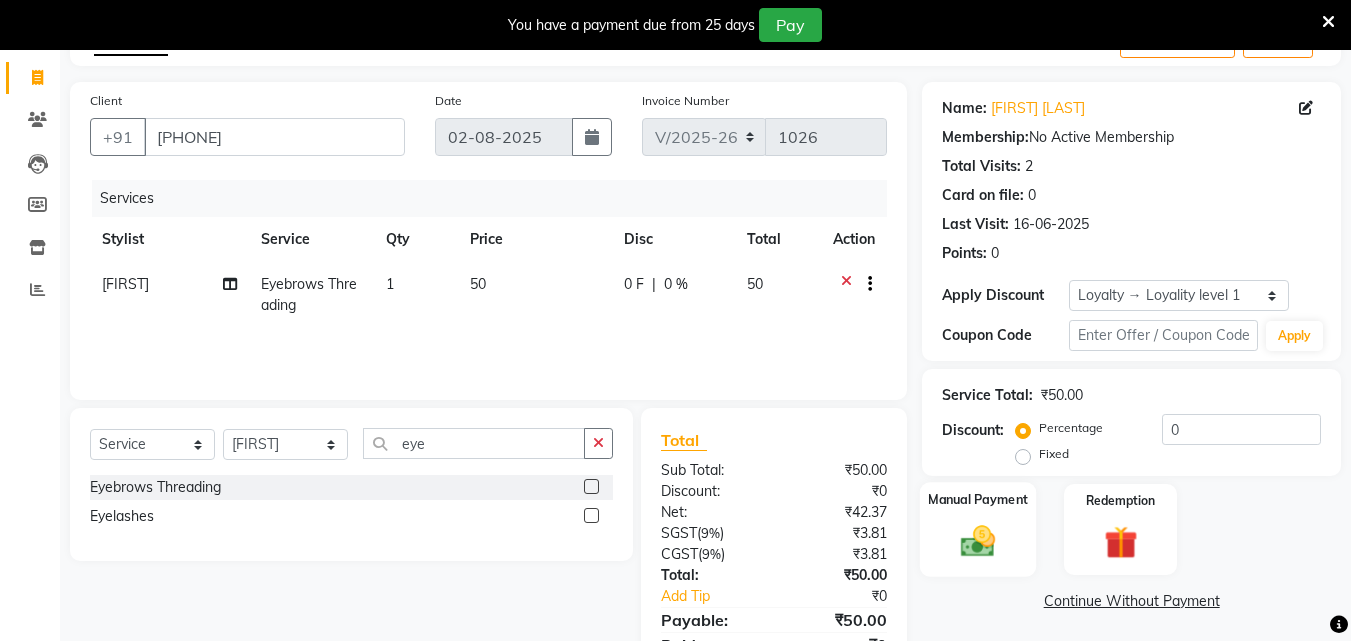 scroll, scrollTop: 209, scrollLeft: 0, axis: vertical 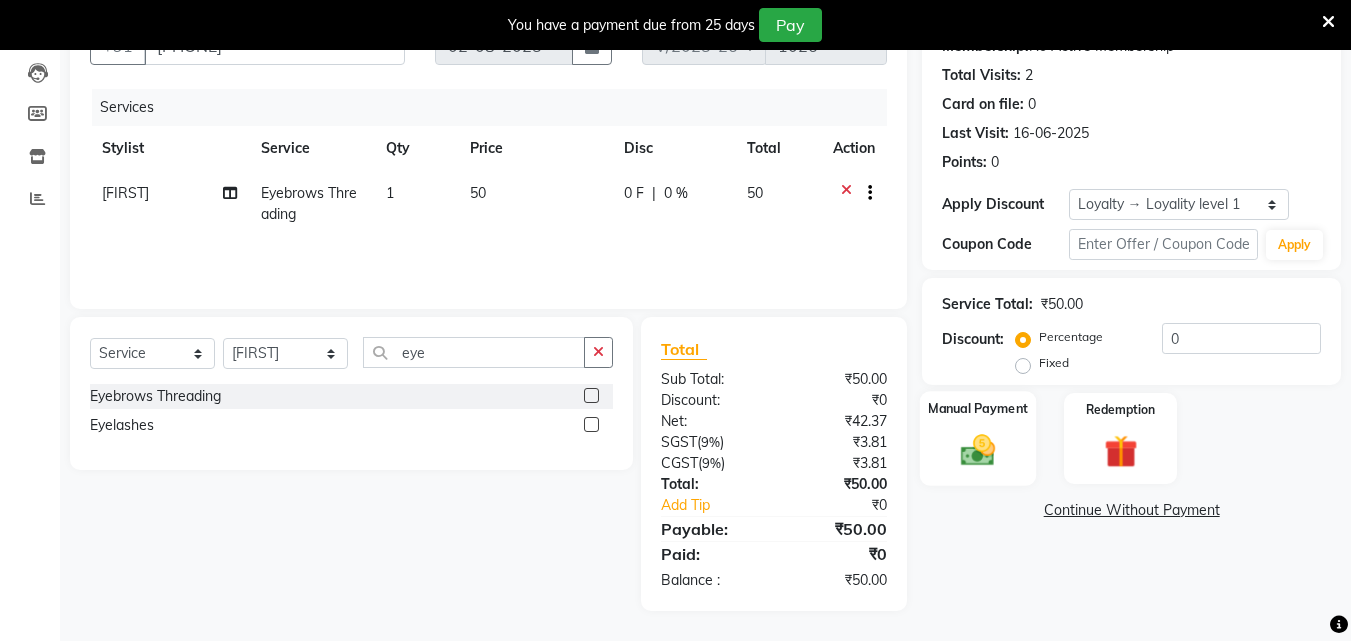click 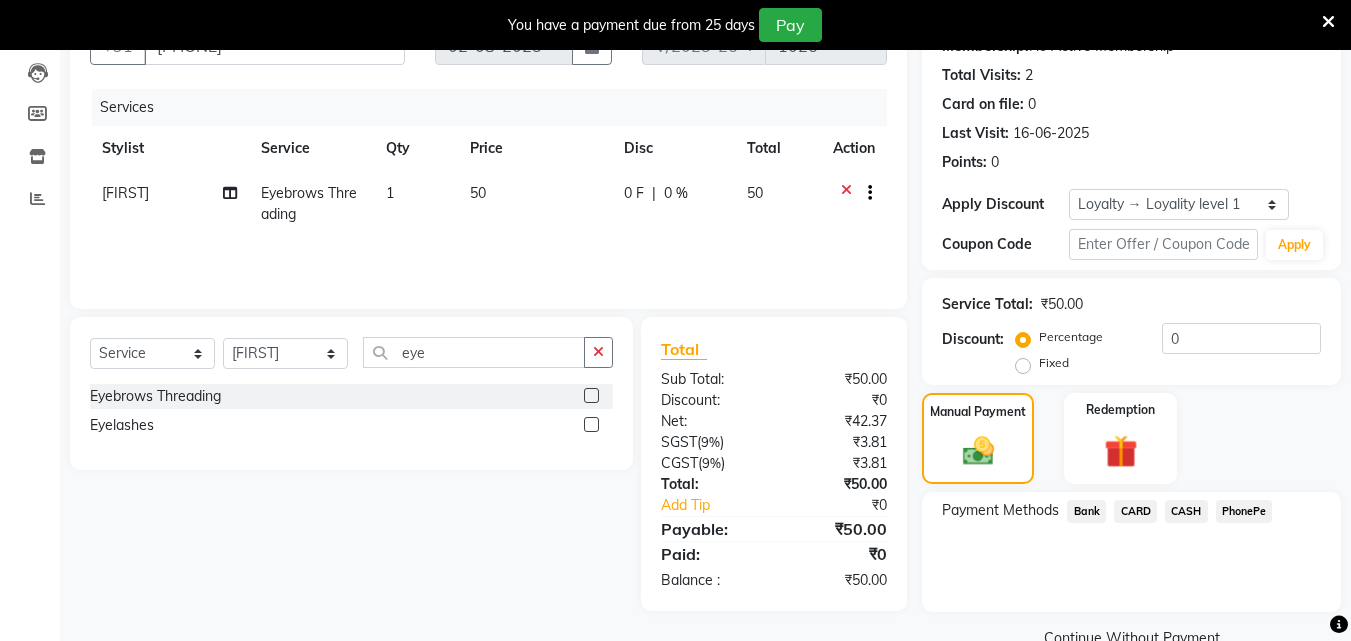 click on "PhonePe" 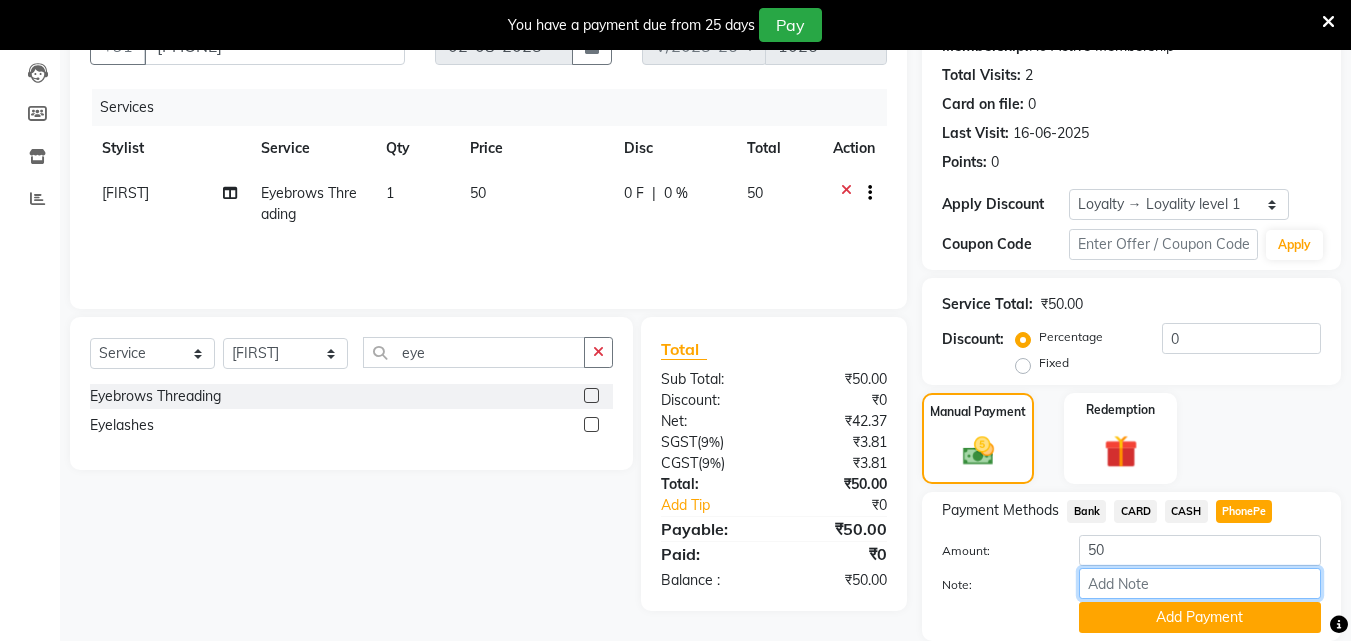 drag, startPoint x: 1153, startPoint y: 587, endPoint x: 1159, endPoint y: 561, distance: 26.683329 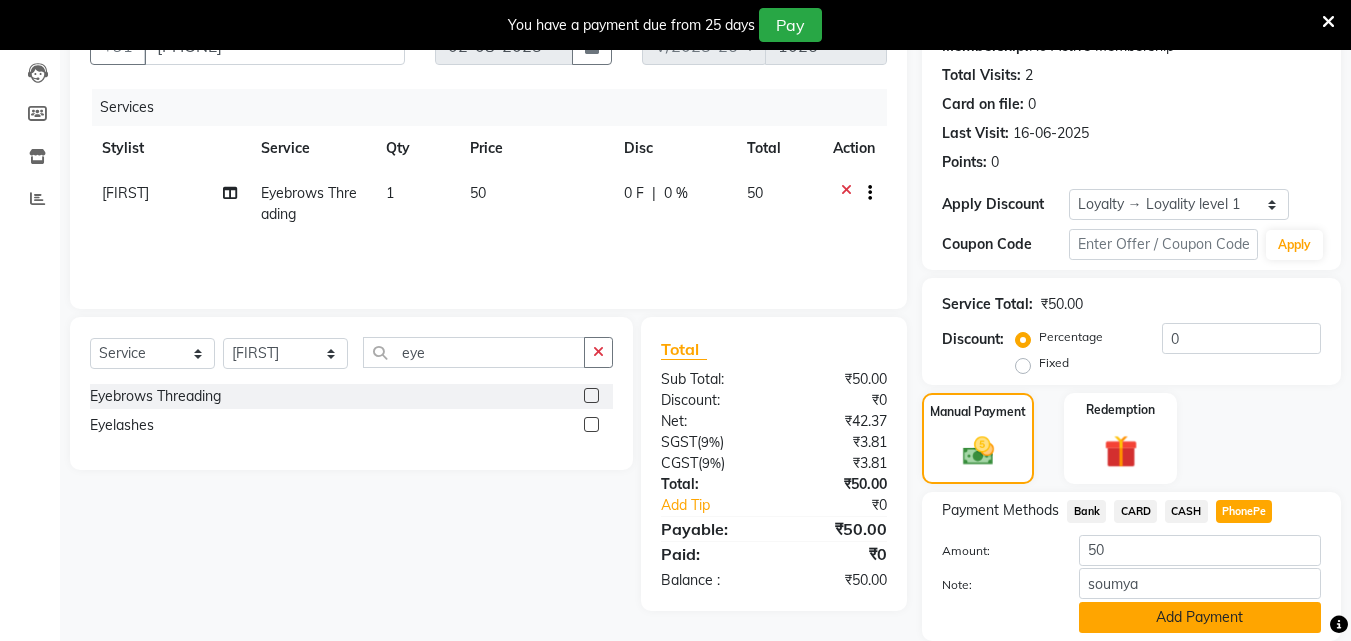 click on "Add Payment" 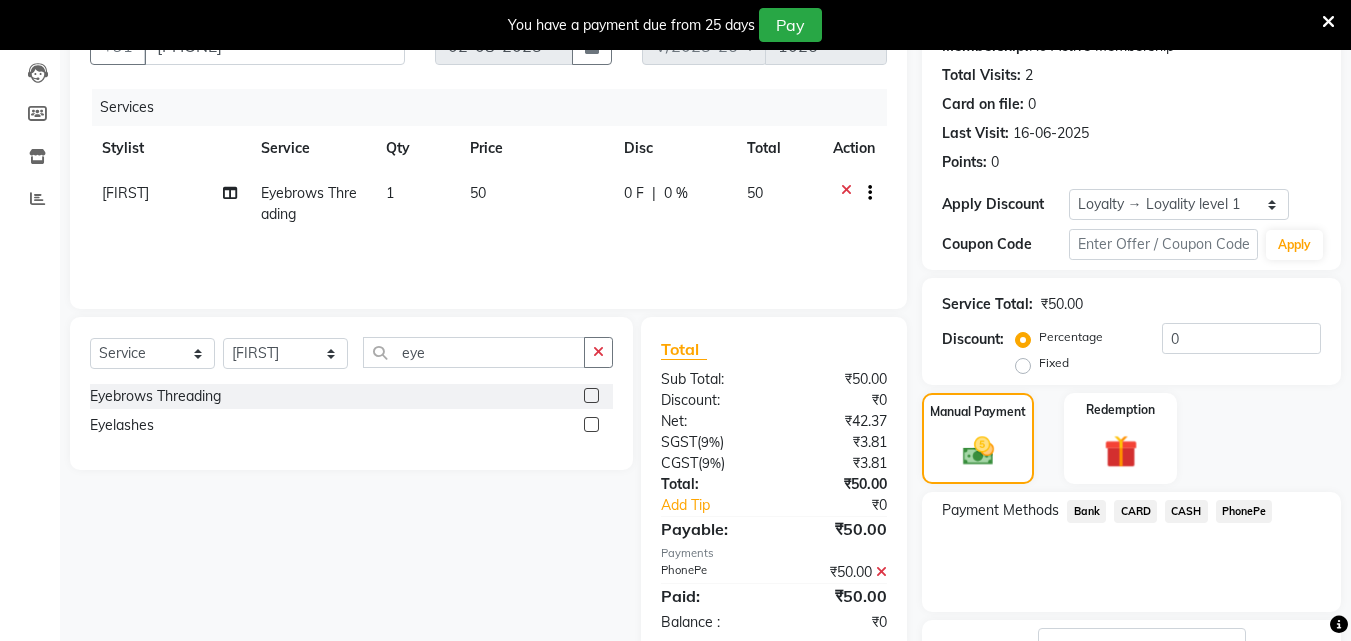 scroll, scrollTop: 364, scrollLeft: 0, axis: vertical 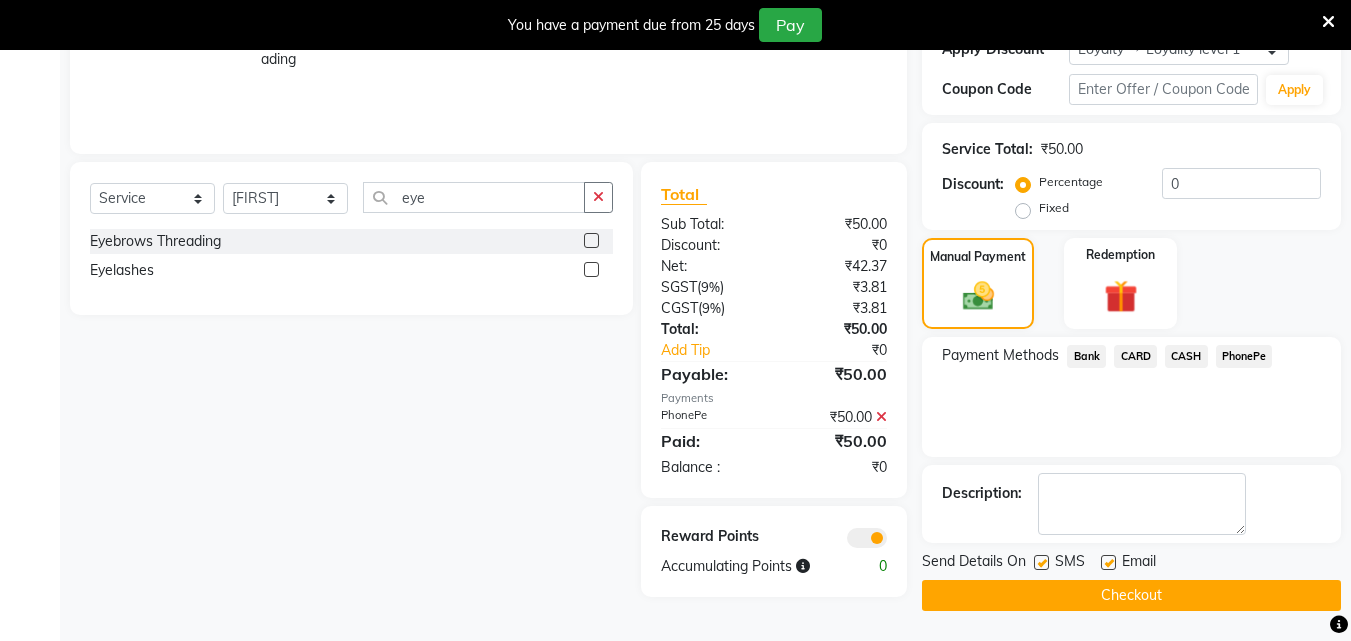 click on "Checkout" 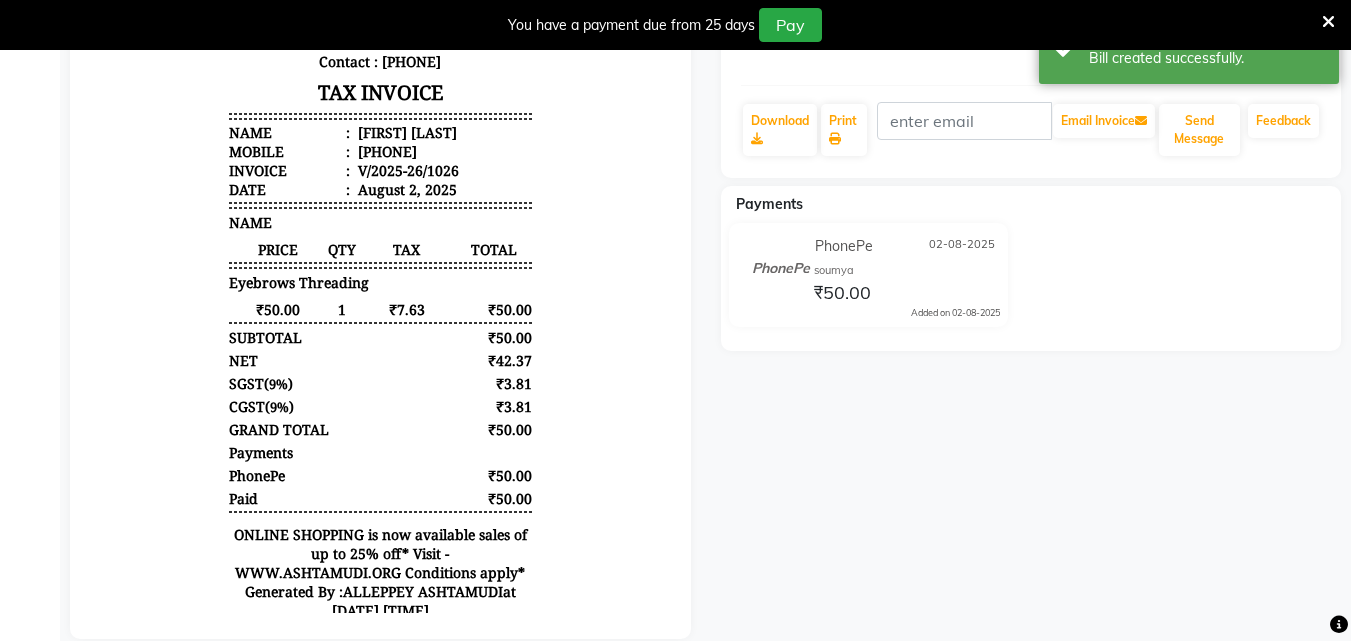 scroll, scrollTop: 0, scrollLeft: 0, axis: both 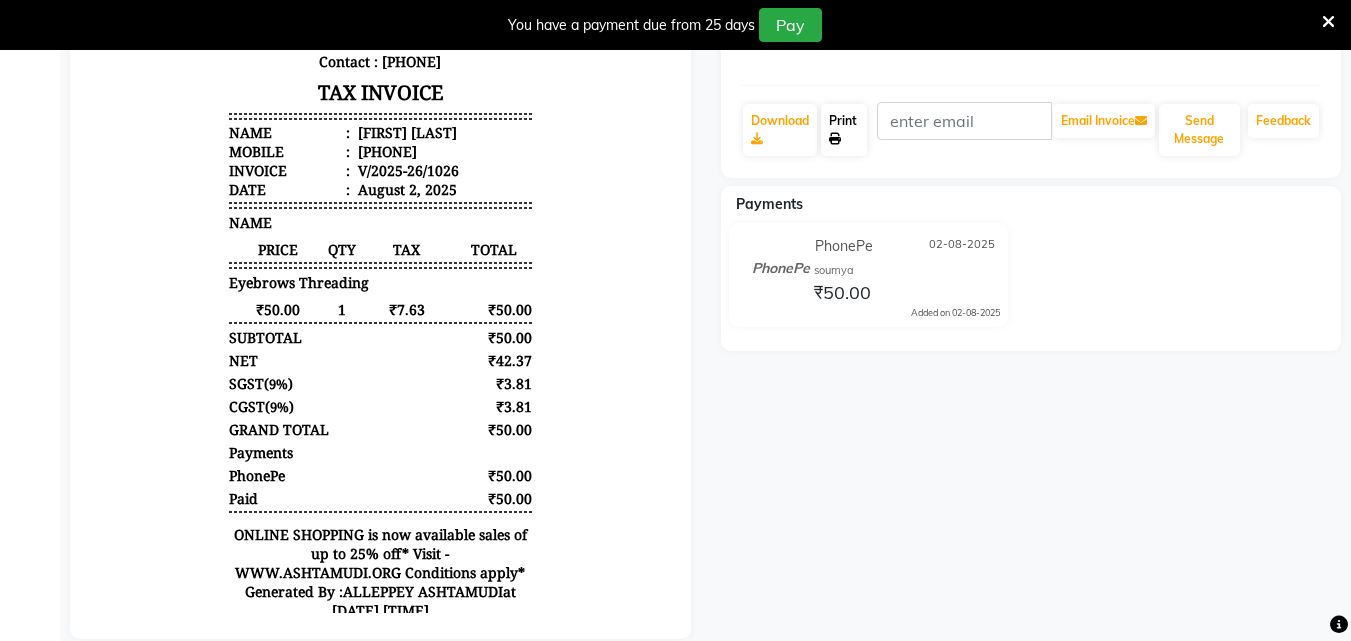 click on "Print" 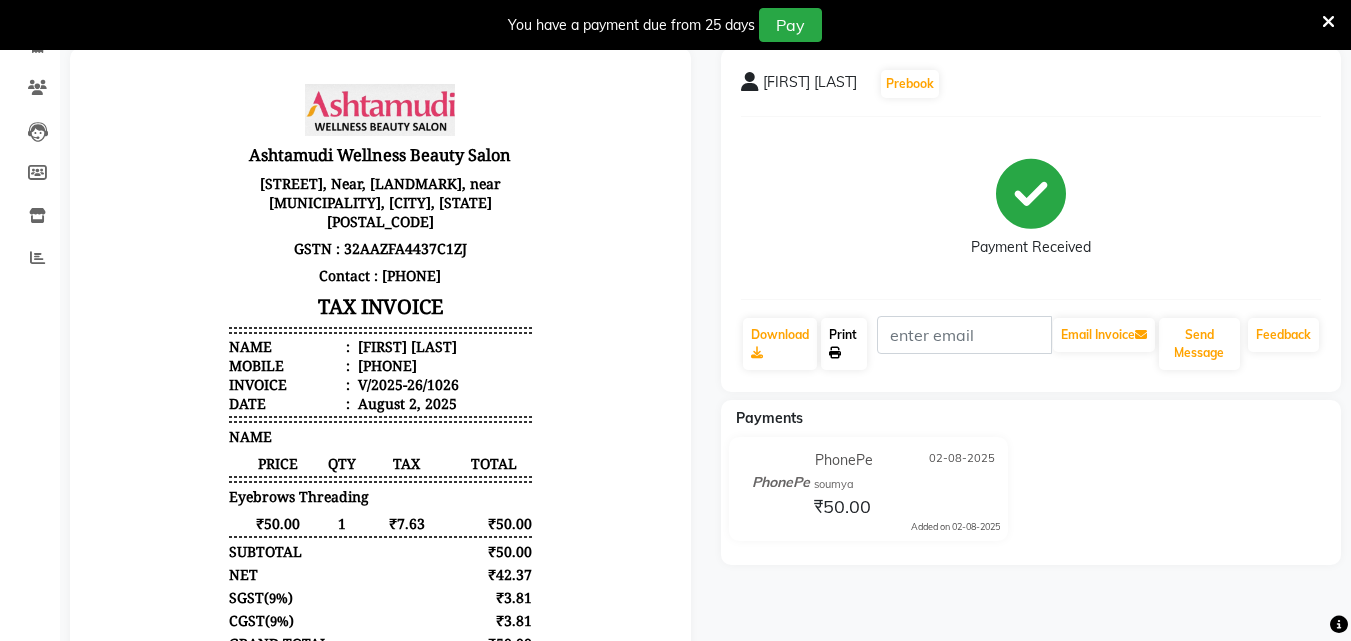 scroll, scrollTop: 0, scrollLeft: 0, axis: both 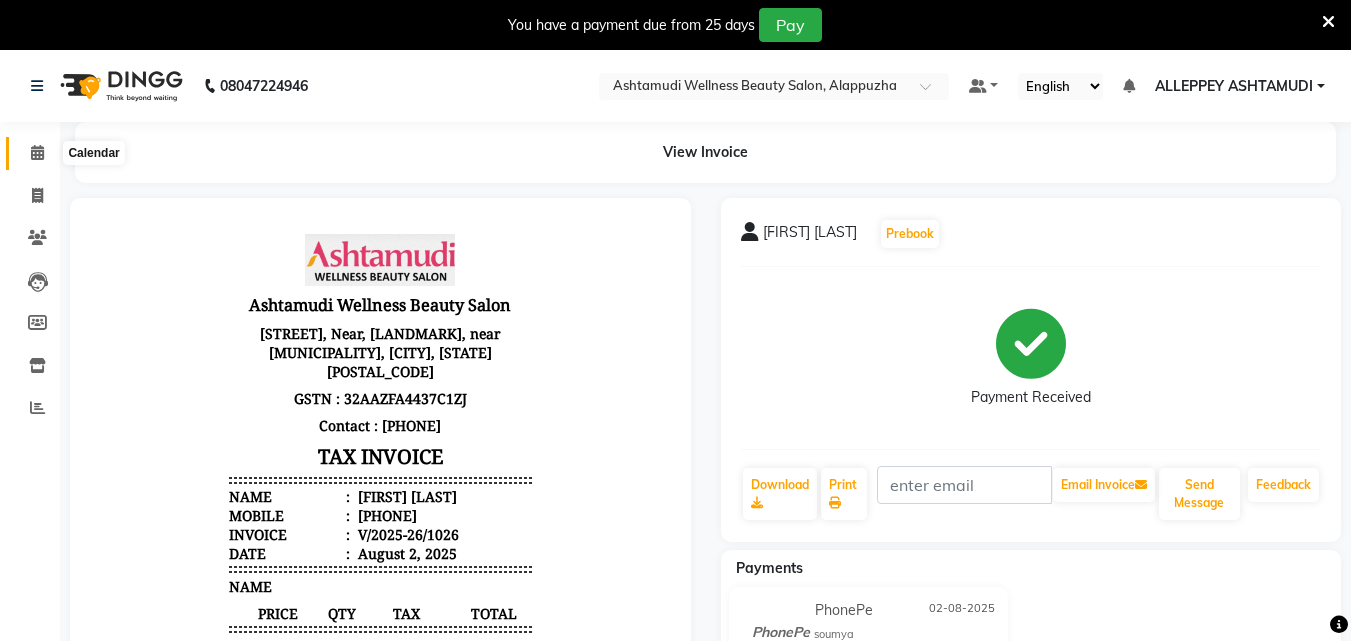 click 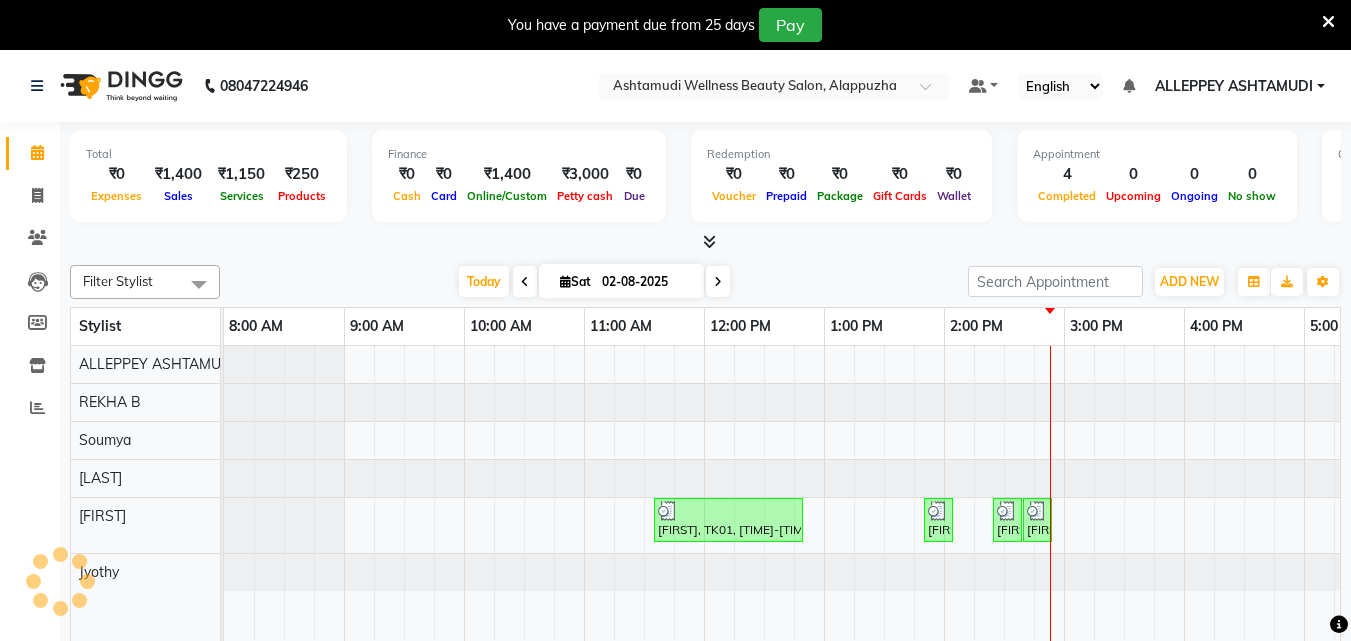 scroll, scrollTop: 0, scrollLeft: 444, axis: horizontal 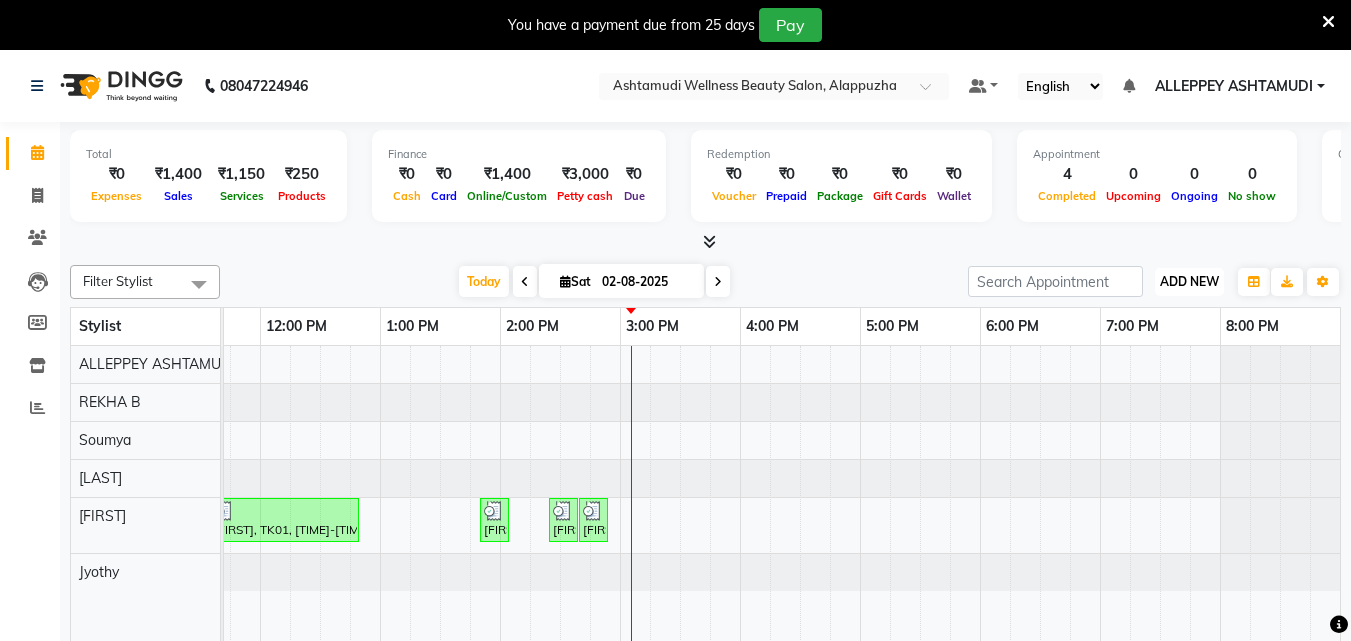 click on "ADD NEW" at bounding box center (1189, 281) 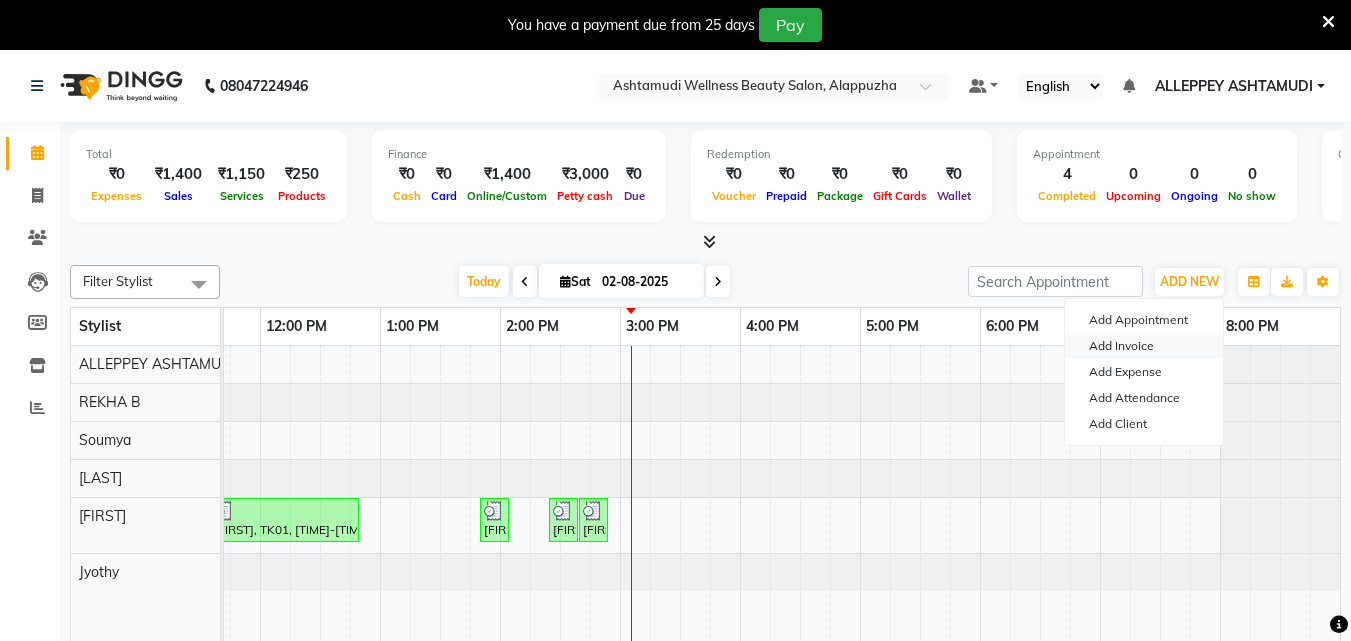 click on "Add Invoice" at bounding box center (1144, 346) 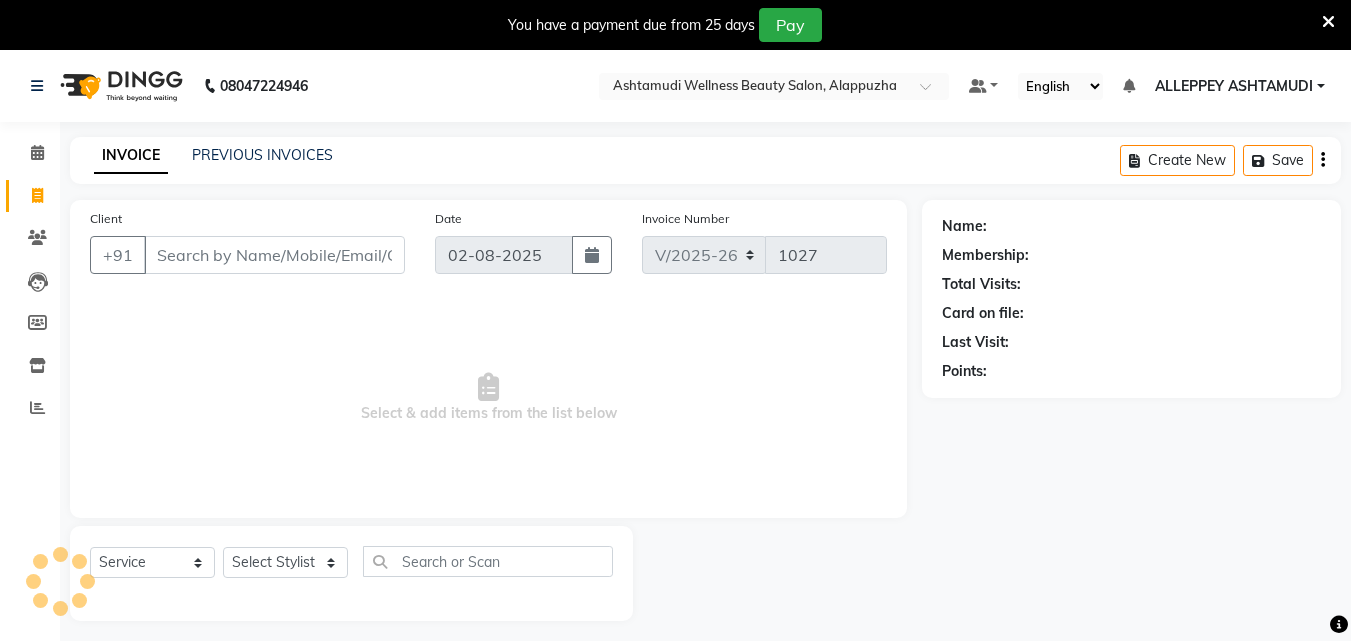 click on "Client" at bounding box center (274, 255) 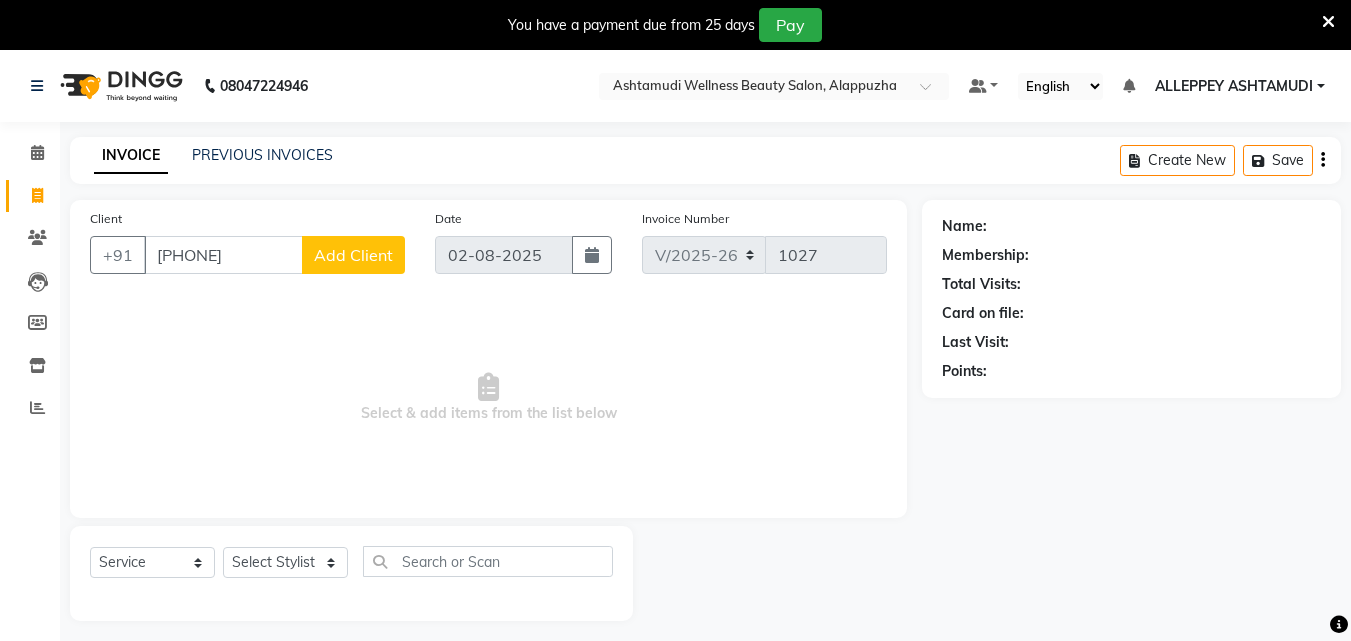 type on "[PHONE]" 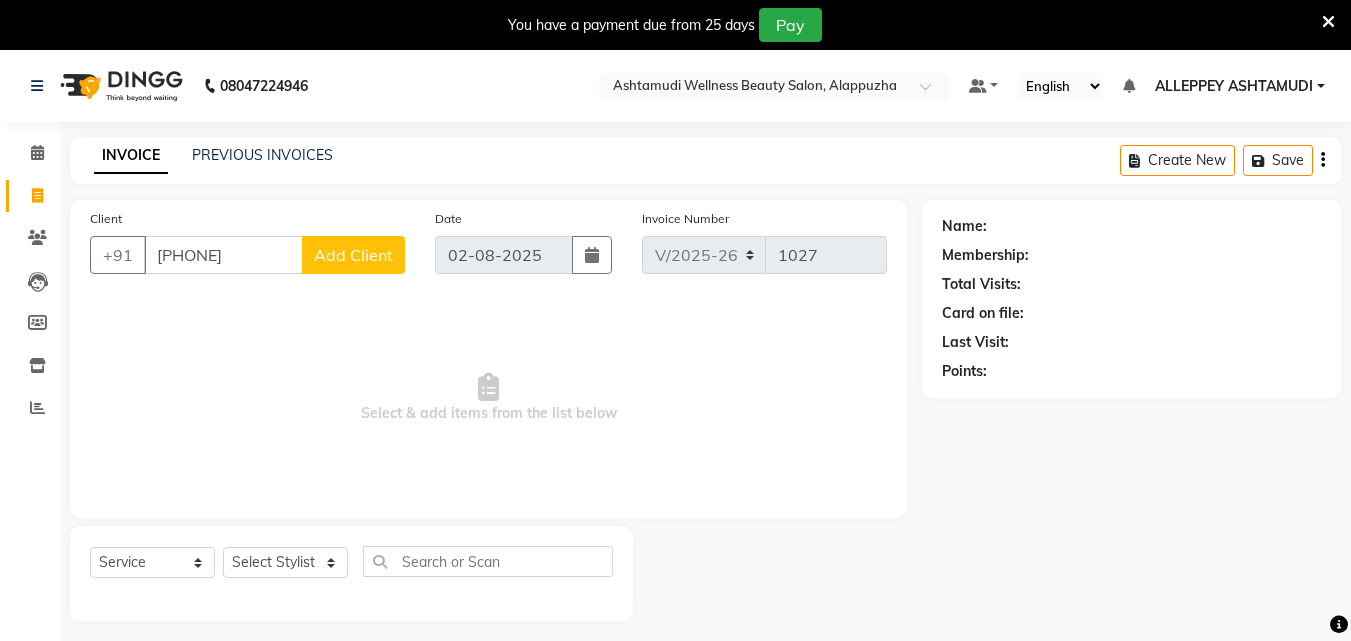 click on "Client +91 [PHONE] Add Client" 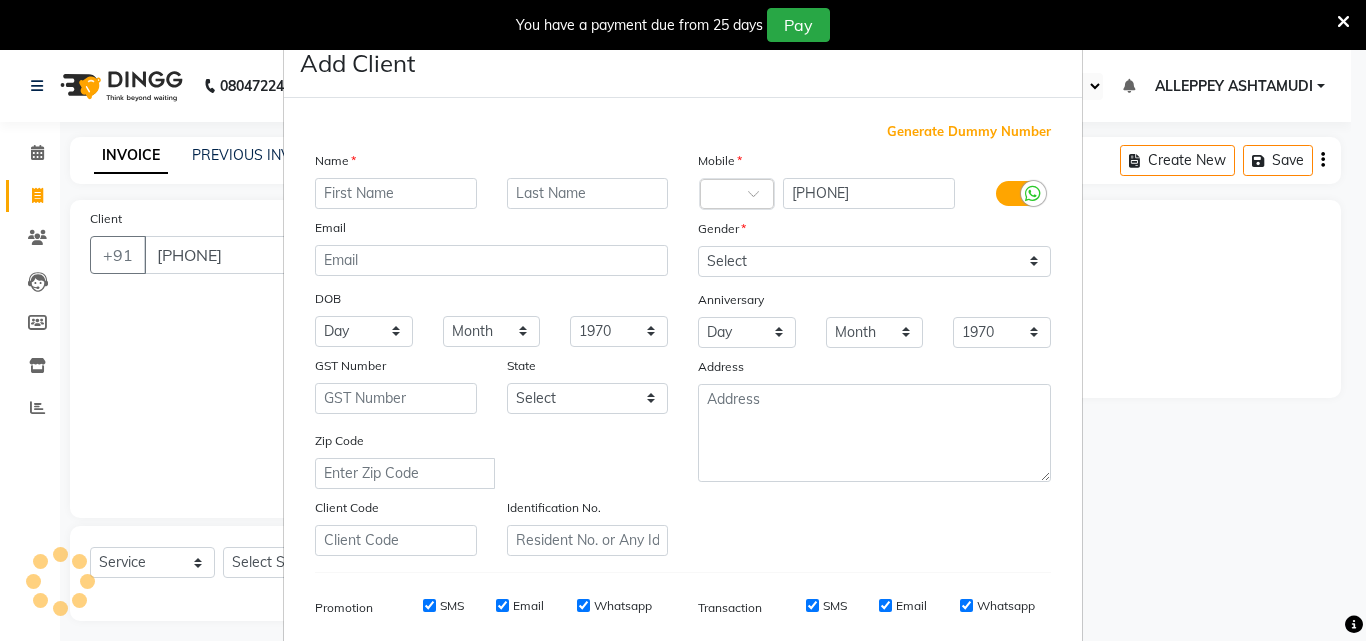click at bounding box center (396, 193) 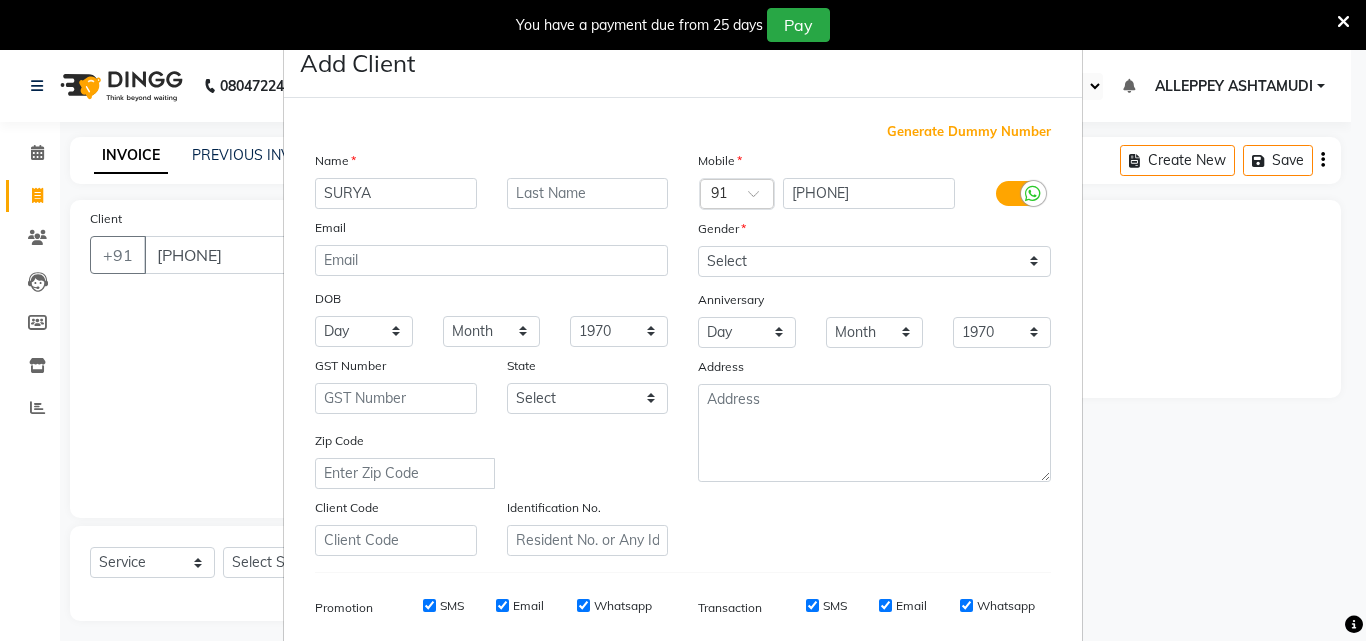 type on "SURYA" 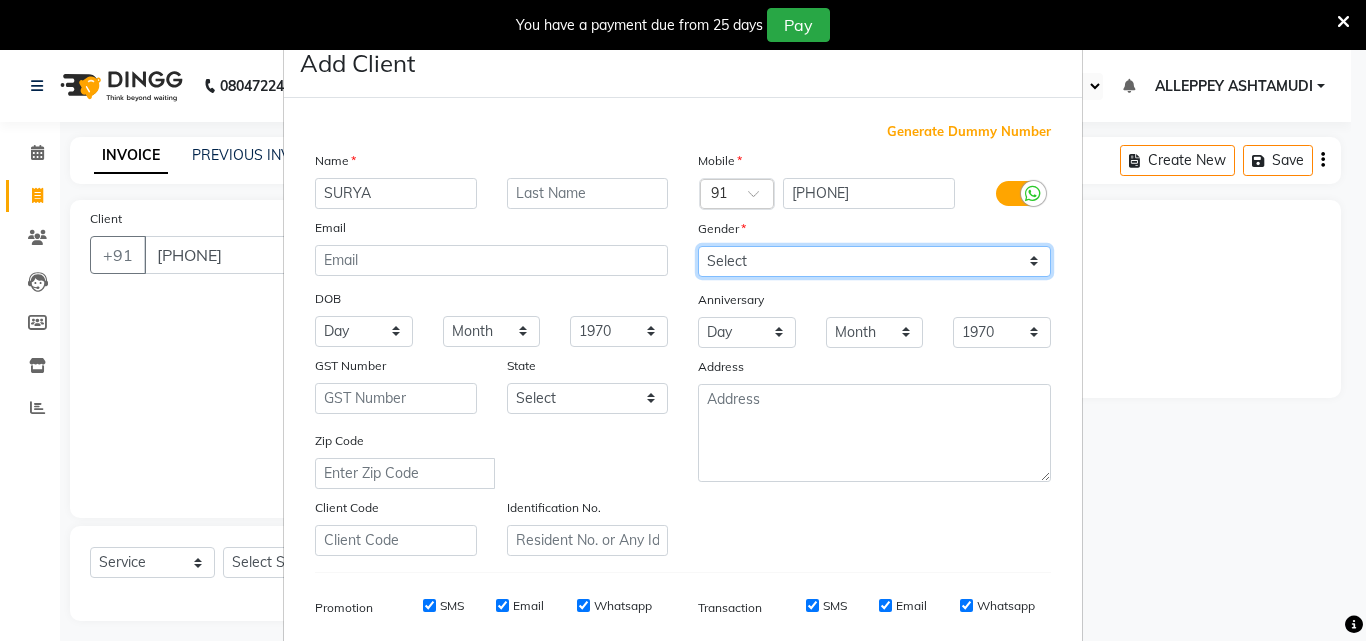 click on "Select Male Female Other Prefer Not To Say" at bounding box center (874, 261) 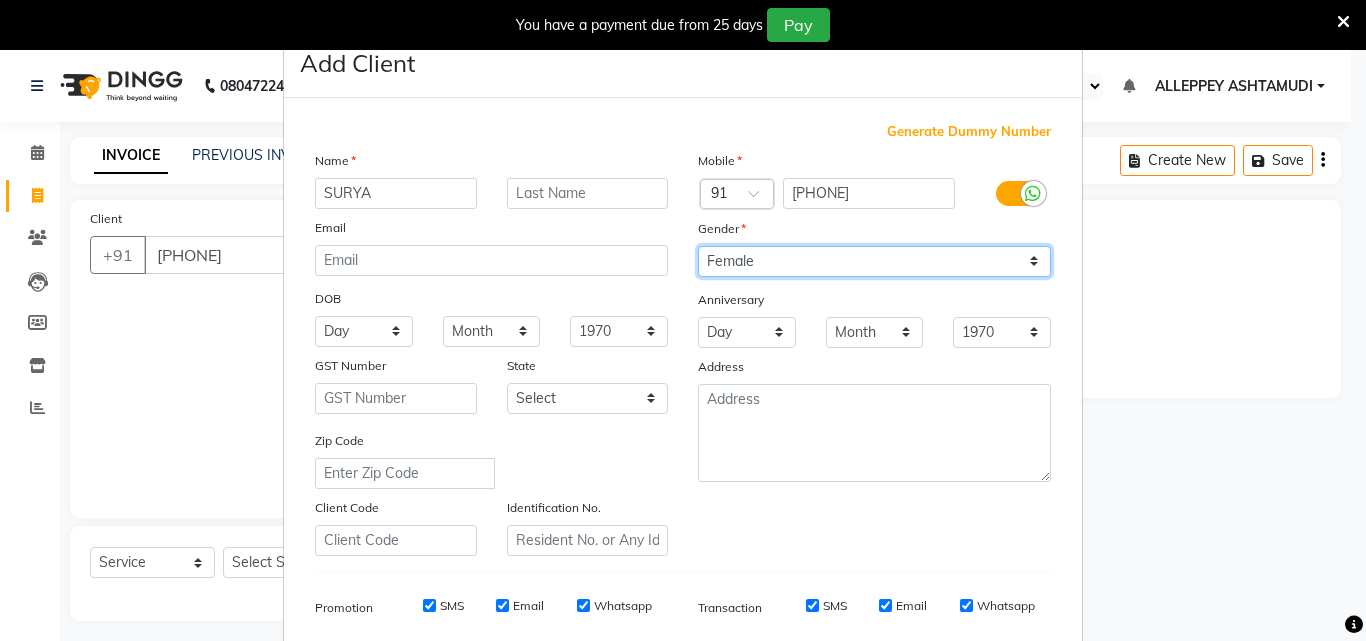 click on "Select Male Female Other Prefer Not To Say" at bounding box center [874, 261] 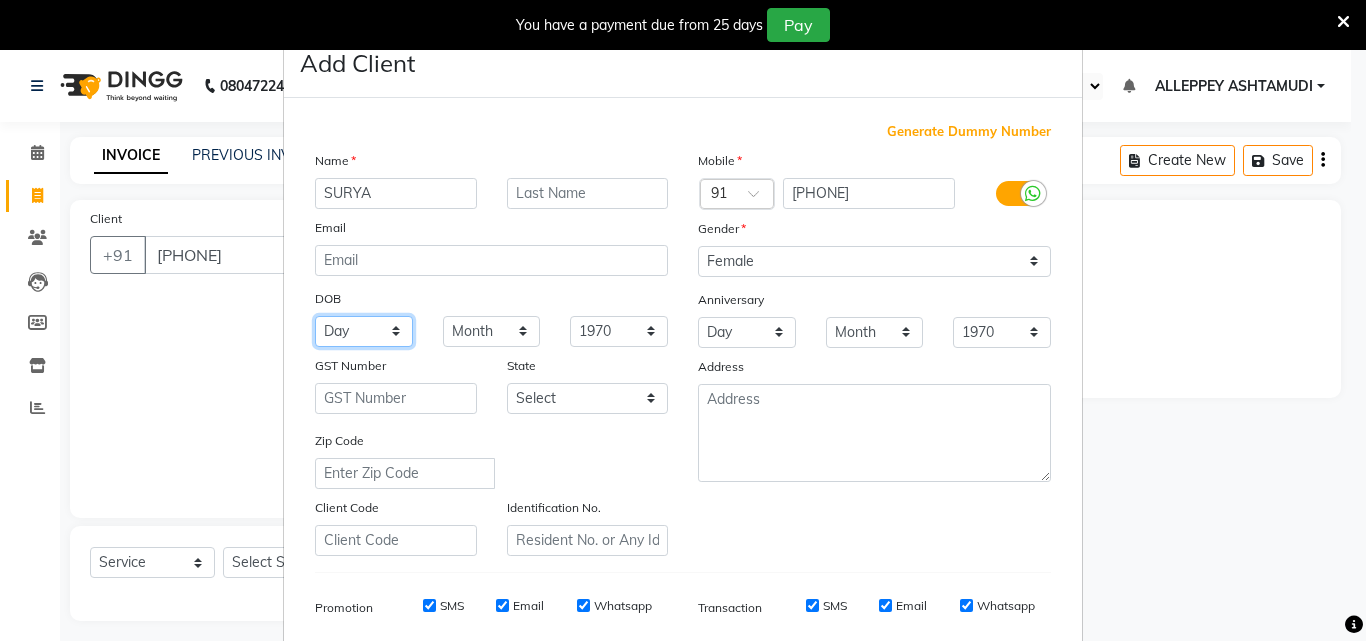 click on "Day 01 02 03 04 05 06 07 08 09 10 11 12 13 14 15 16 17 18 19 20 21 22 23 24 25 26 27 28 29 30 31" at bounding box center (364, 331) 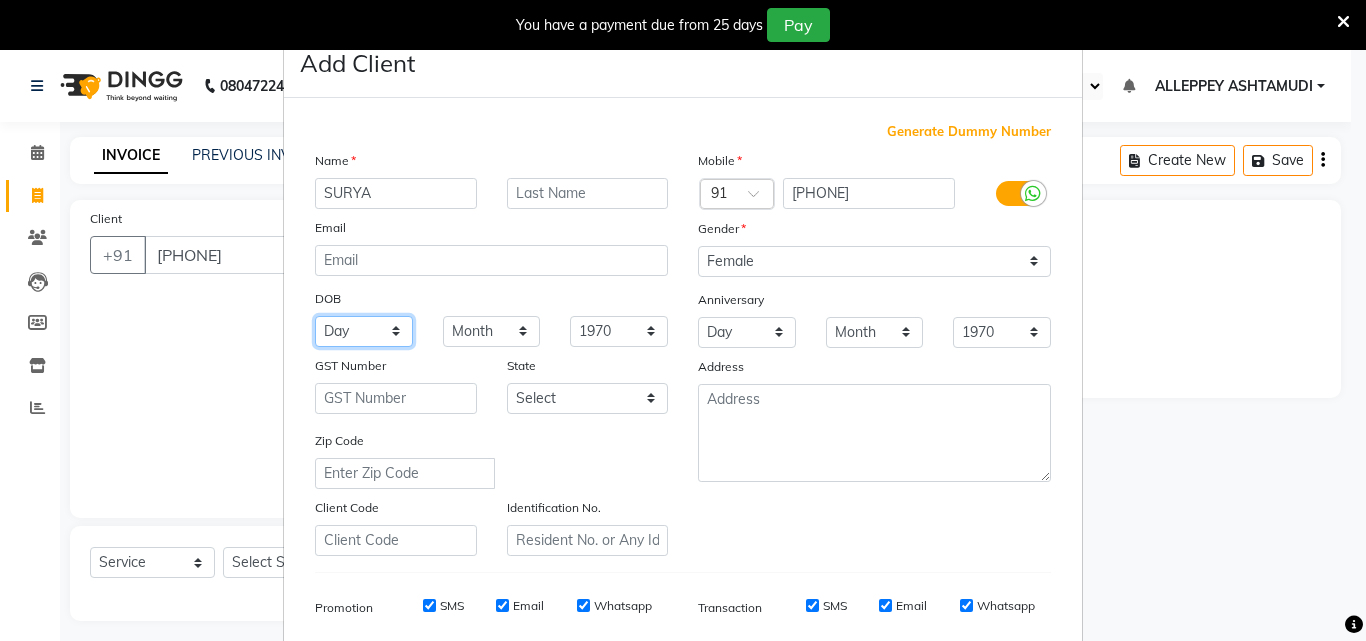 select on "08" 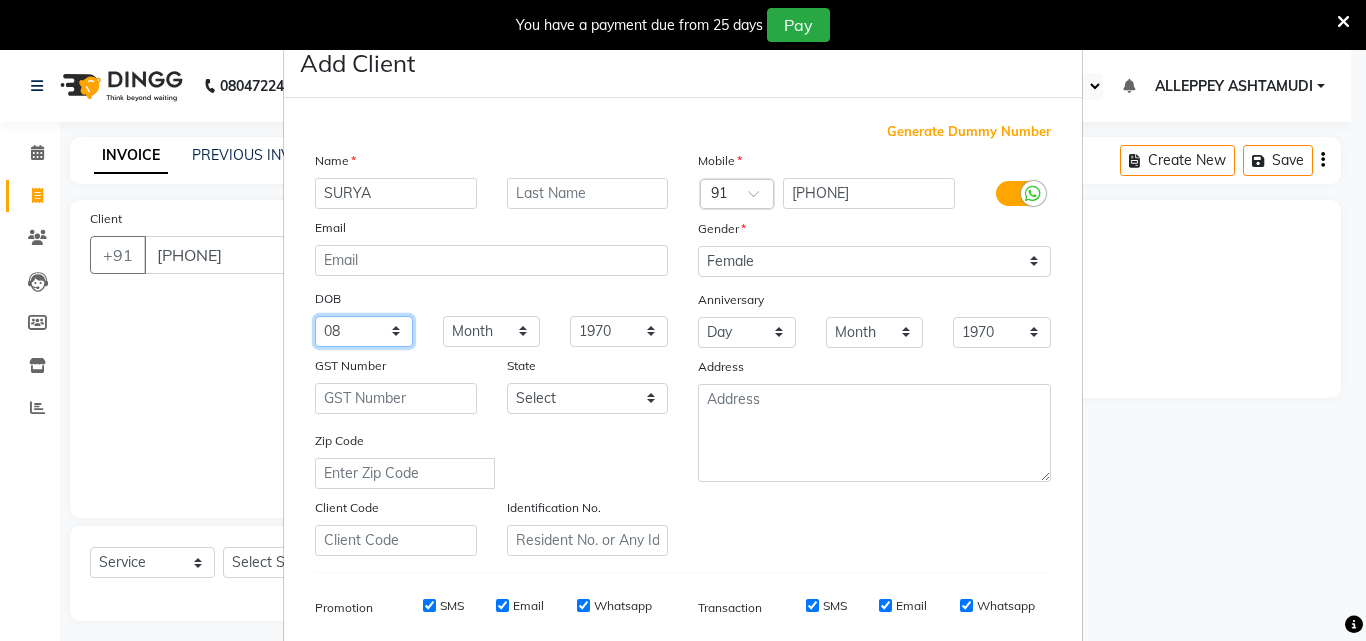 click on "Day 01 02 03 04 05 06 07 08 09 10 11 12 13 14 15 16 17 18 19 20 21 22 23 24 25 26 27 28 29 30 31" at bounding box center [364, 331] 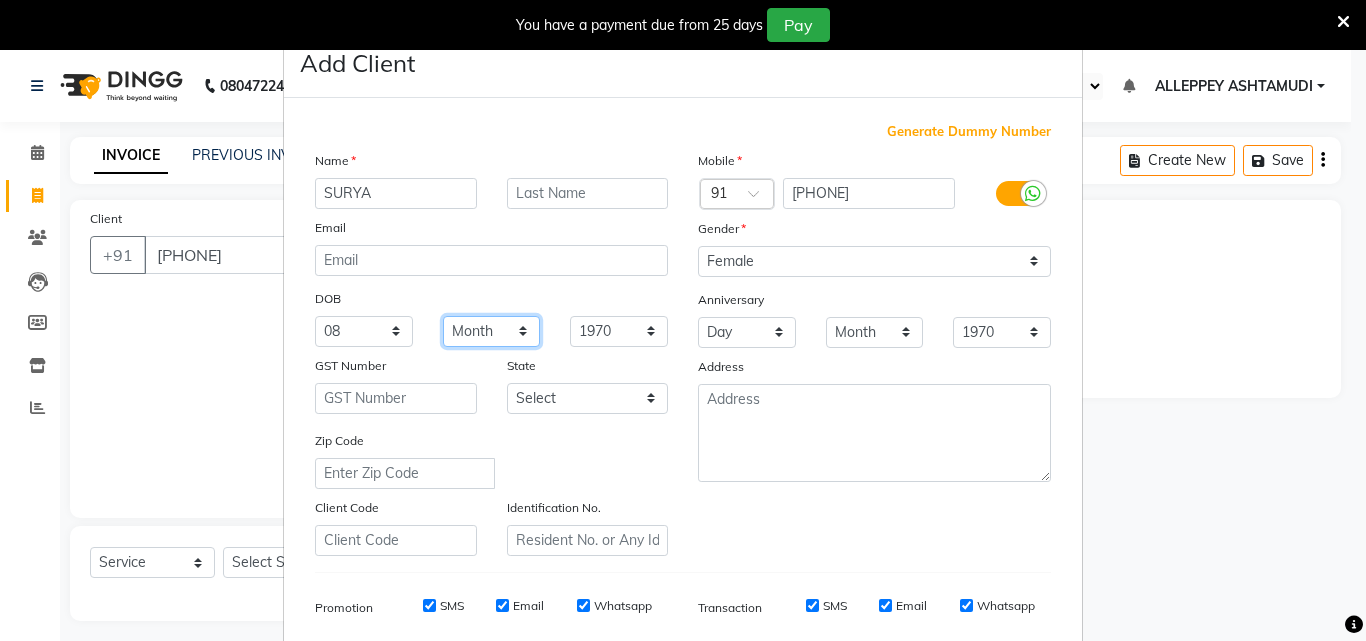 click on "Month January February March April May June July August September October November December" at bounding box center (492, 331) 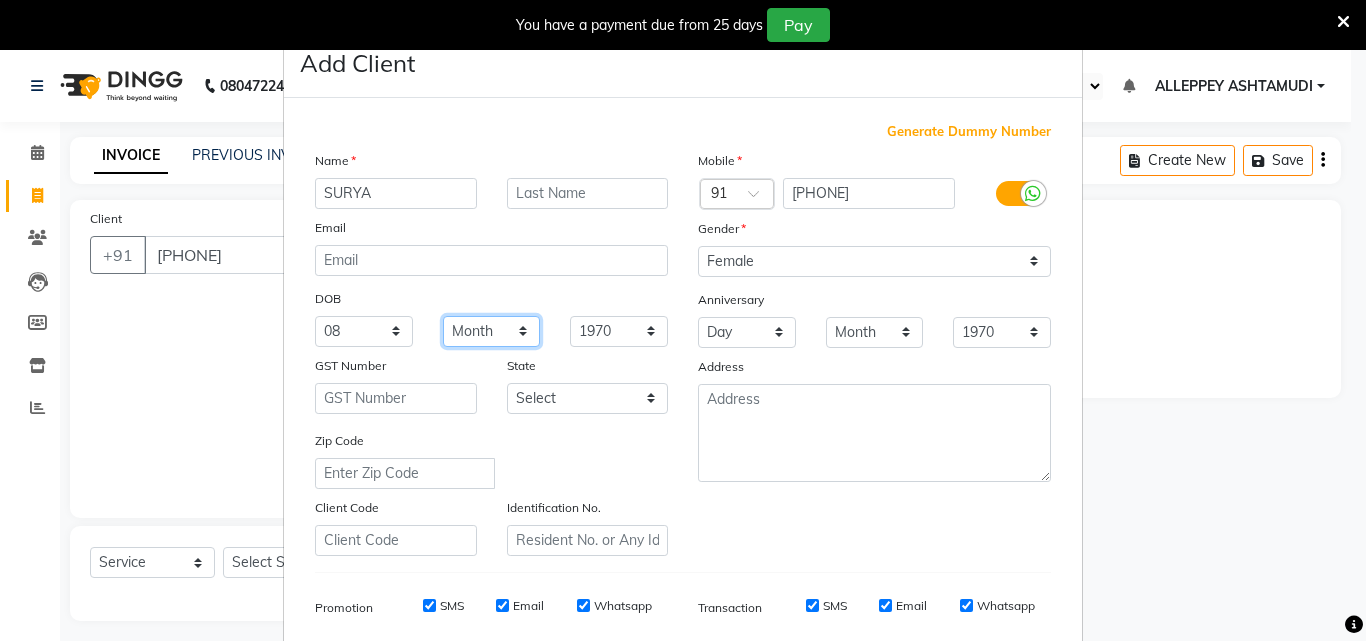 select on "01" 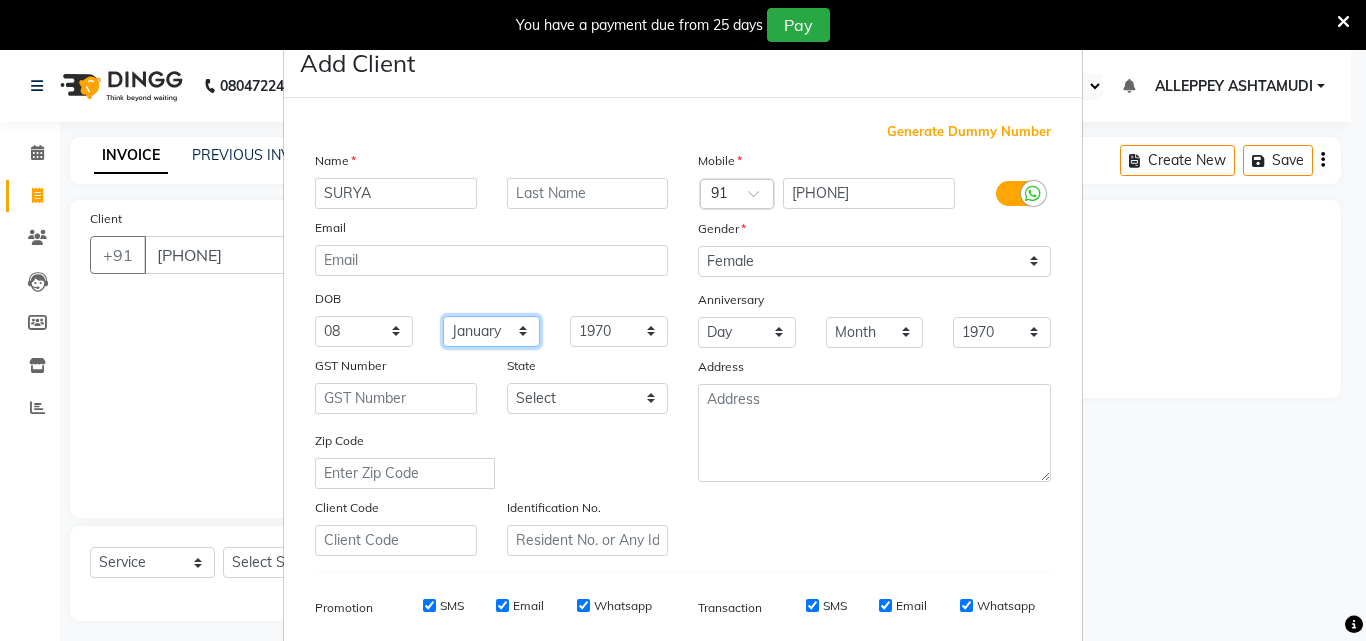 click on "Month January February March April May June July August September October November December" at bounding box center (492, 331) 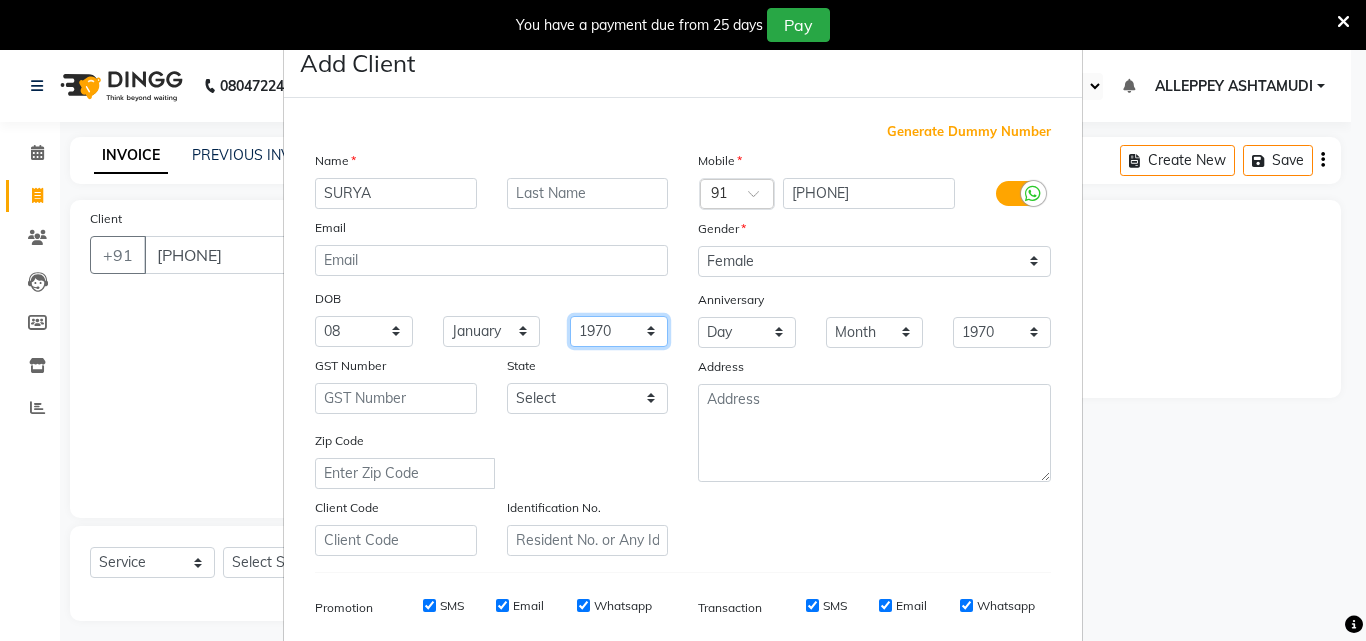 click on "1940 1941 1942 1943 1944 1945 1946 1947 1948 1949 1950 1951 1952 1953 1954 1955 1956 1957 1958 1959 1960 1961 1962 1963 1964 1965 1966 1967 1968 1969 1970 1971 1972 1973 1974 1975 1976 1977 1978 1979 1980 1981 1982 1983 1984 1985 1986 1987 1988 1989 1990 1991 1992 1993 1994 1995 1996 1997 1998 1999 2000 2001 2002 2003 2004 2005 2006 2007 2008 2009 2010 2011 2012 2013 2014 2015 2016 2017 2018 2019 2020 2021 2022 2023 2024" at bounding box center [619, 331] 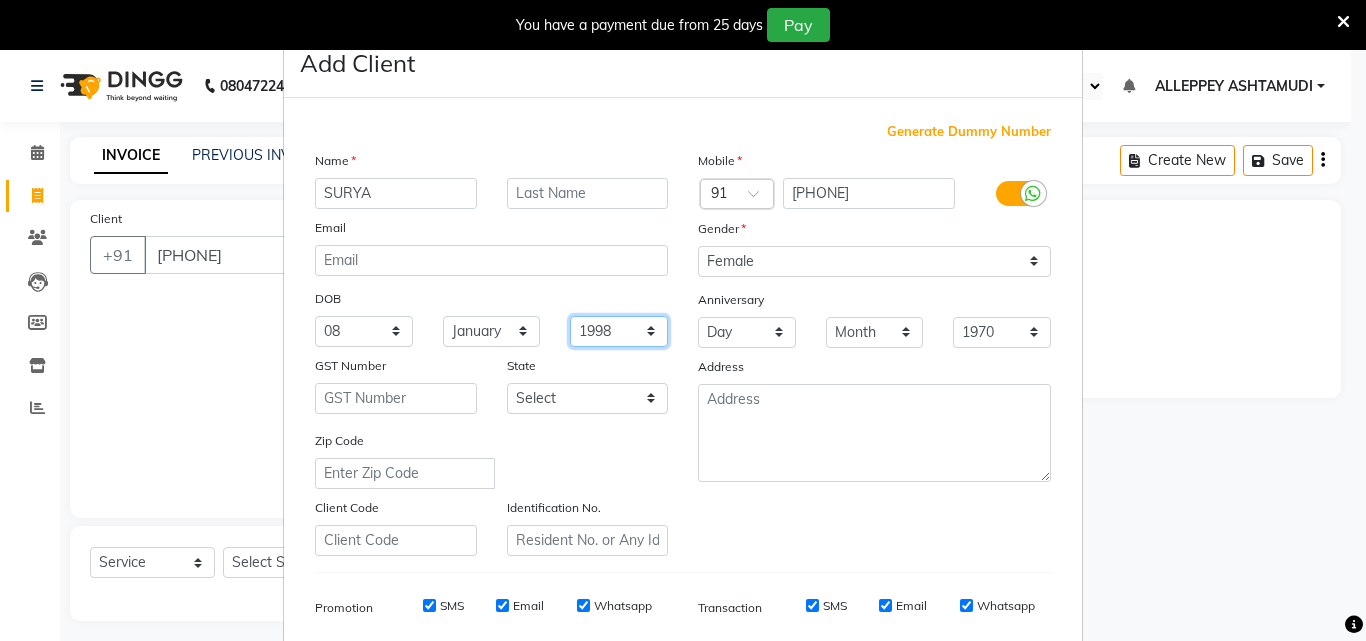 click on "1940 1941 1942 1943 1944 1945 1946 1947 1948 1949 1950 1951 1952 1953 1954 1955 1956 1957 1958 1959 1960 1961 1962 1963 1964 1965 1966 1967 1968 1969 1970 1971 1972 1973 1974 1975 1976 1977 1978 1979 1980 1981 1982 1983 1984 1985 1986 1987 1988 1989 1990 1991 1992 1993 1994 1995 1996 1997 1998 1999 2000 2001 2002 2003 2004 2005 2006 2007 2008 2009 2010 2011 2012 2013 2014 2015 2016 2017 2018 2019 2020 2021 2022 2023 2024" at bounding box center (619, 331) 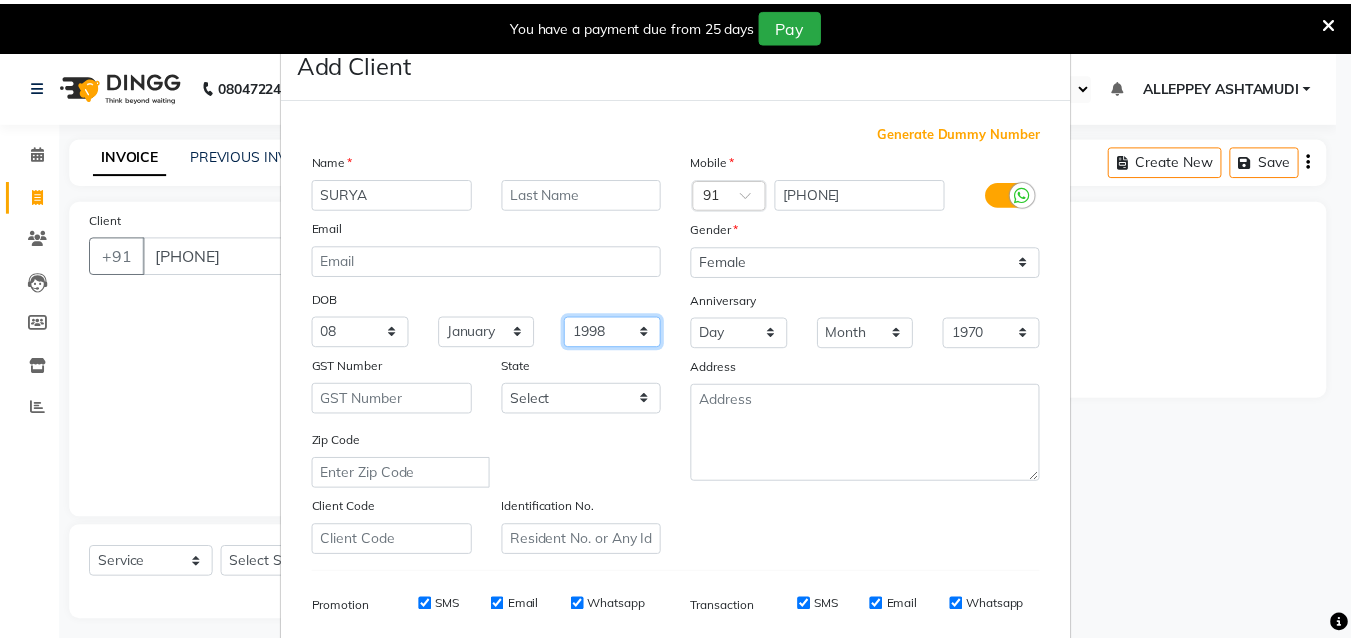 scroll, scrollTop: 282, scrollLeft: 0, axis: vertical 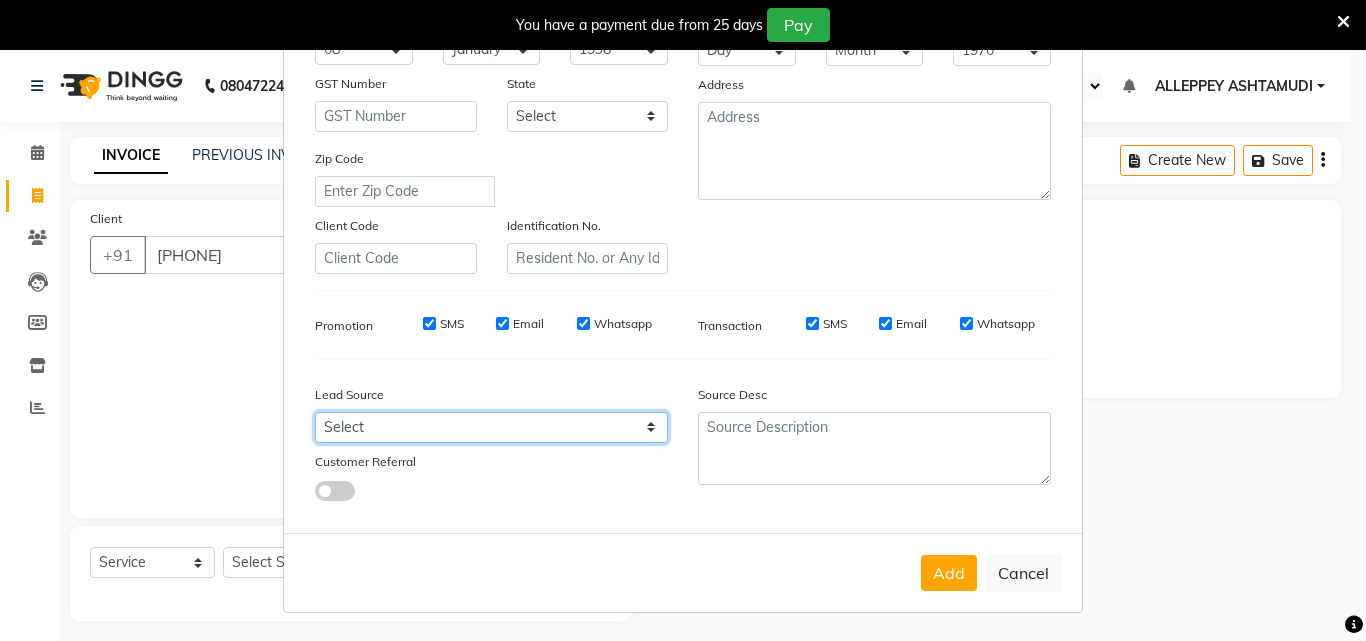 drag, startPoint x: 344, startPoint y: 429, endPoint x: 337, endPoint y: 413, distance: 17.464249 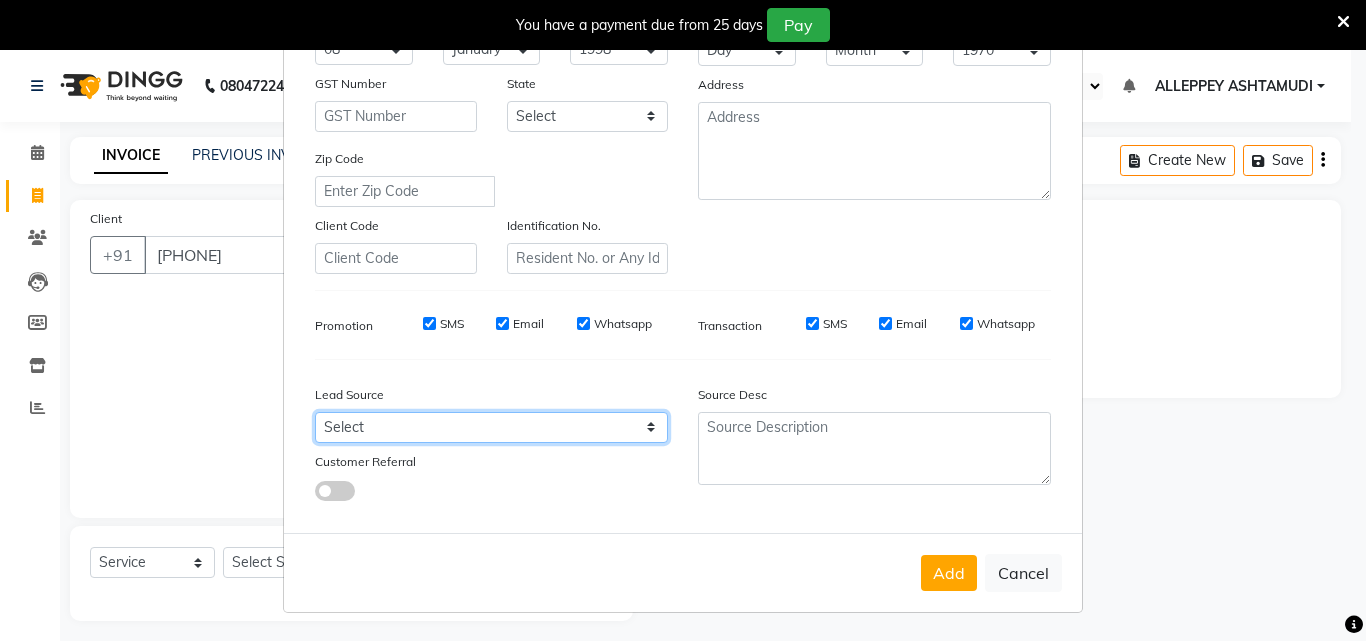 select on "31316" 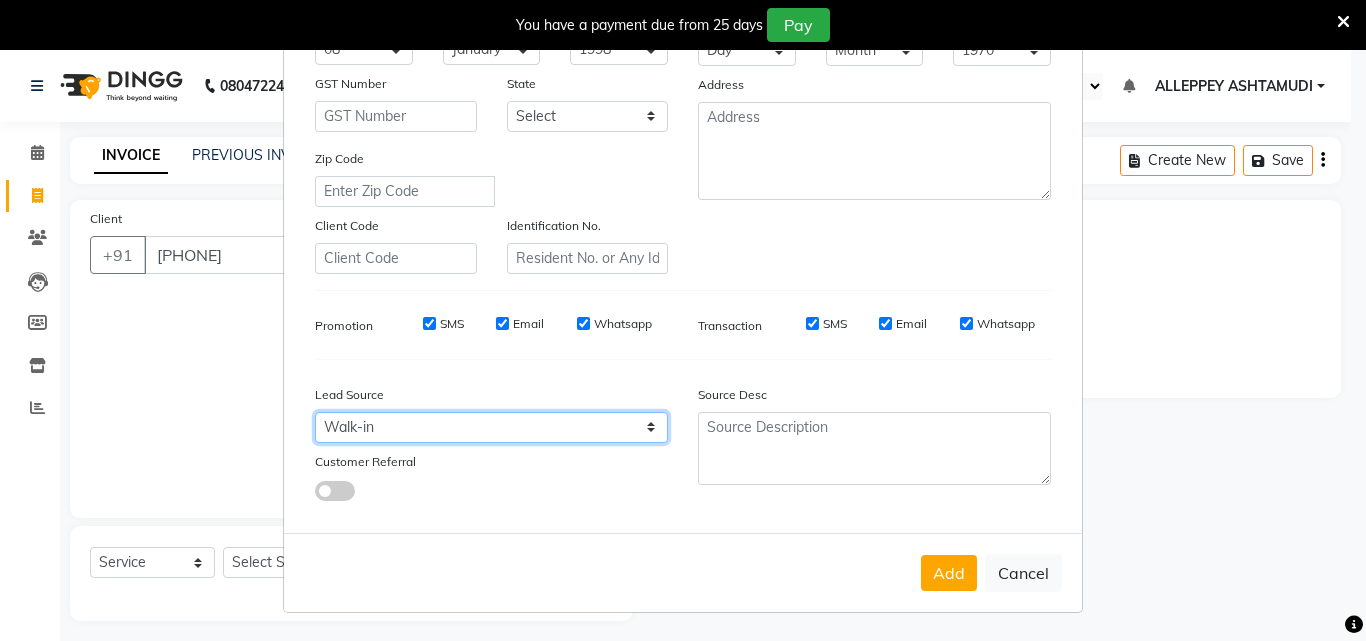 click on "Select Walk-in Referral Internet Friend Word of Mouth Advertisement Facebook JustDial Google Other Instagram  YouTube  WhatsApp" at bounding box center (491, 427) 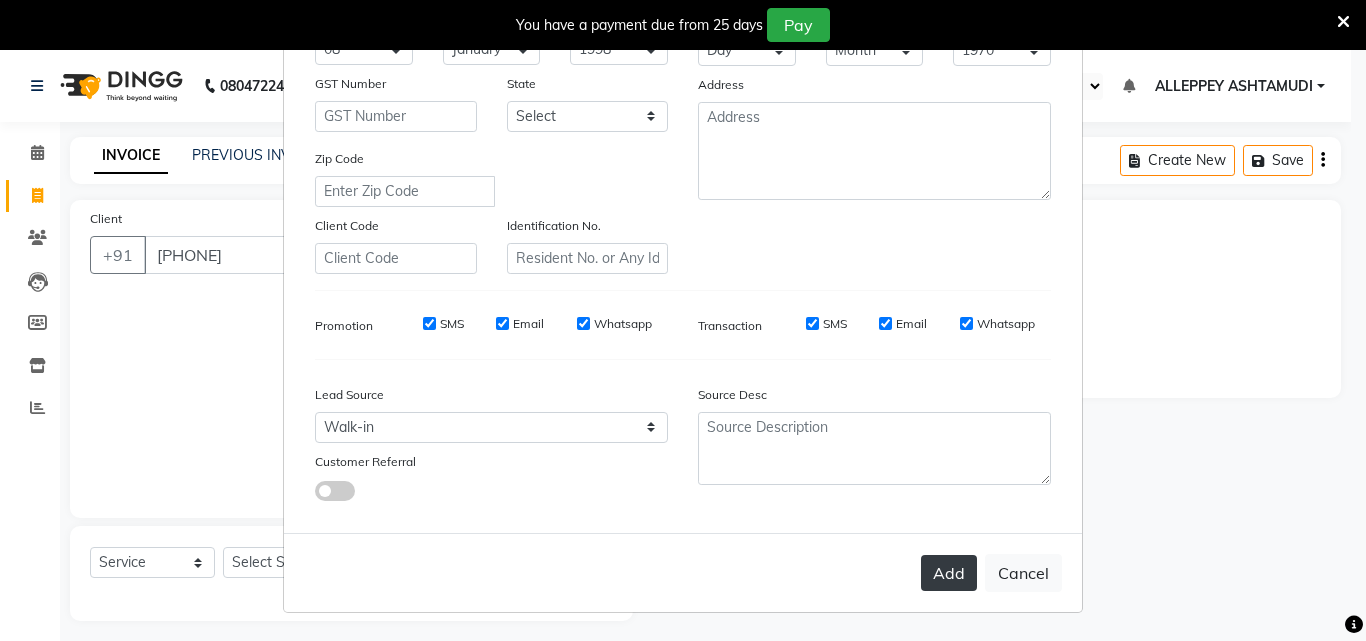 click on "Add" at bounding box center (949, 573) 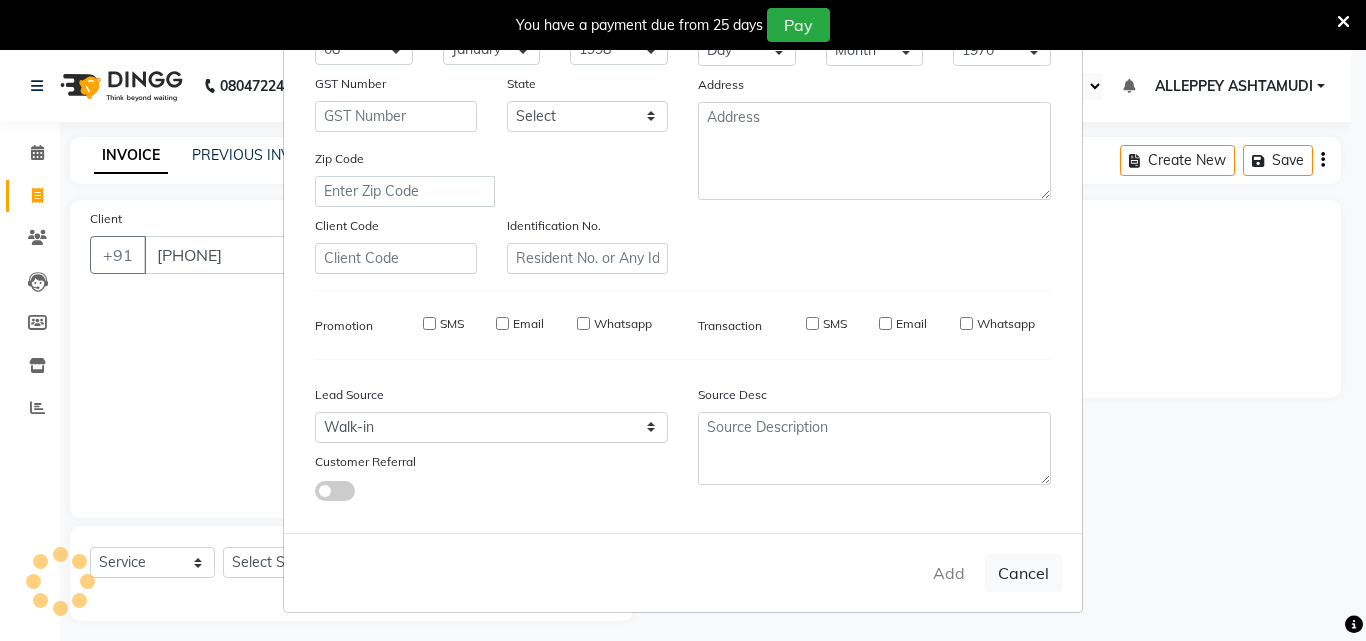 type 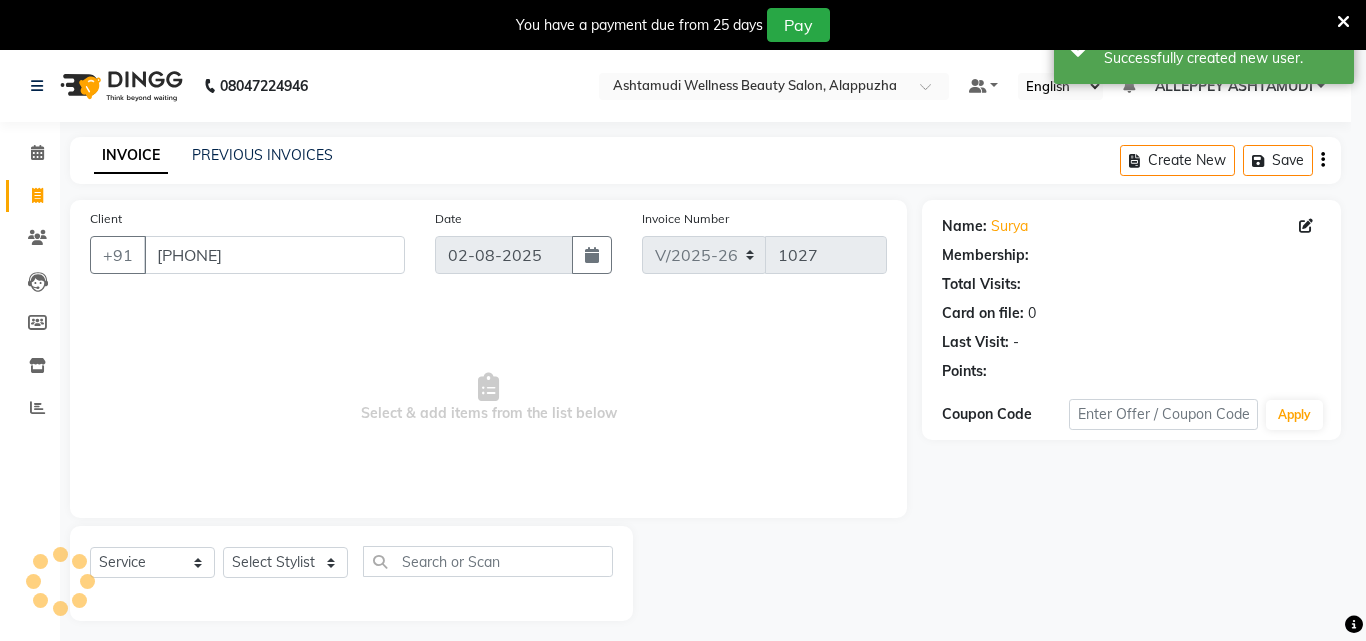 select on "1: Object" 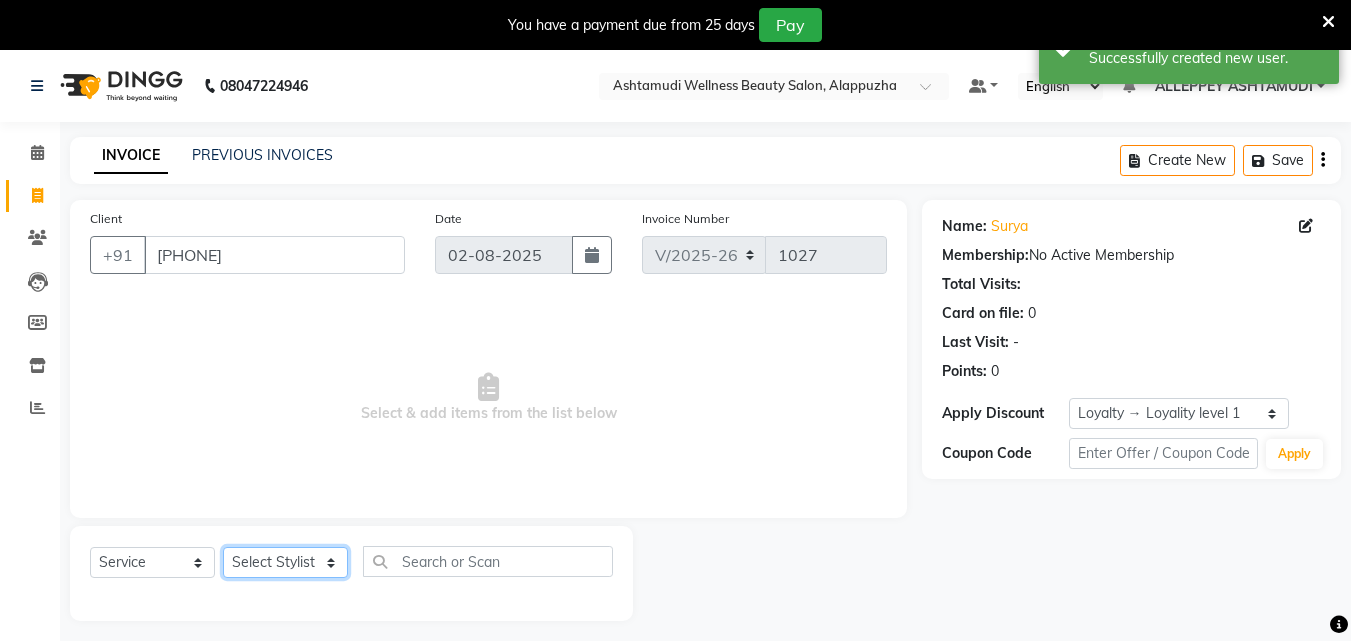 click on "Select Stylist ALLEPPEY ASHTAMUDI Jyothy REKHA B ROSELIN Soumya Sreedevi" 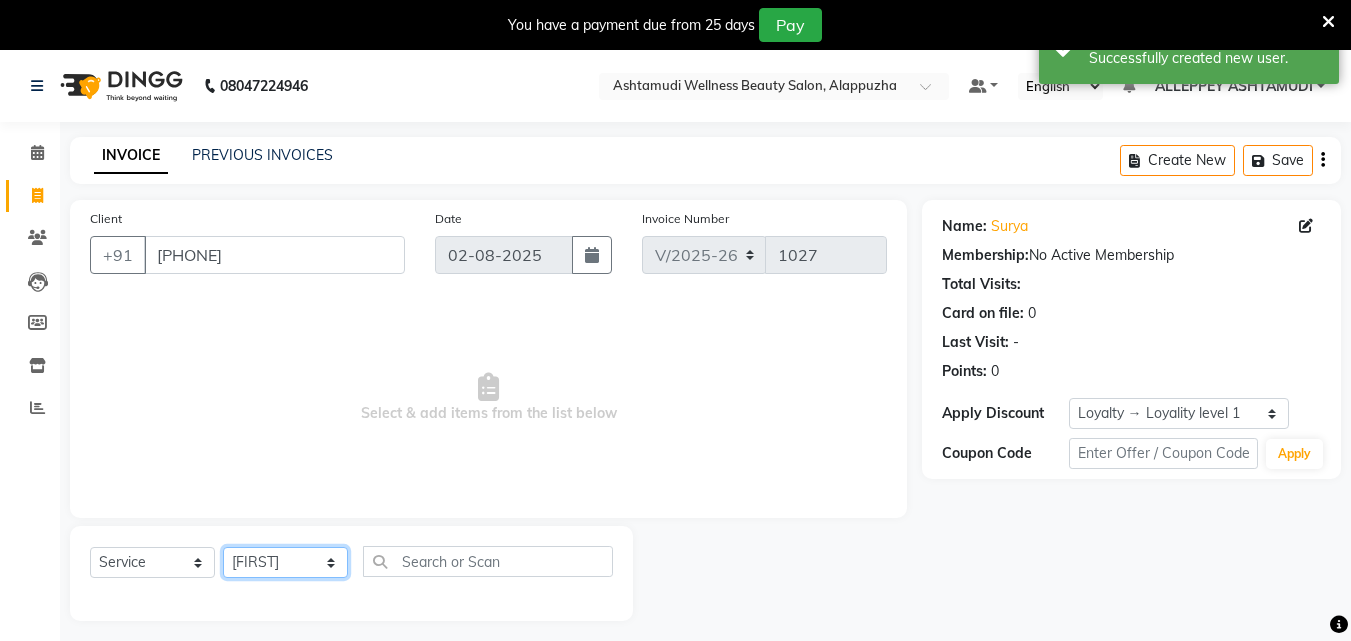 click on "Select Stylist ALLEPPEY ASHTAMUDI Jyothy REKHA B ROSELIN Soumya Sreedevi" 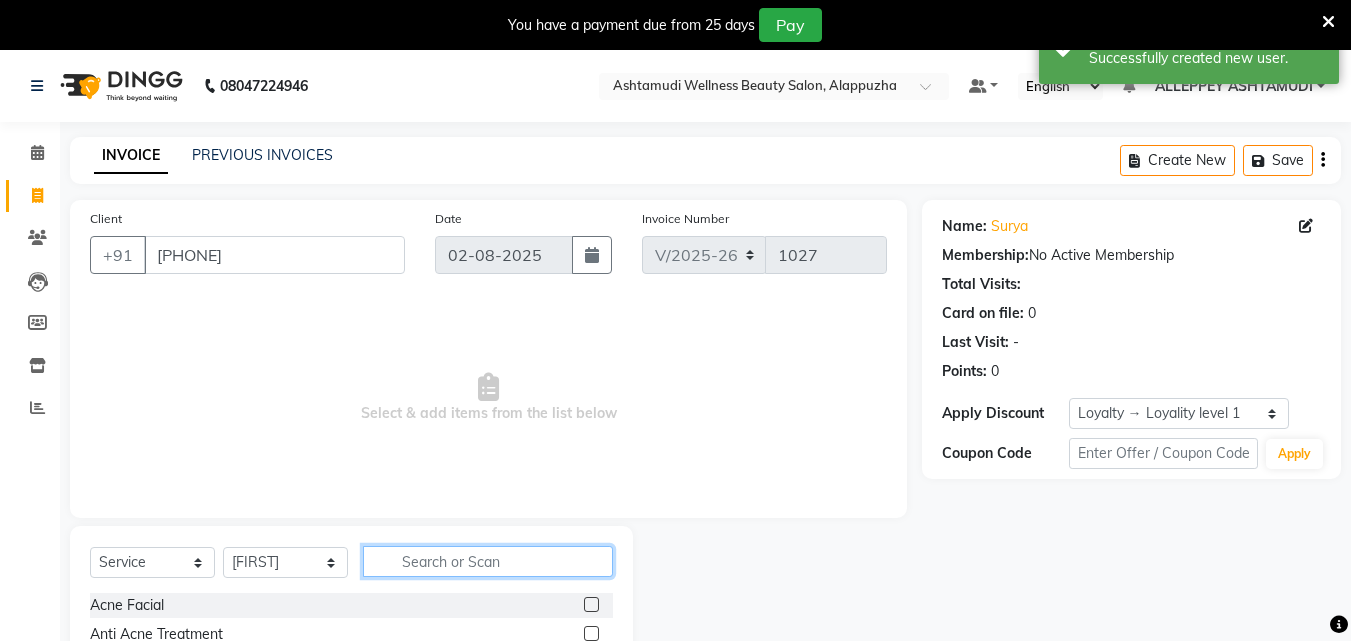 click 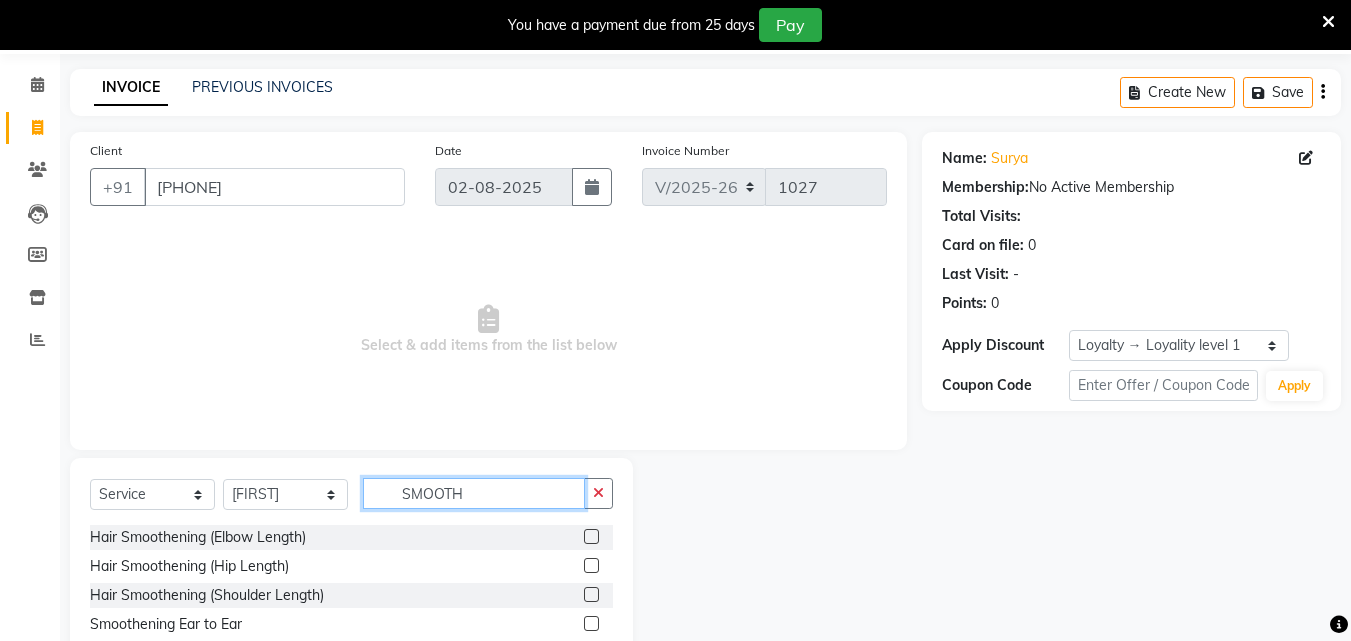 scroll, scrollTop: 155, scrollLeft: 0, axis: vertical 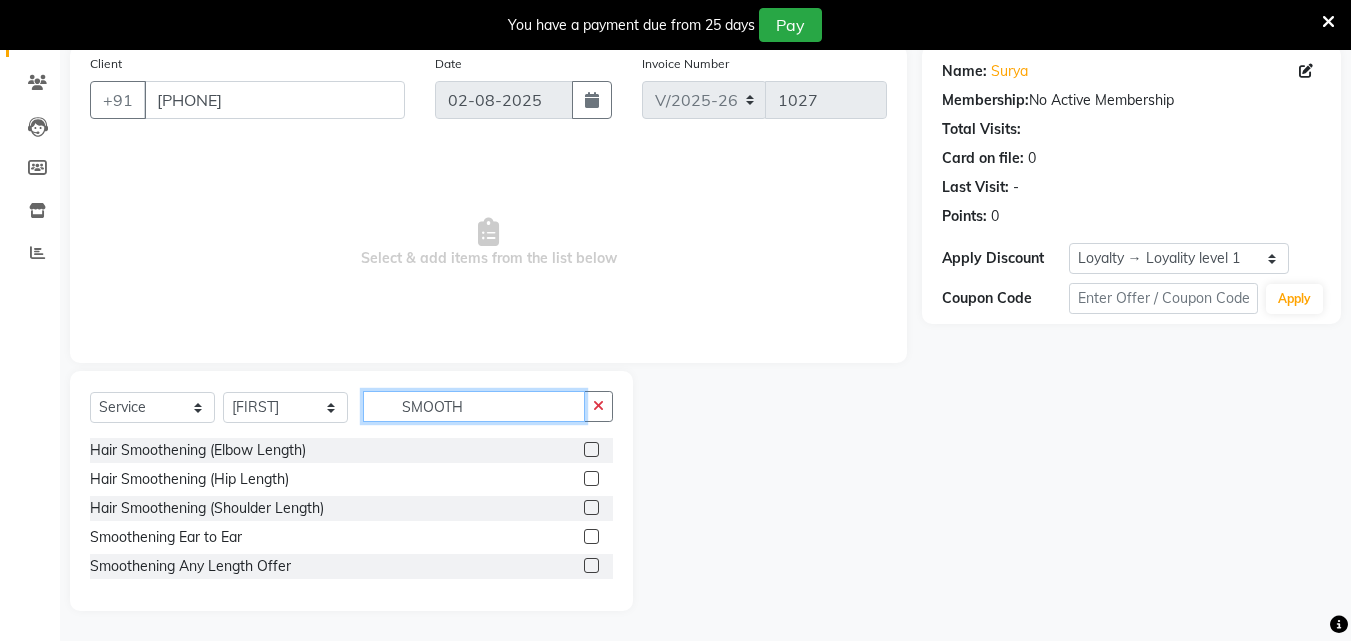 type on "SMOOTH" 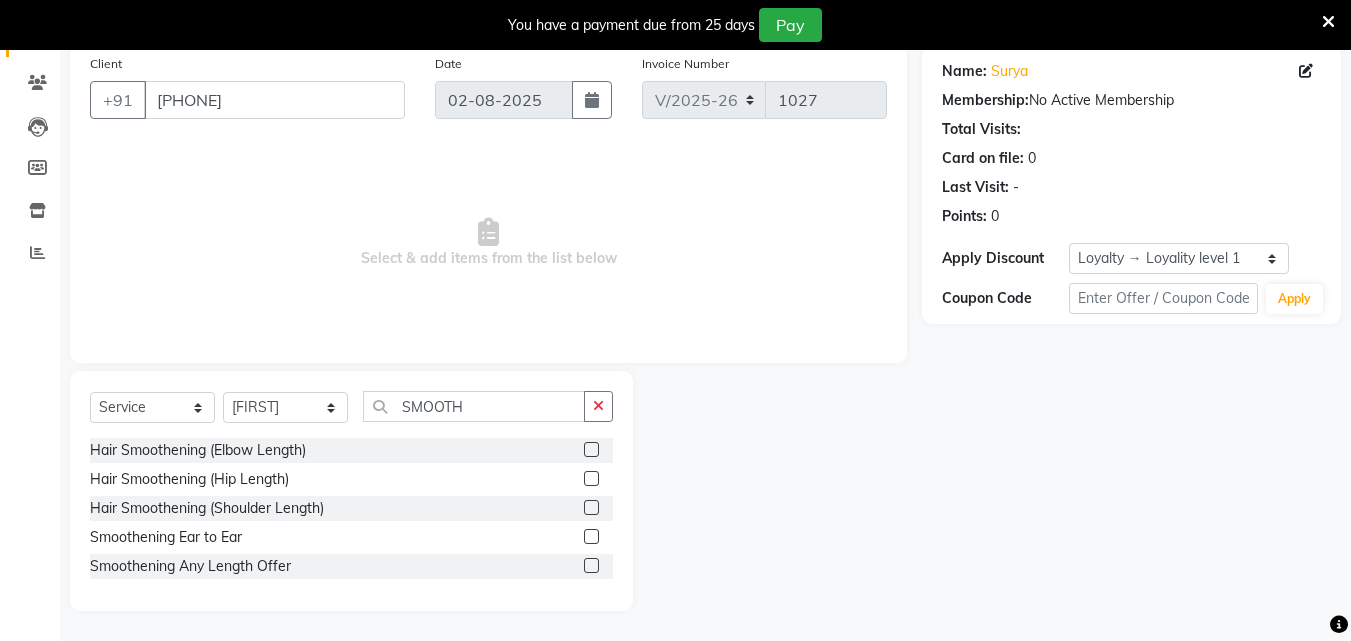 click 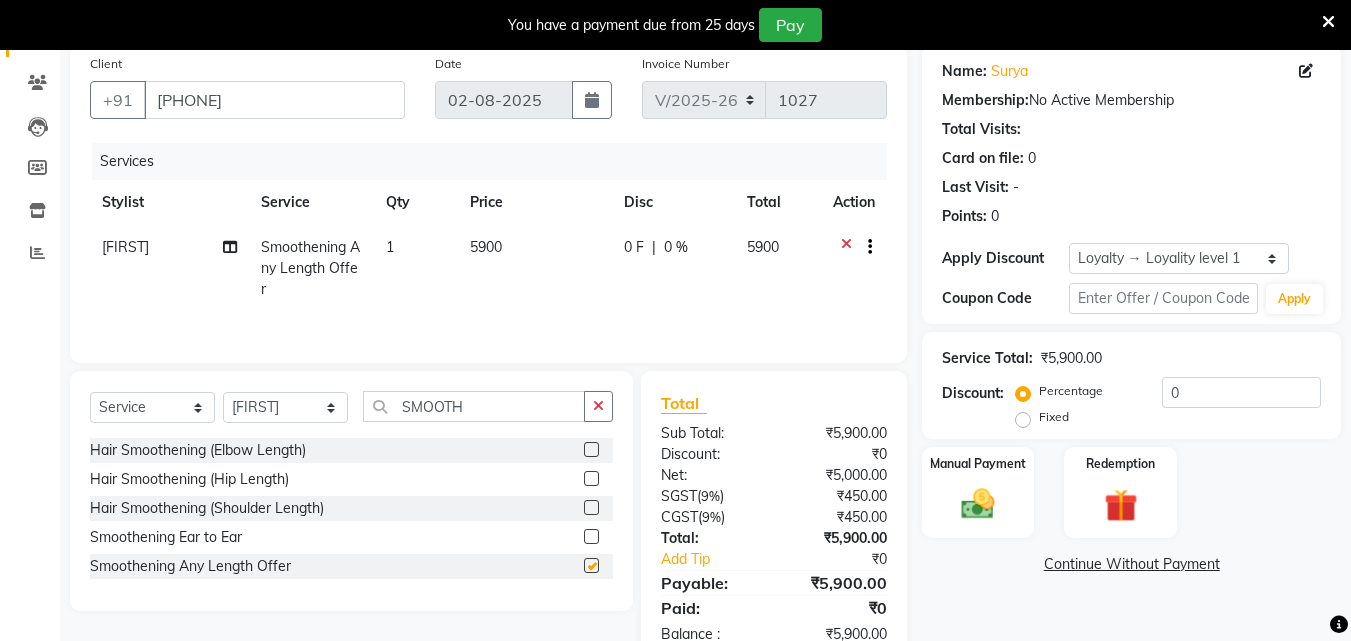 checkbox on "false" 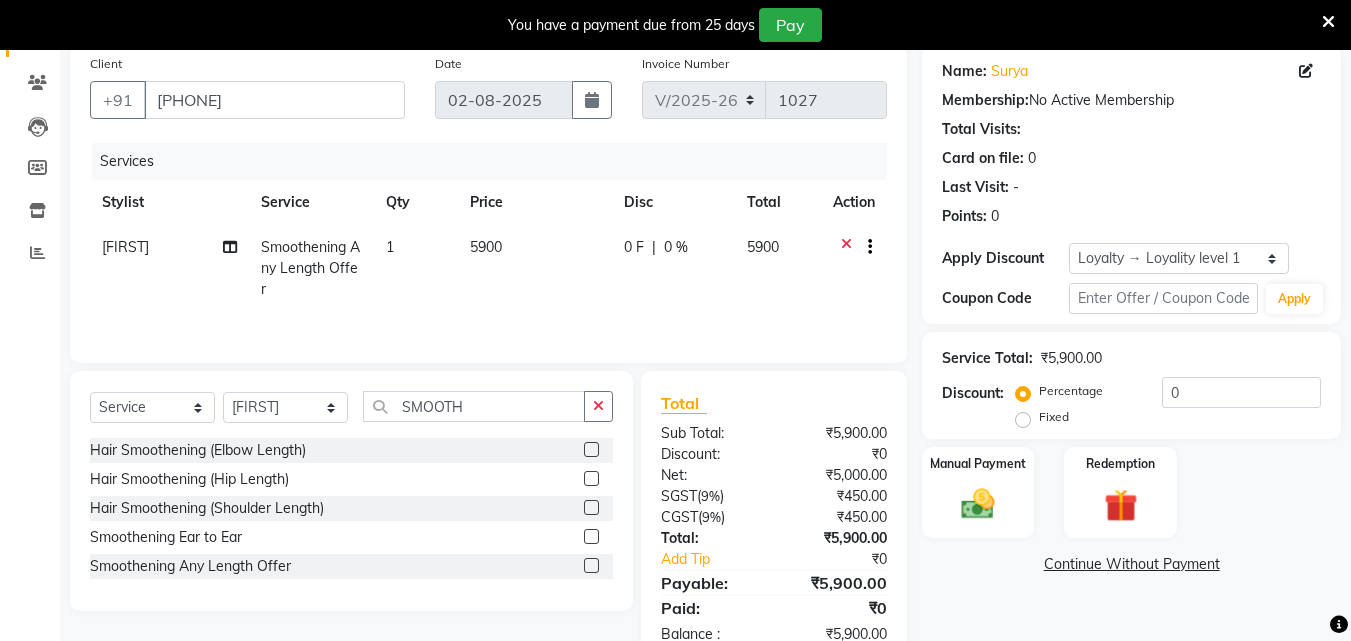 click 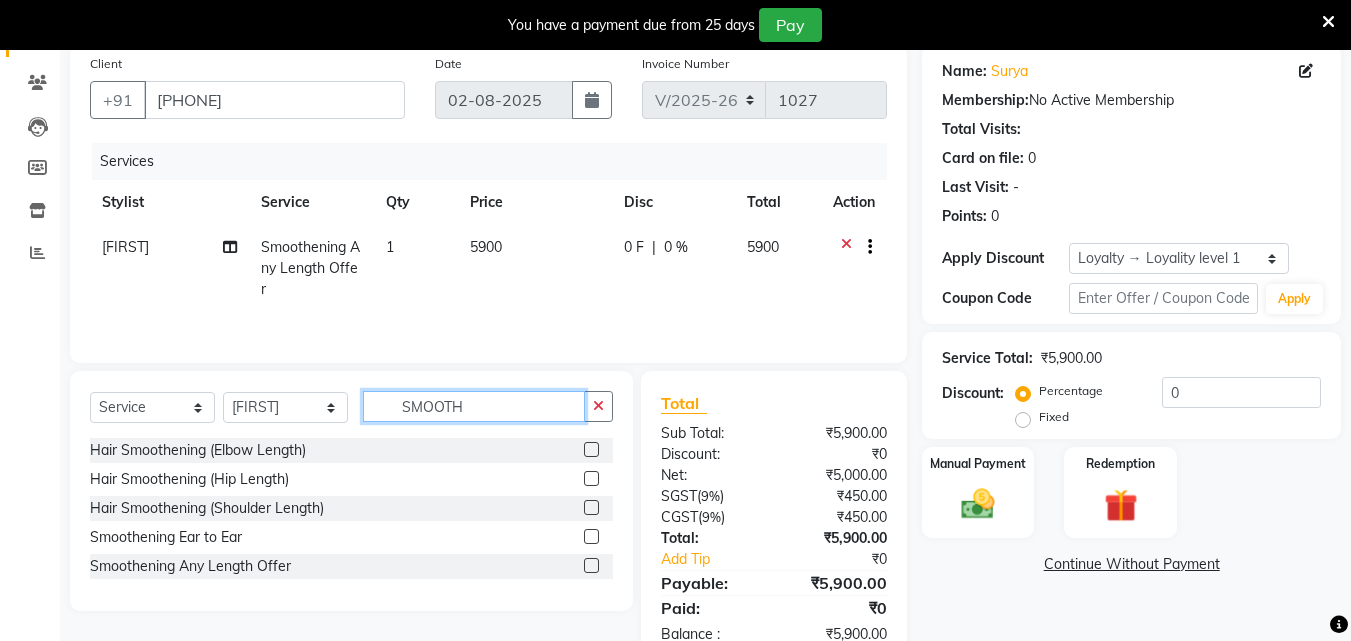 type 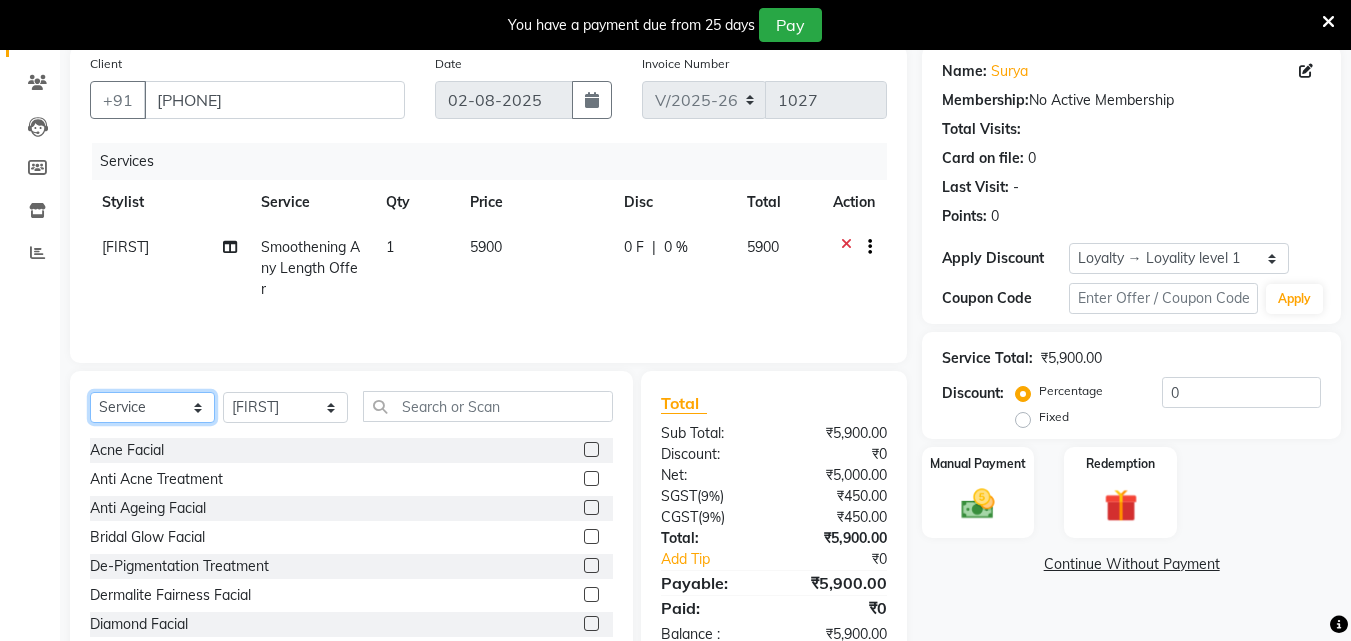 click on "Select  Service  Product  Membership  Package Voucher Prepaid Gift Card" 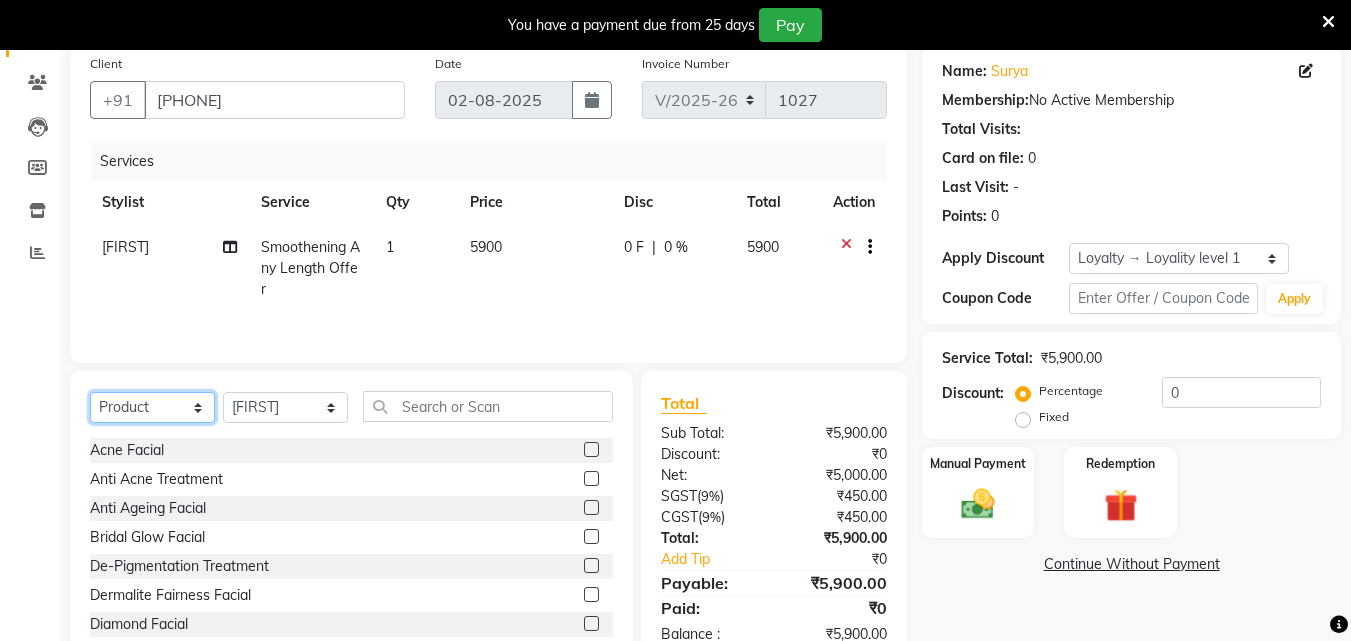click on "Select  Service  Product  Membership  Package Voucher Prepaid Gift Card" 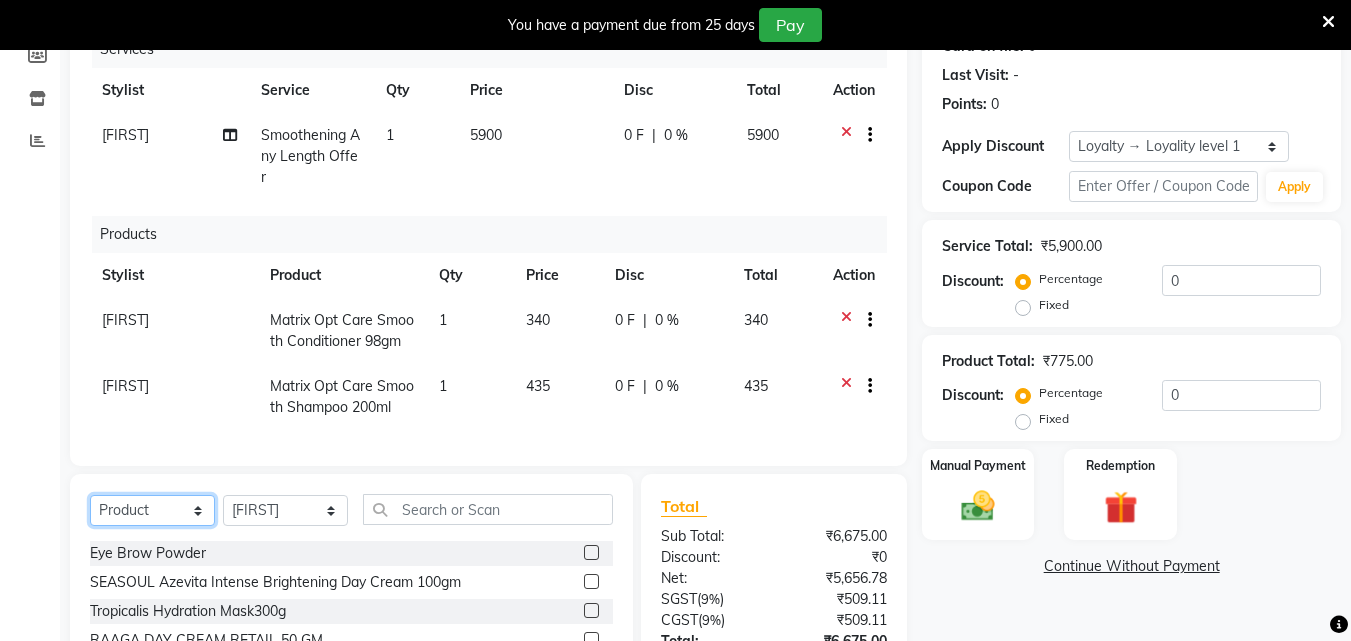 scroll, scrollTop: 440, scrollLeft: 0, axis: vertical 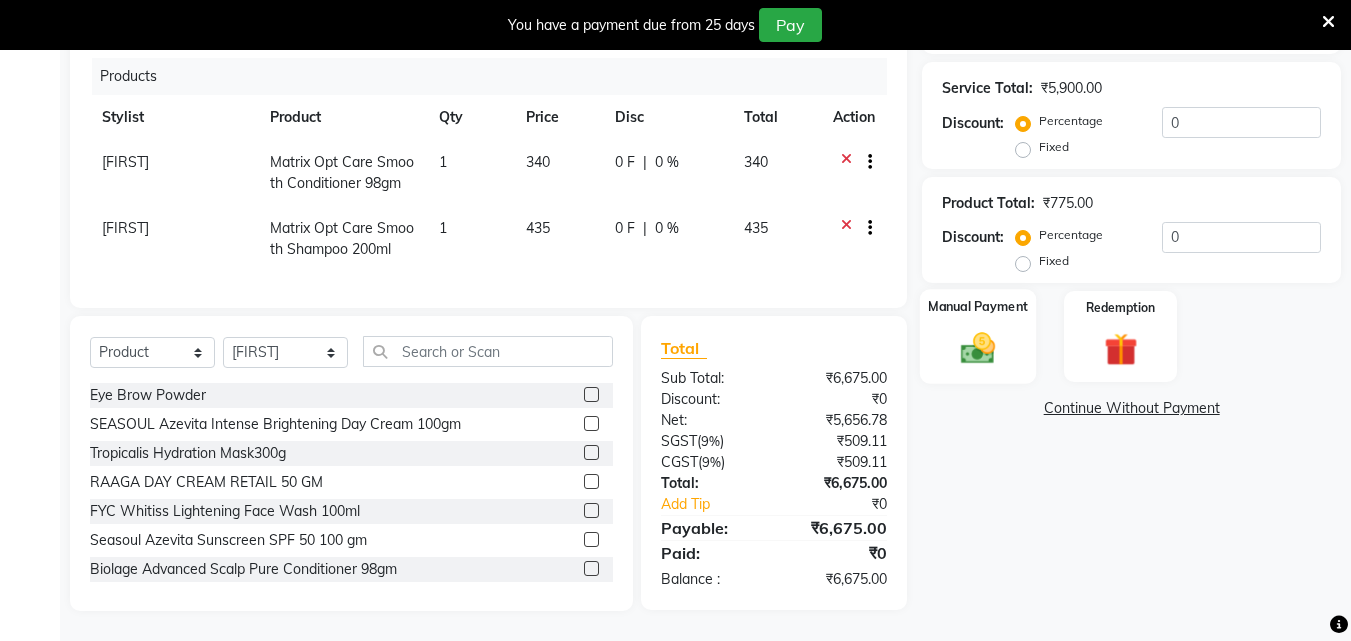 click 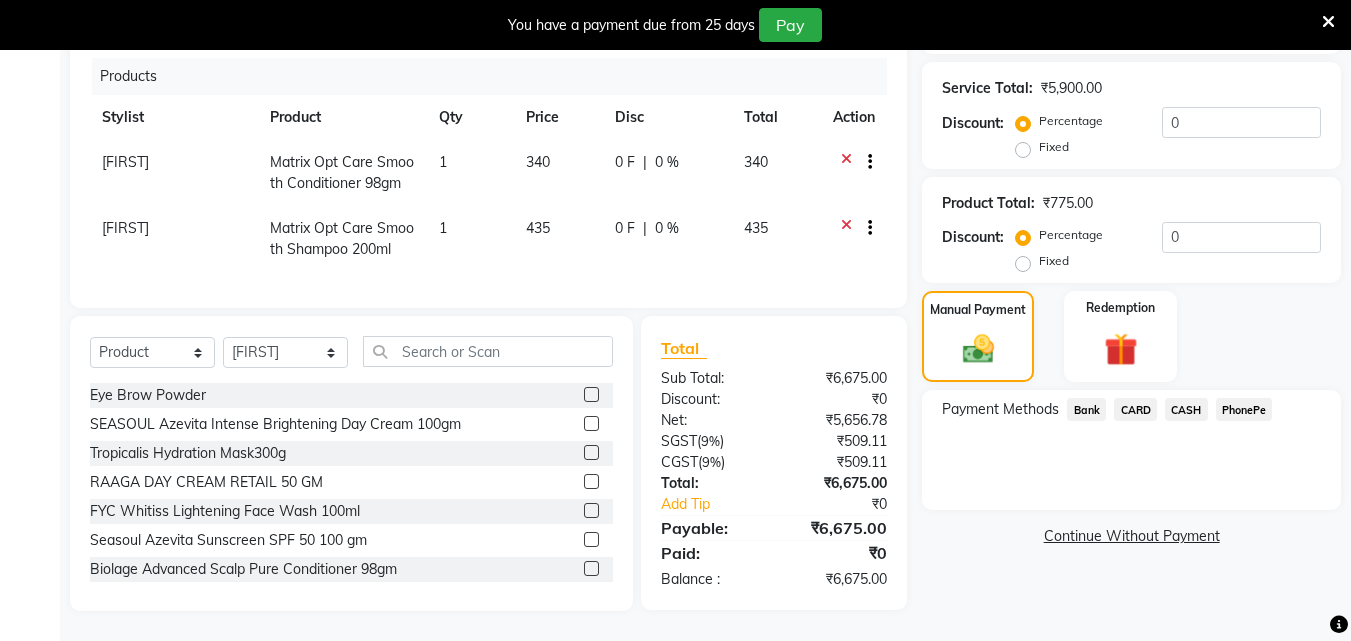 click on "PhonePe" 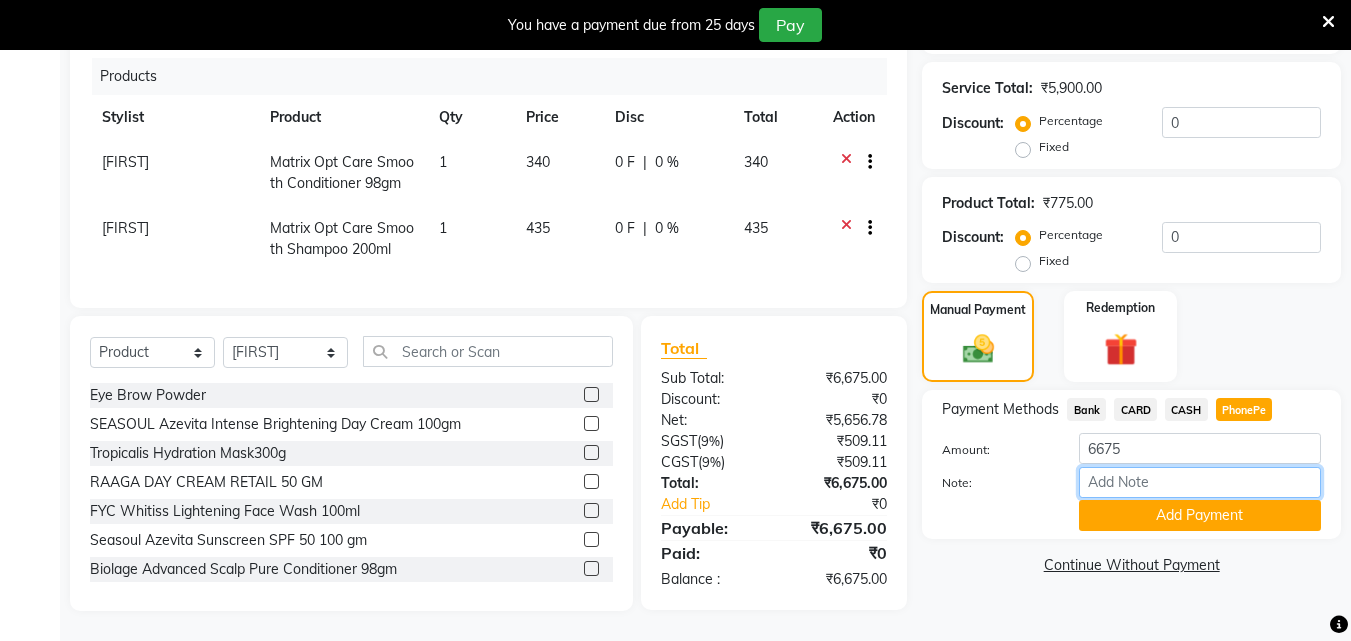 click on "Note:" at bounding box center (1200, 482) 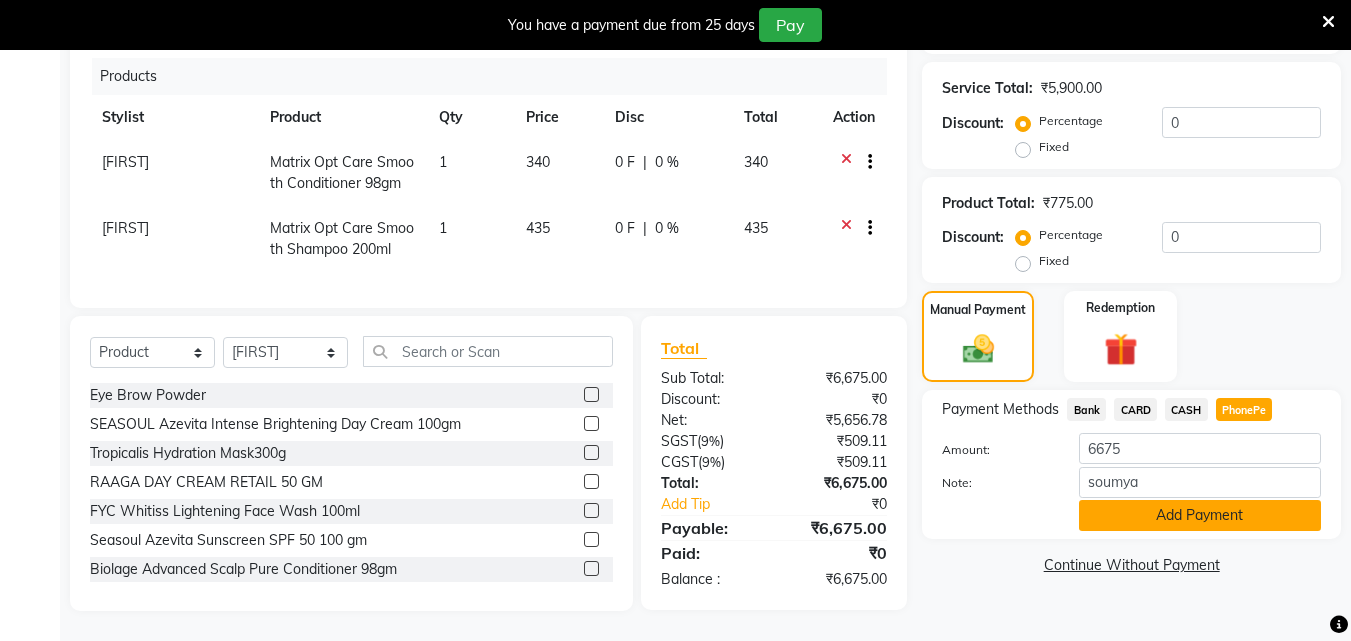 click on "Add Payment" 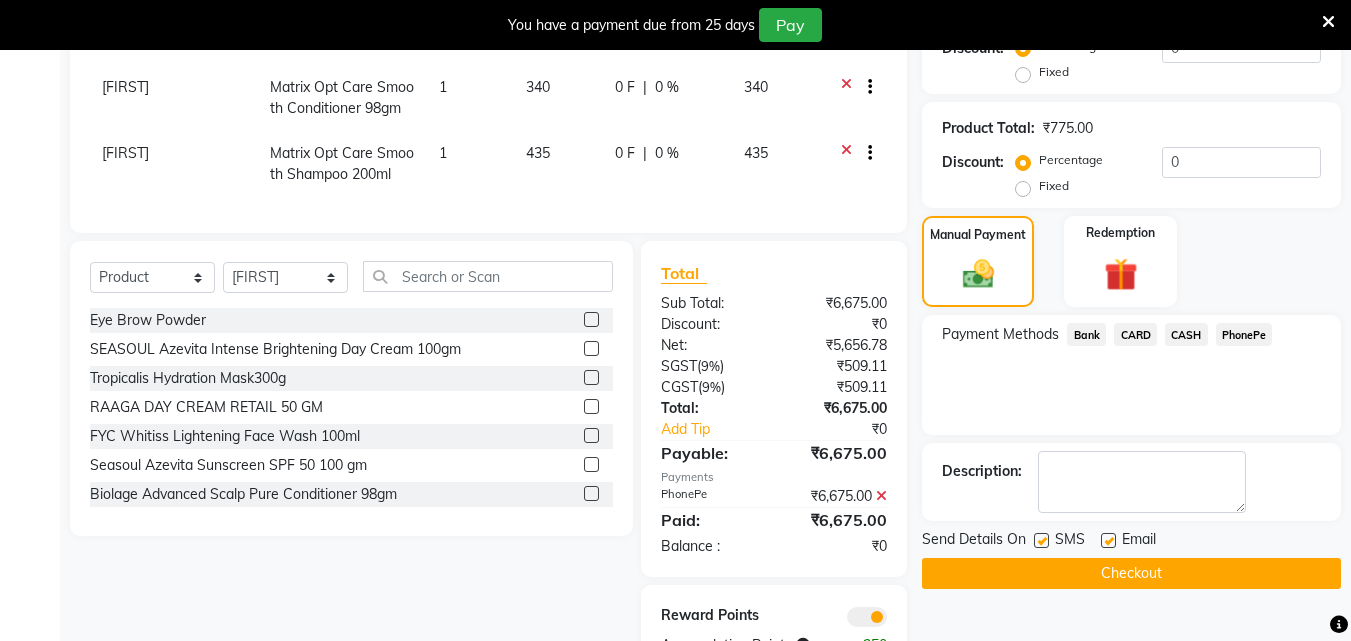 scroll, scrollTop: 580, scrollLeft: 0, axis: vertical 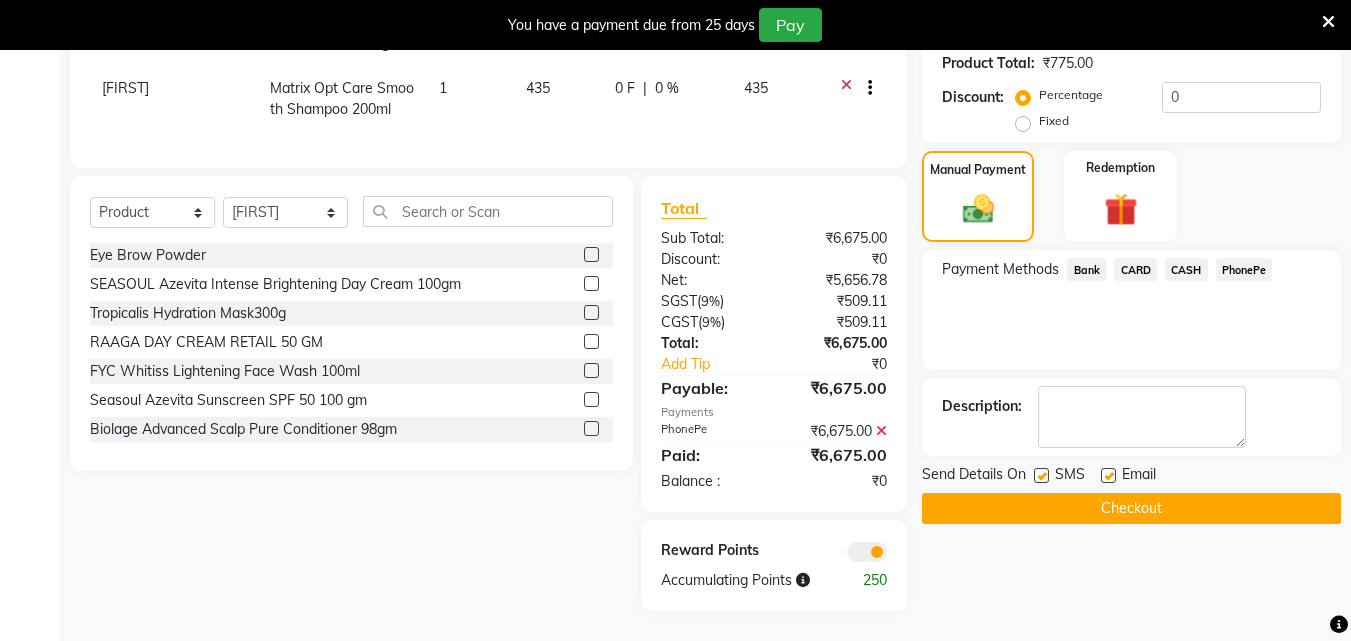 click on "Checkout" 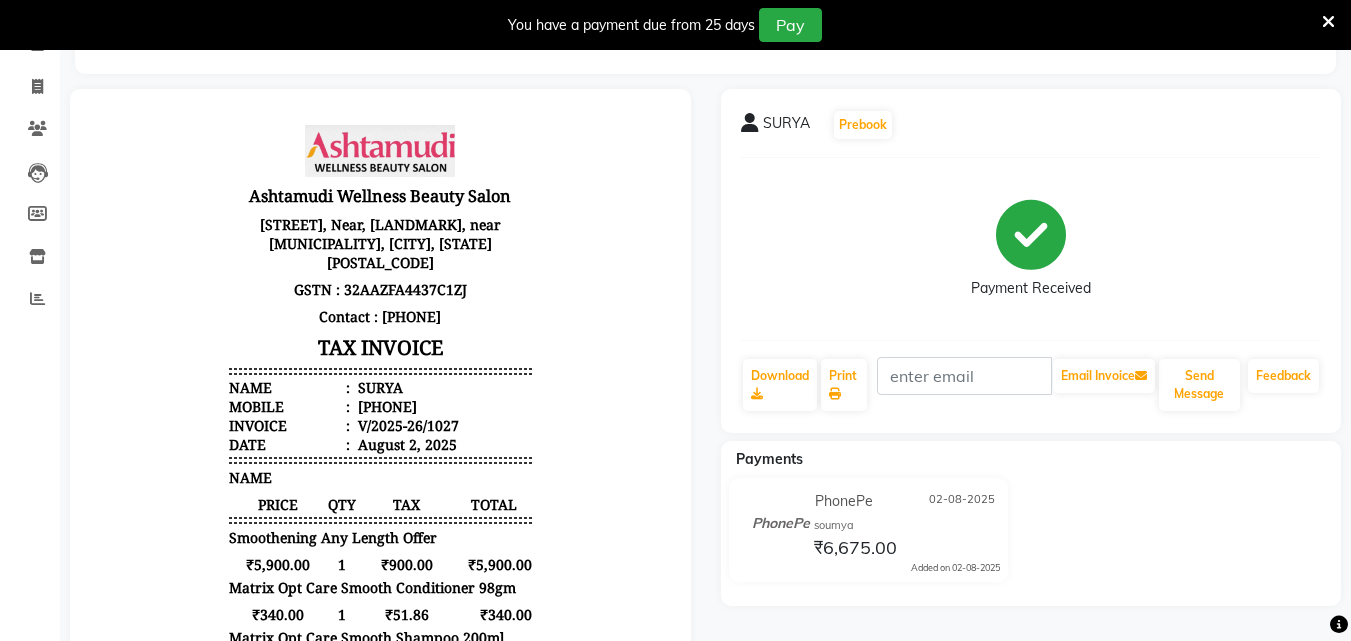 scroll, scrollTop: 107, scrollLeft: 0, axis: vertical 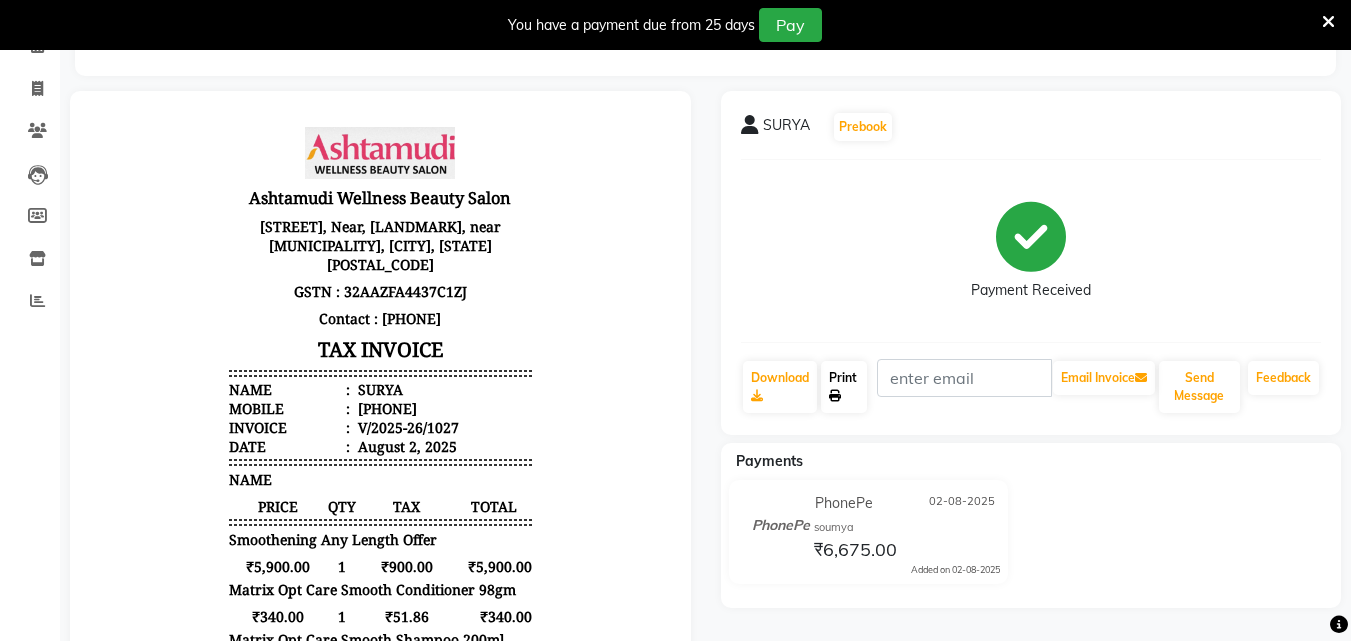 click on "Print" 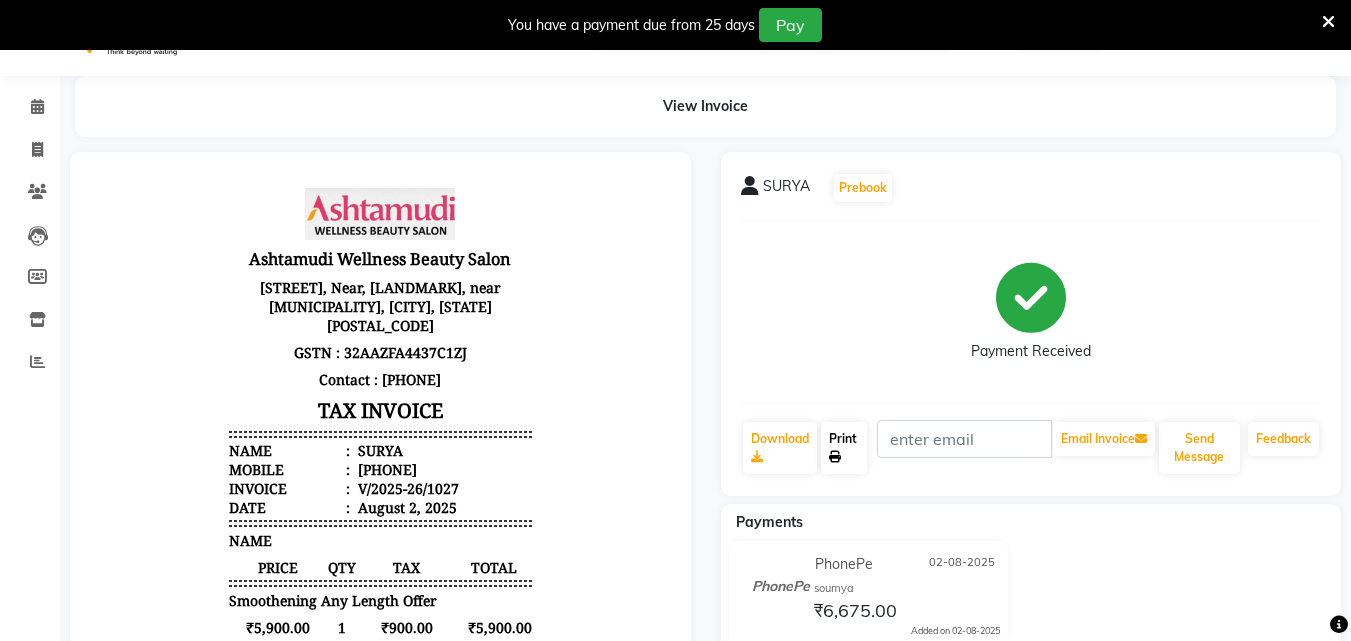 scroll, scrollTop: 0, scrollLeft: 0, axis: both 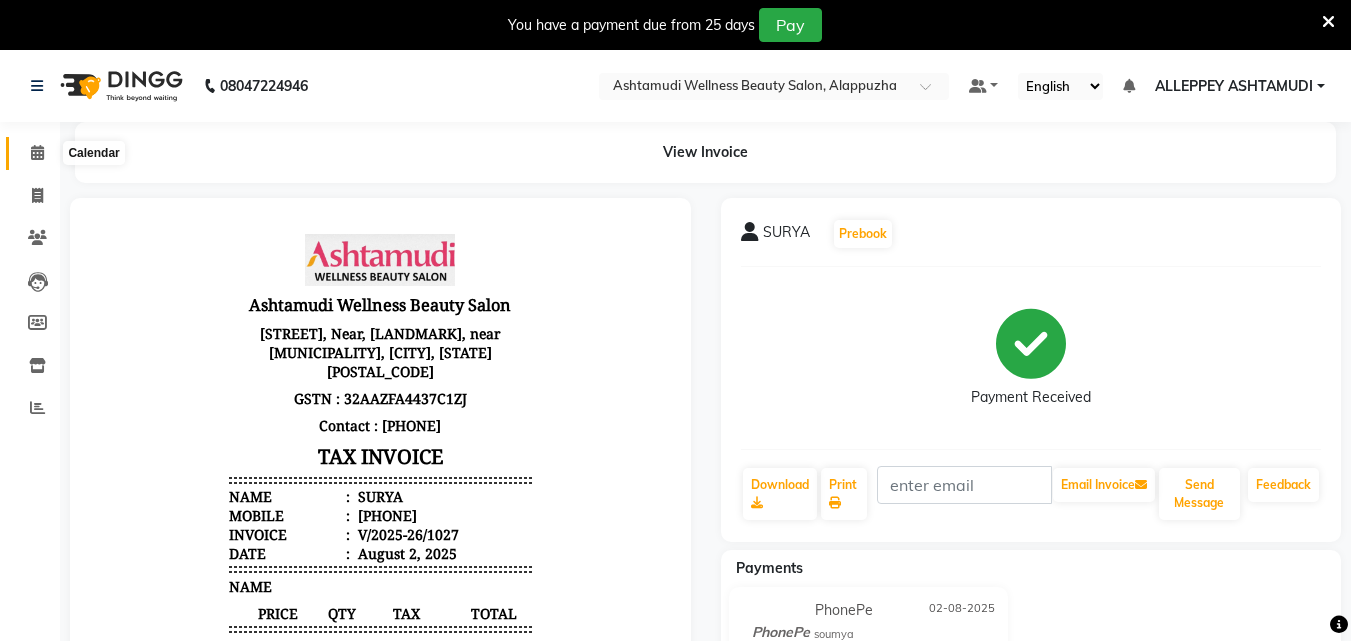 click 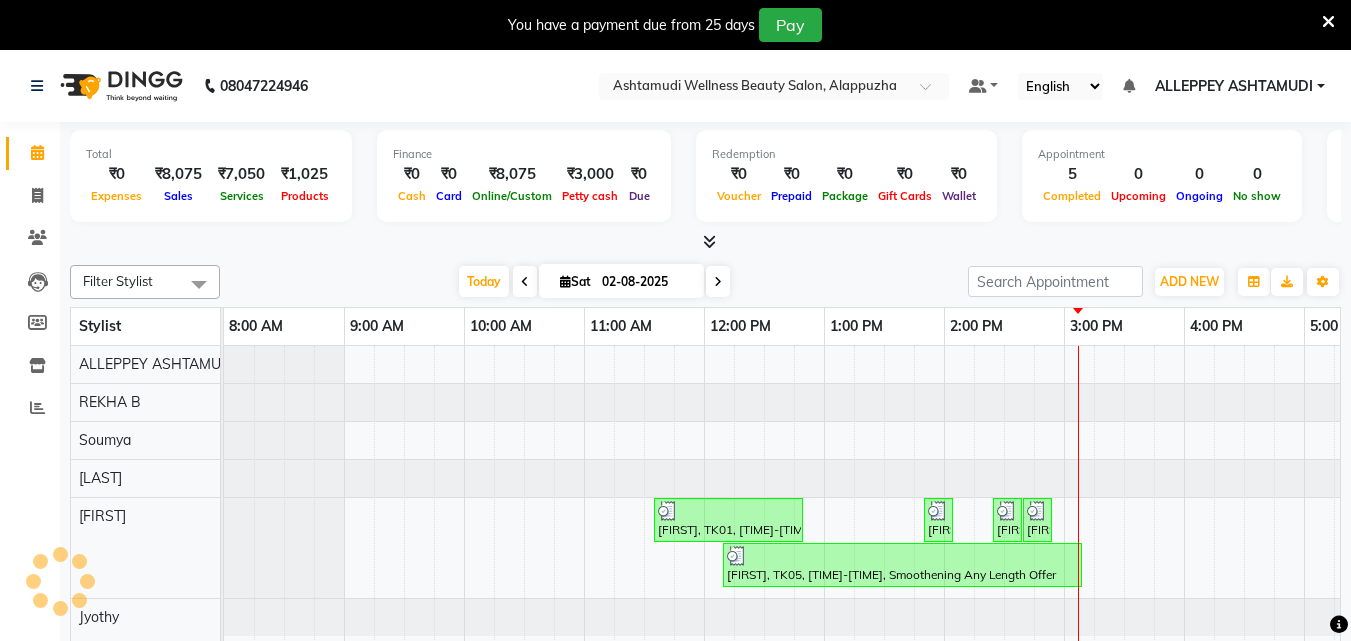 scroll, scrollTop: 0, scrollLeft: 0, axis: both 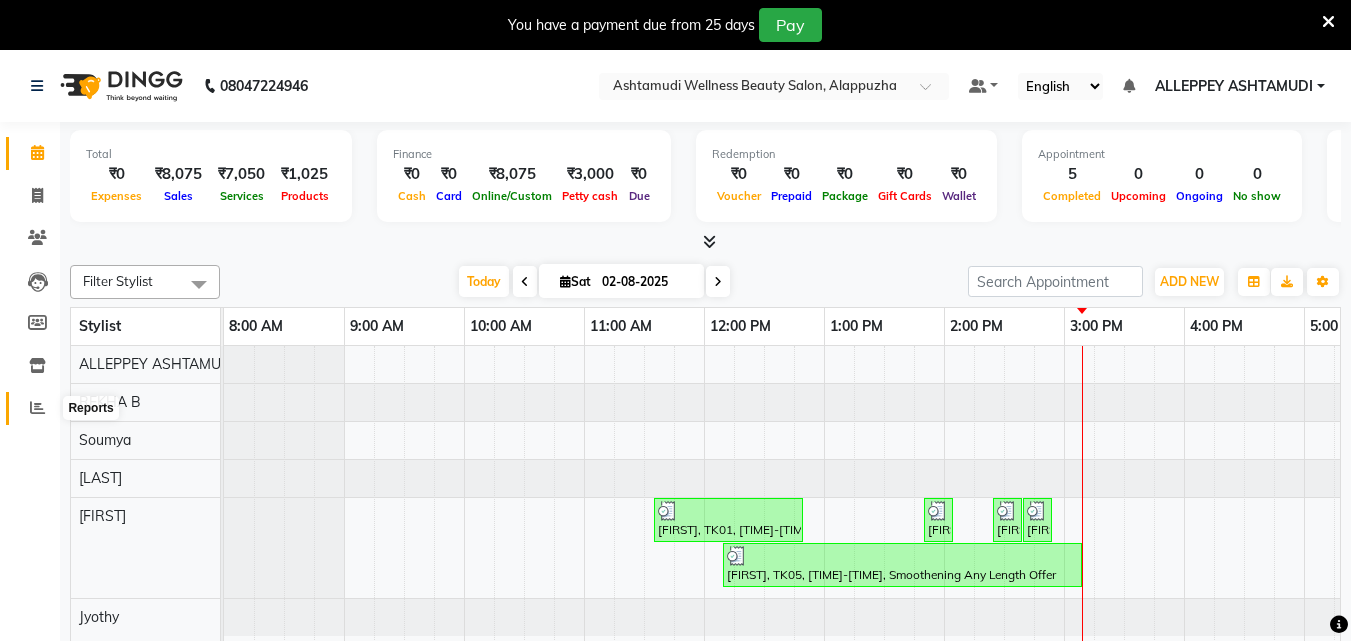click 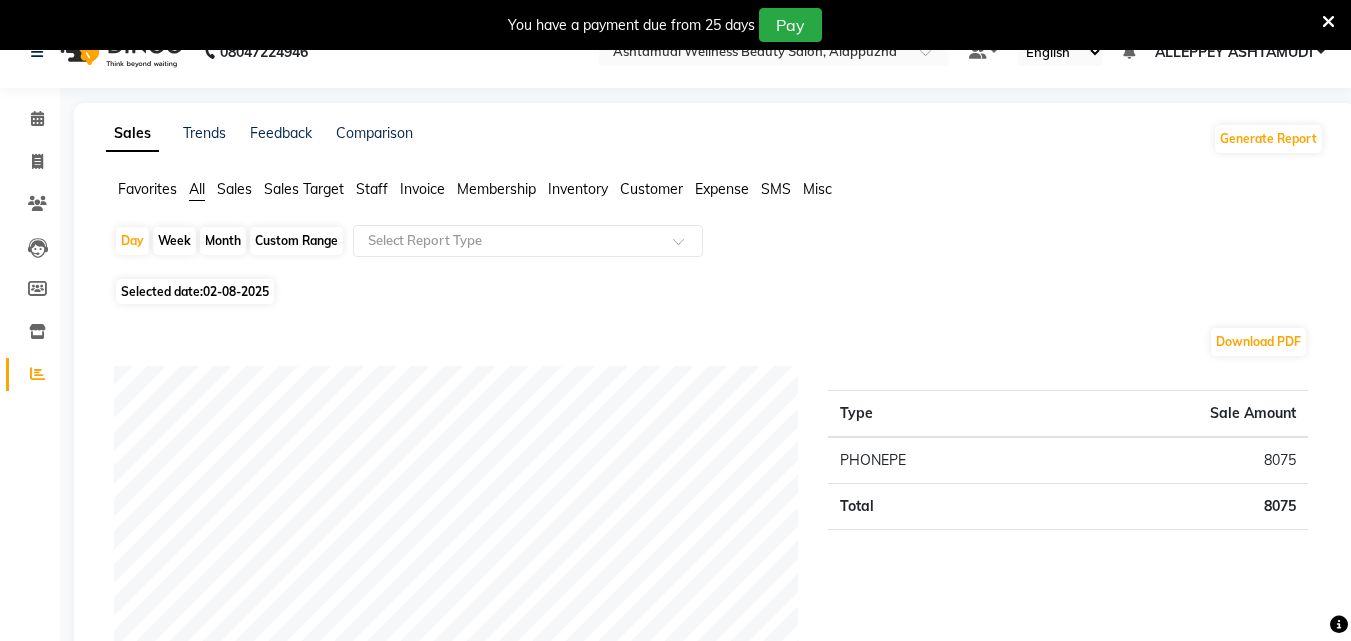 scroll, scrollTop: 0, scrollLeft: 0, axis: both 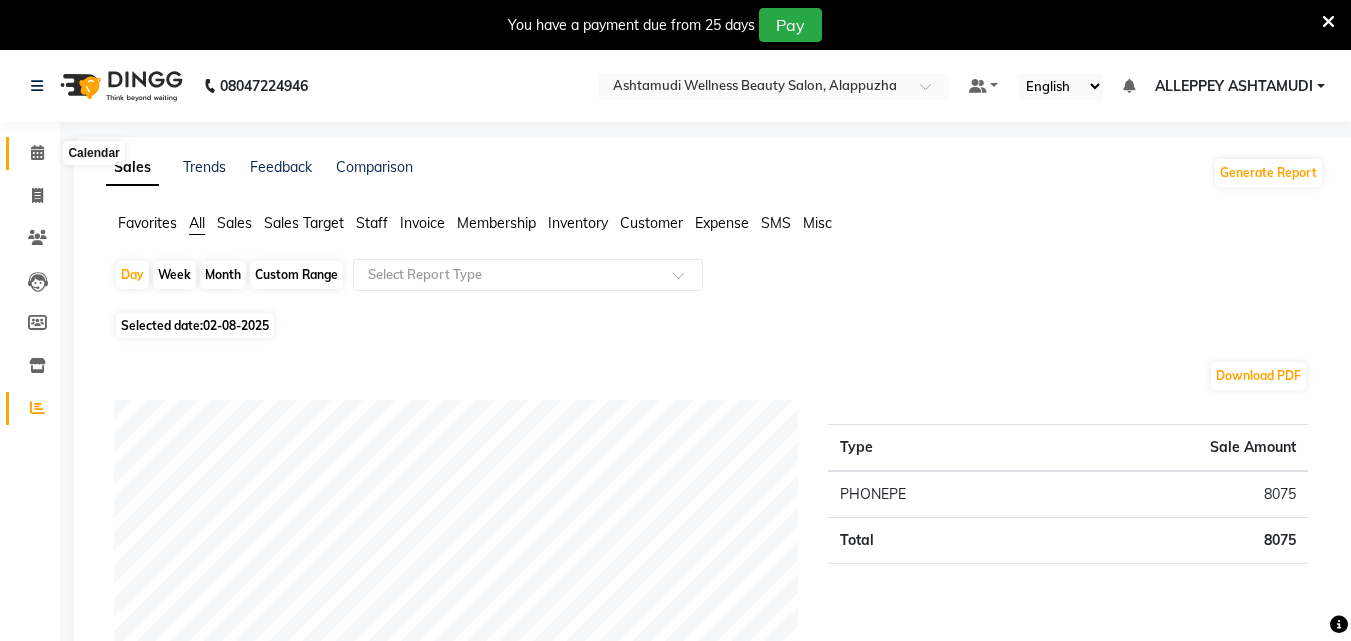 click 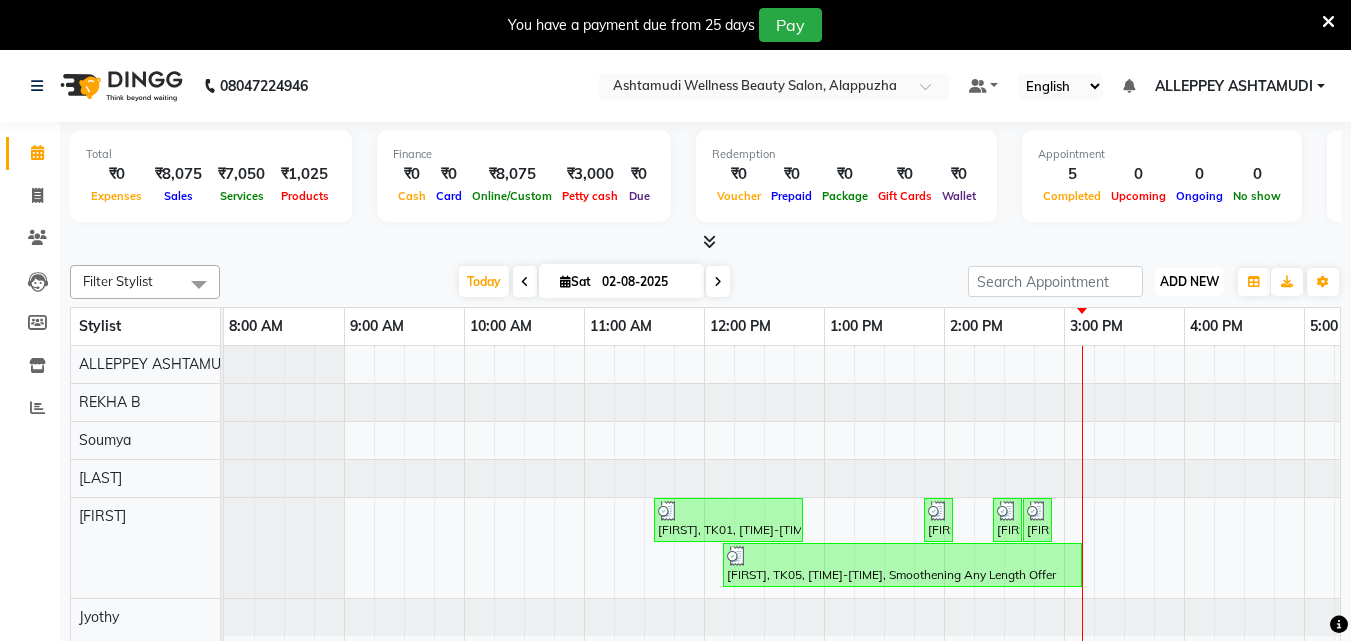 click on "ADD NEW" at bounding box center (1189, 281) 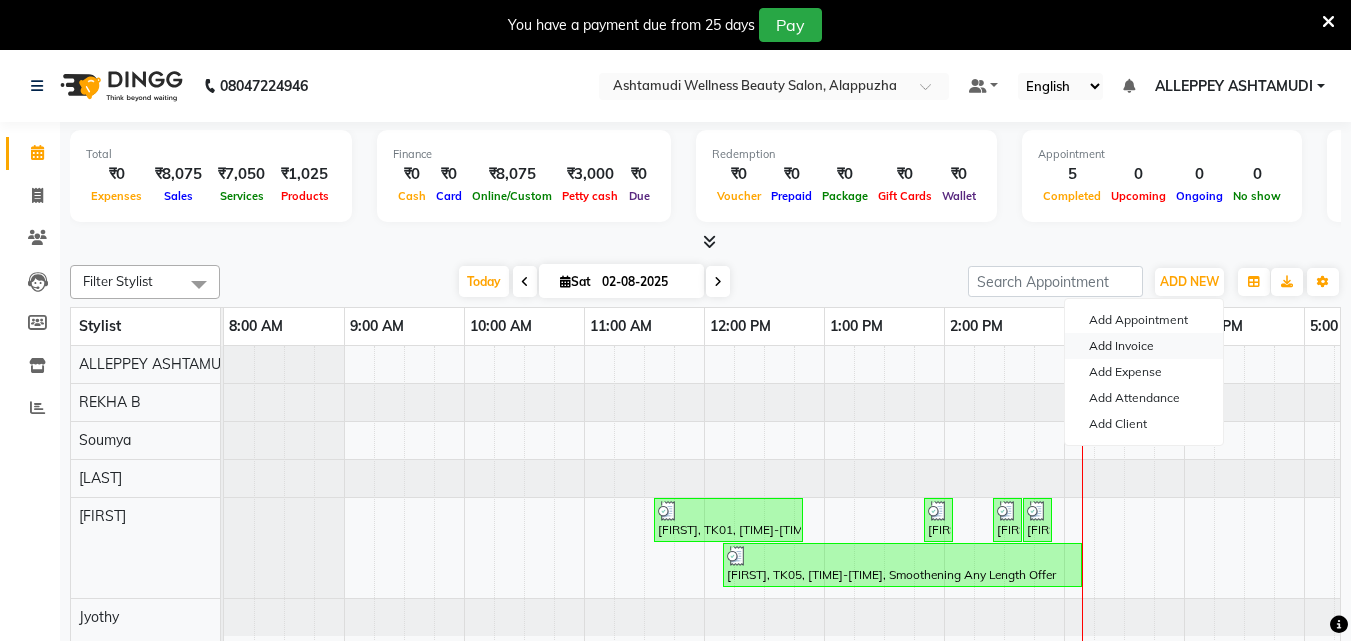 click on "Add Invoice" at bounding box center [1144, 346] 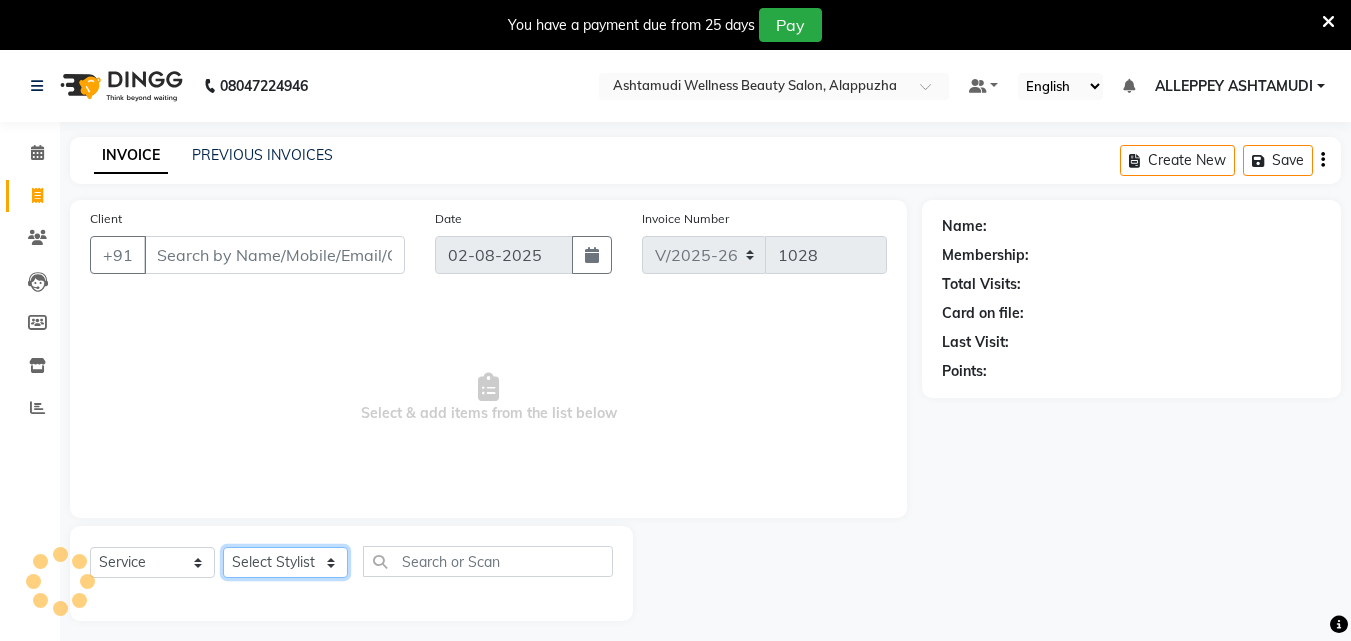 click on "Select Stylist" 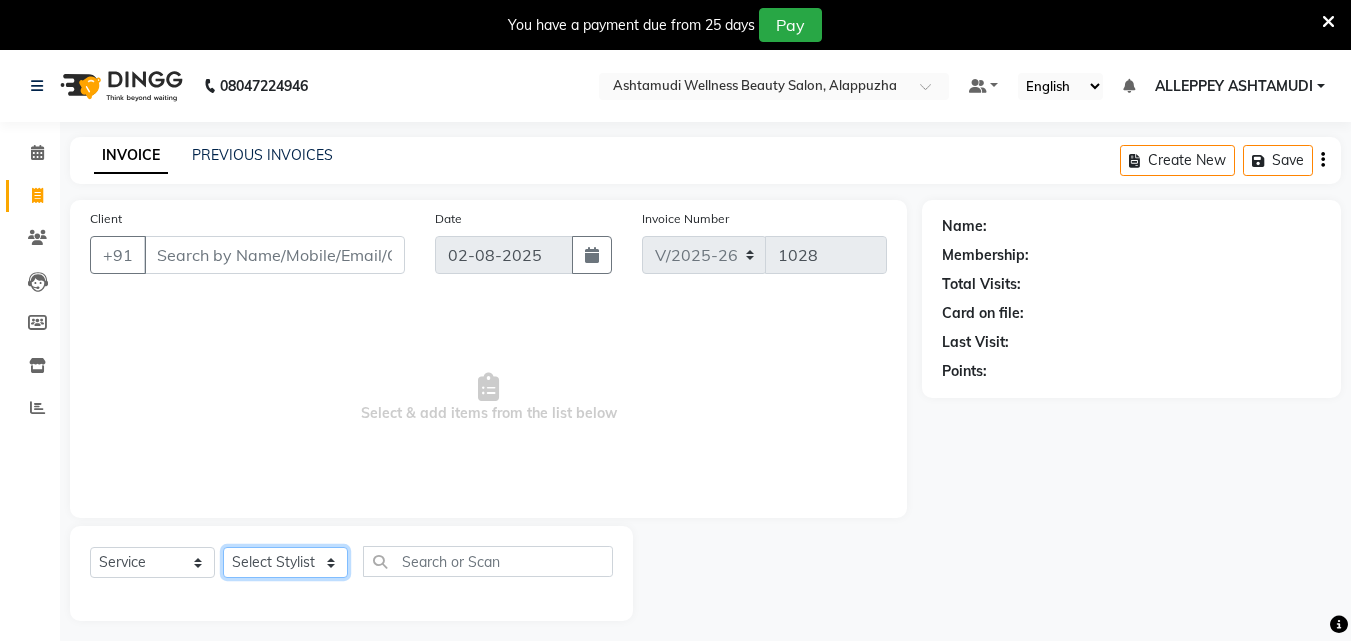 select on "76486" 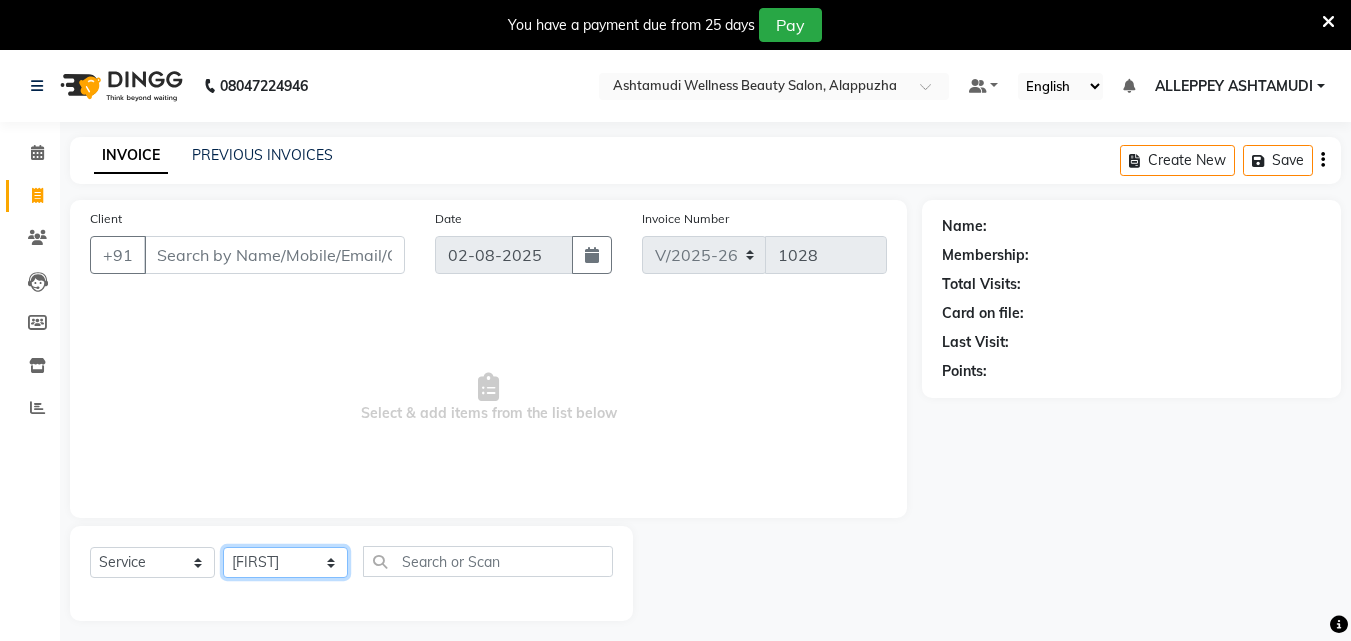 click on "Select Stylist ALLEPPEY ASHTAMUDI Jyothy REKHA B ROSELIN Soumya Sreedevi" 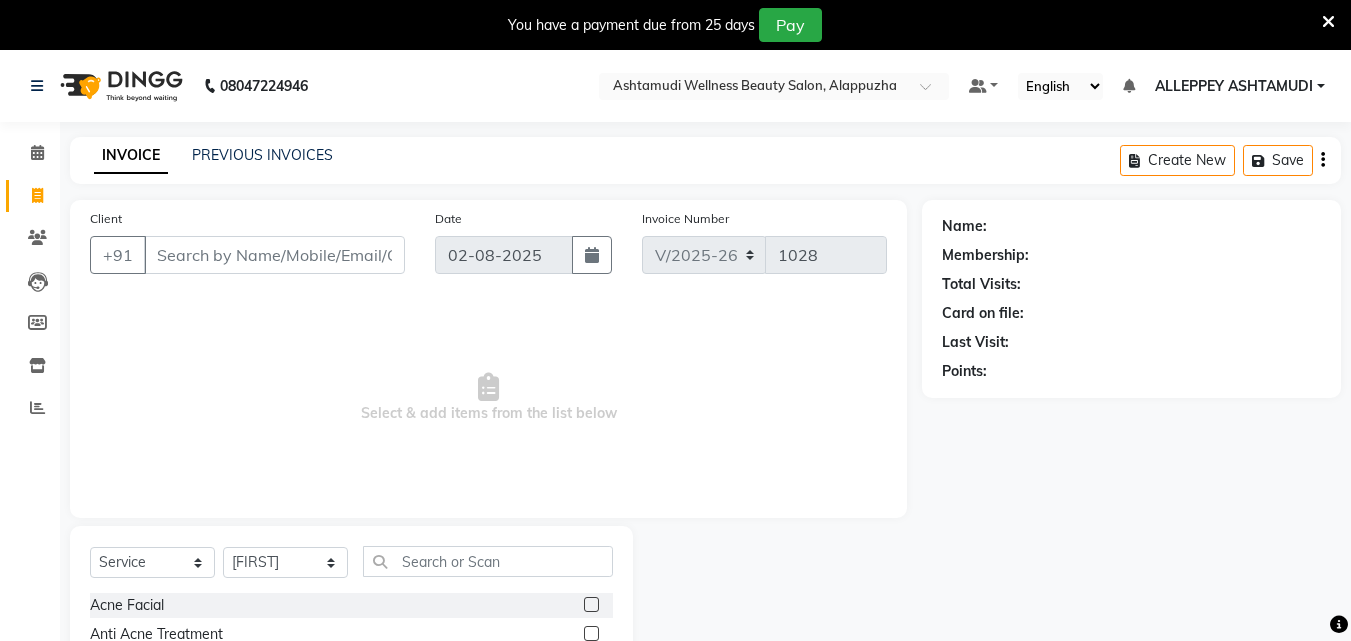 click on "Select Service Product Membership Package Voucher Prepaid Gift Card Select Stylist [CITY] [CITY] [NAME] [NAME] [NAME] [NAME] [NAME]" 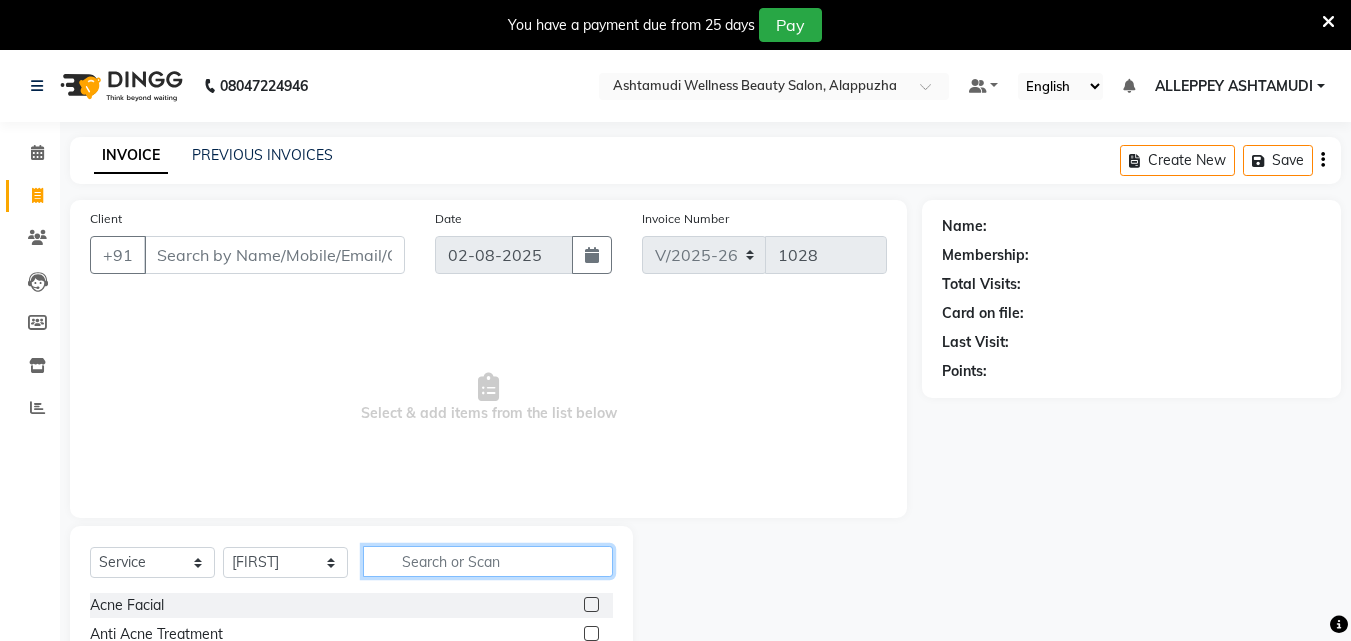 click 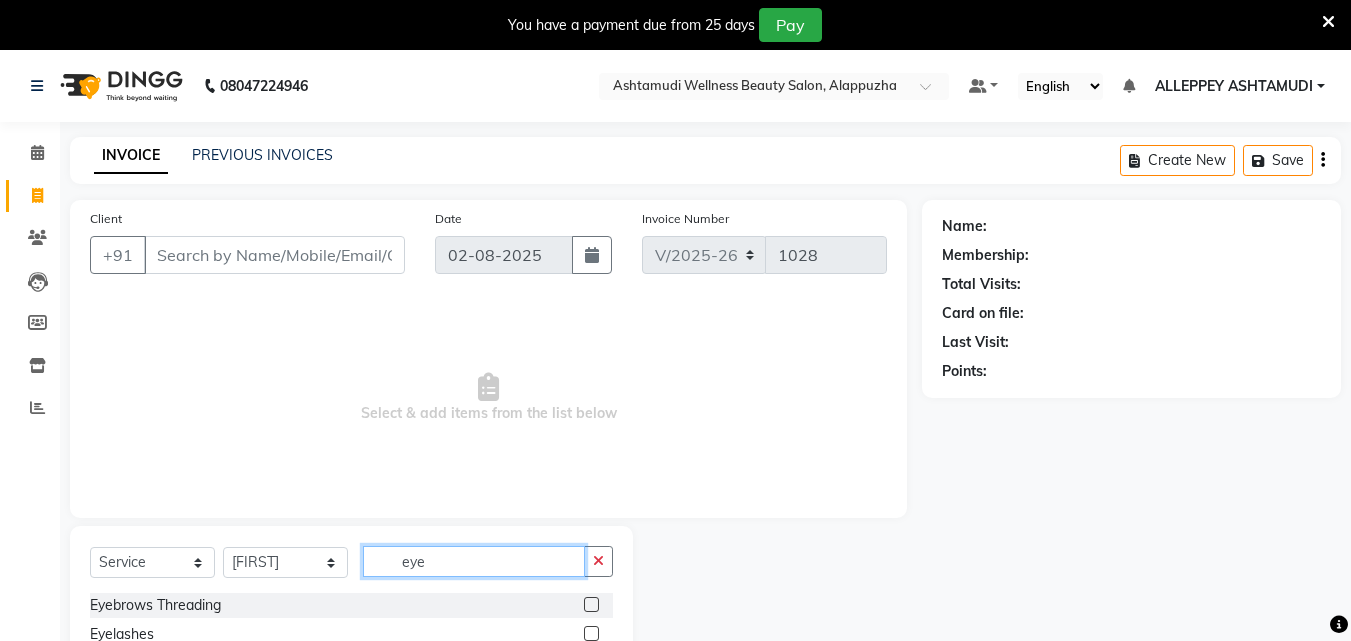 type on "eye" 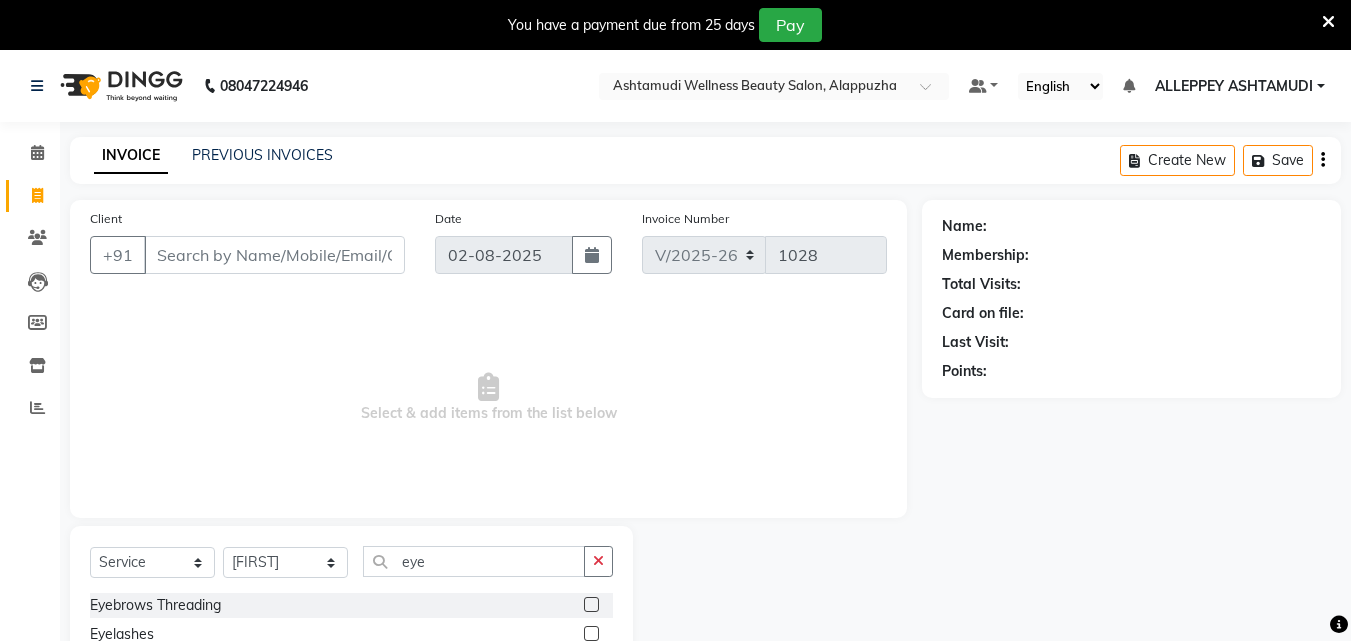 click 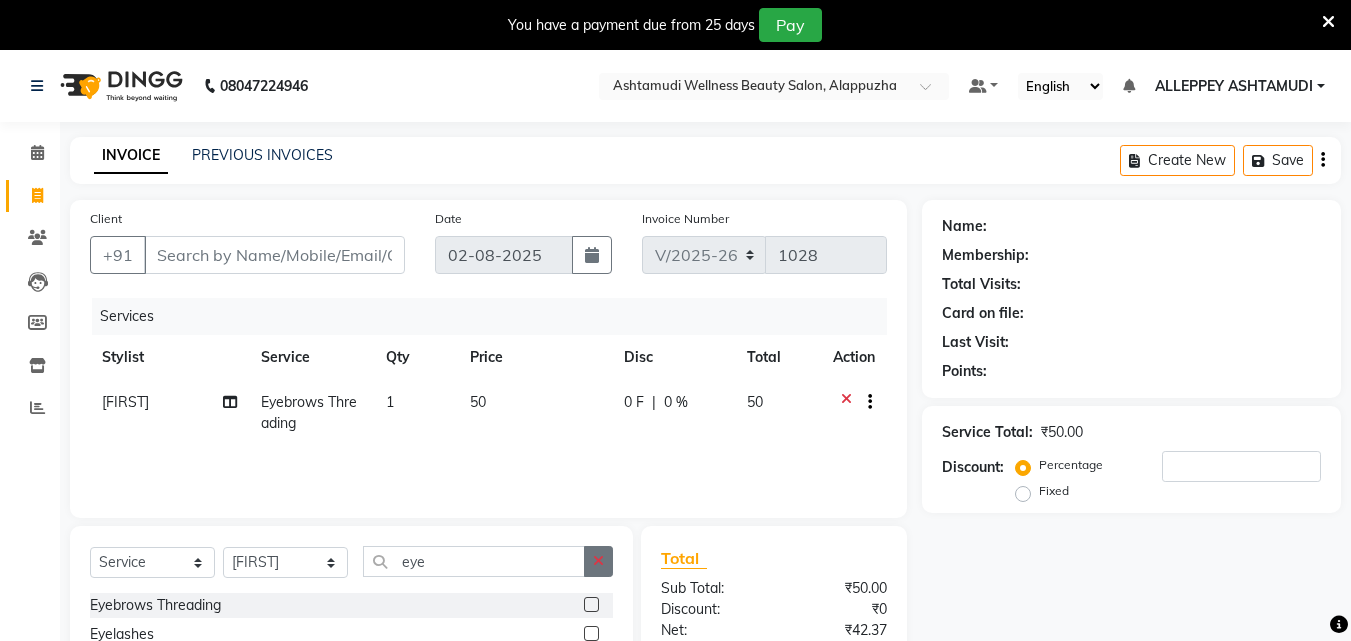 click 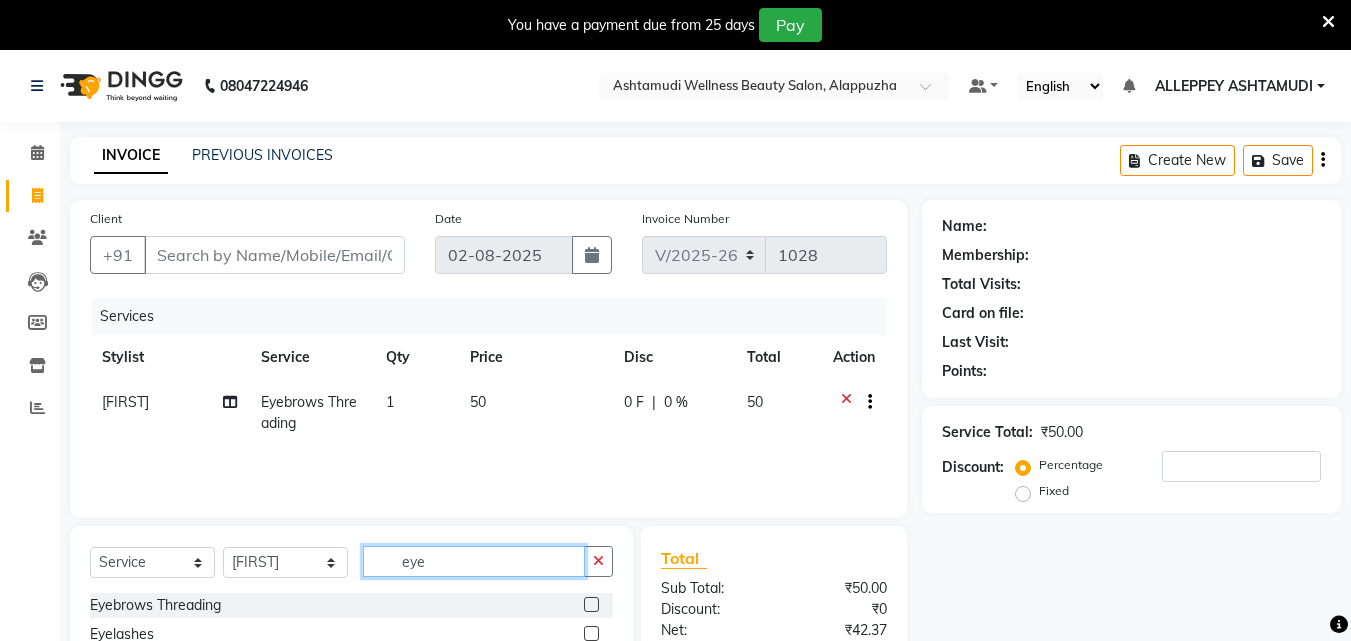 type 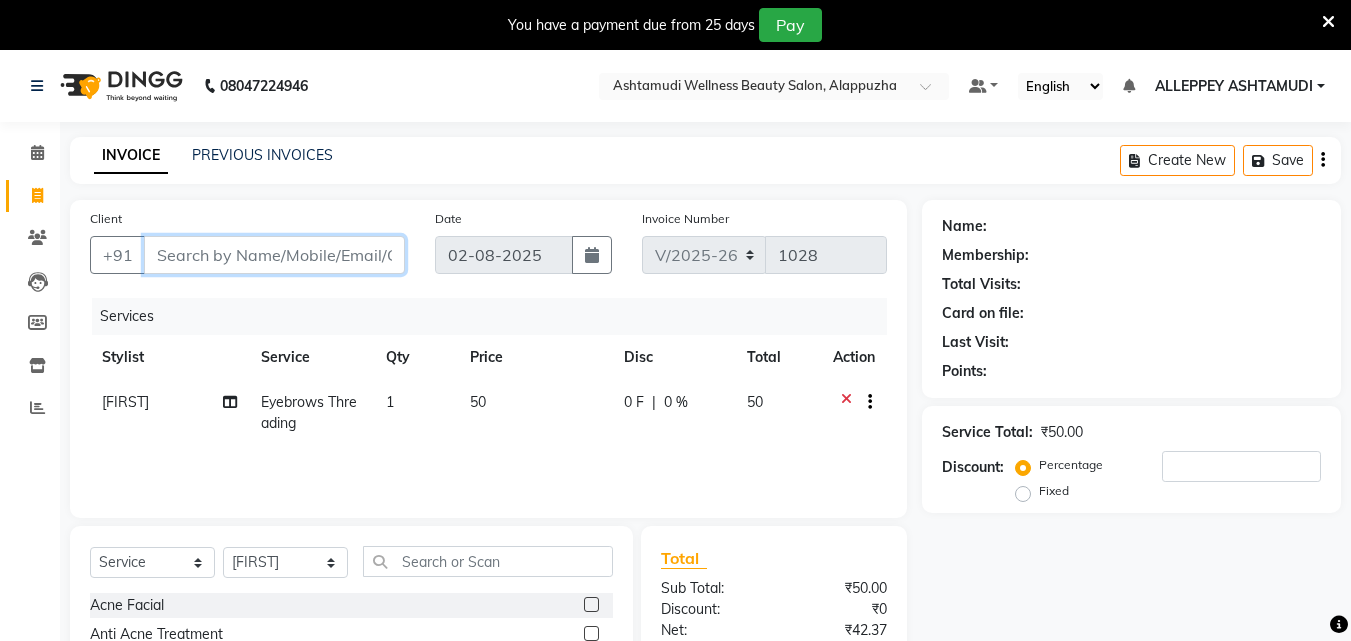 click on "Client" at bounding box center (274, 255) 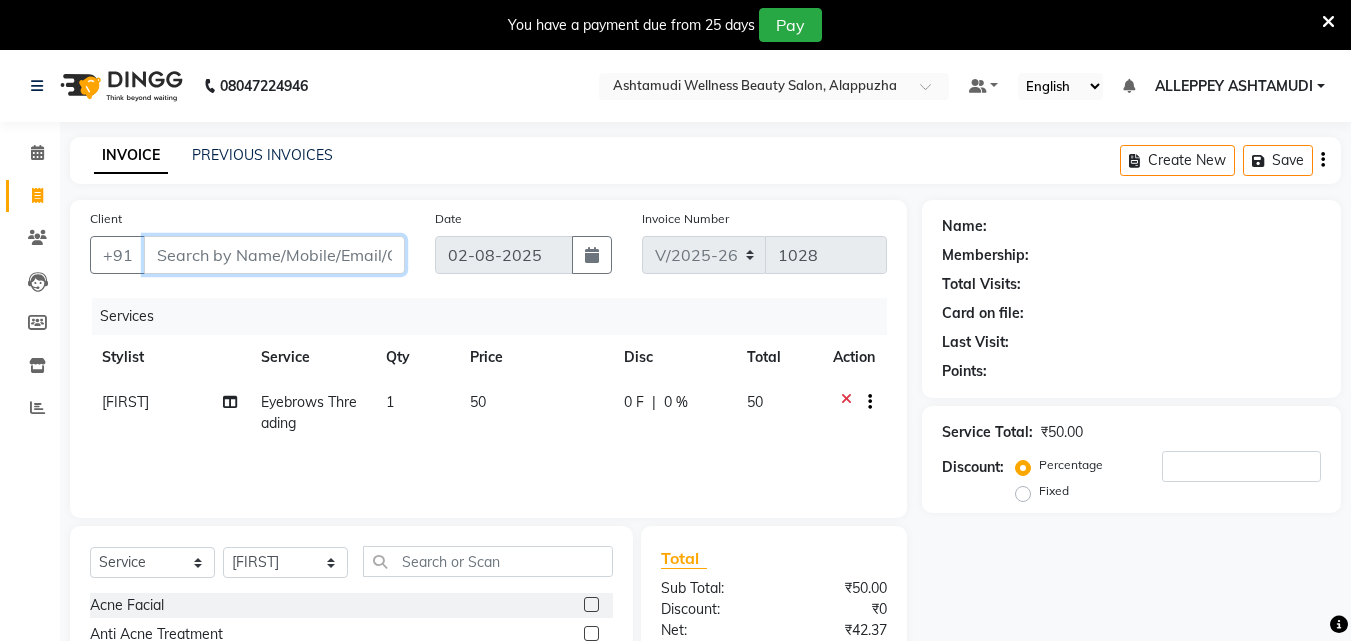 type on "9" 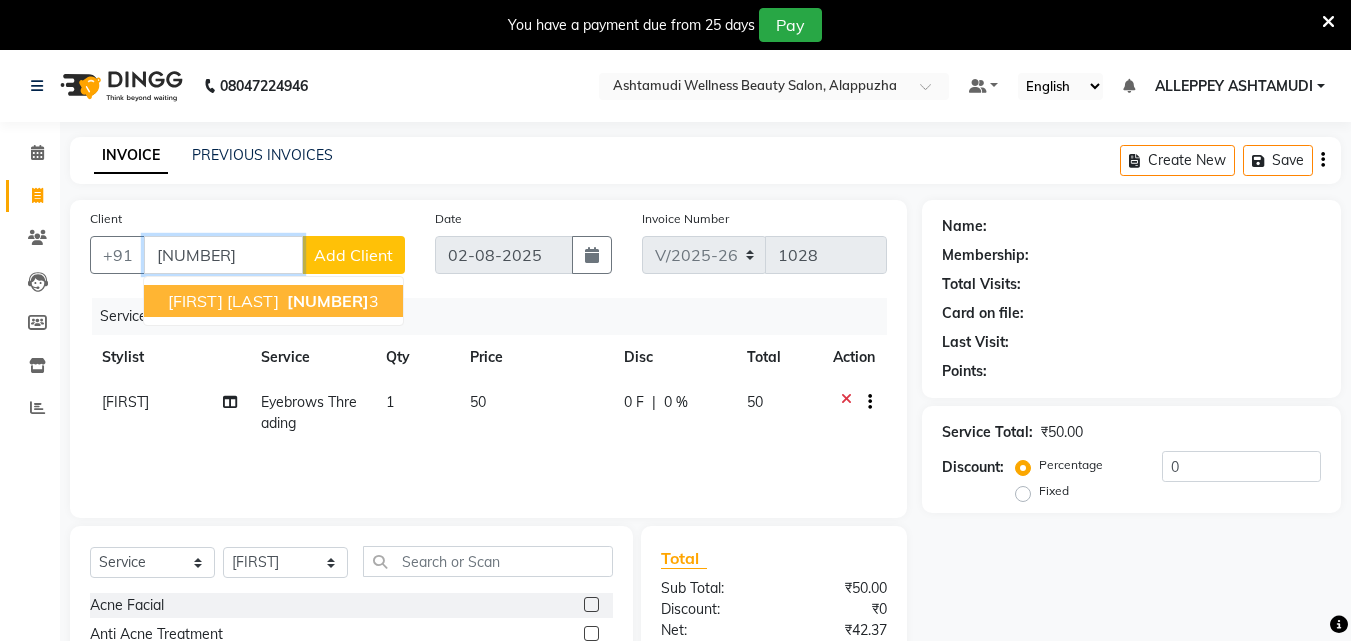 click on "[FIRST] [LAST] [PHONE] 3" at bounding box center [273, 301] 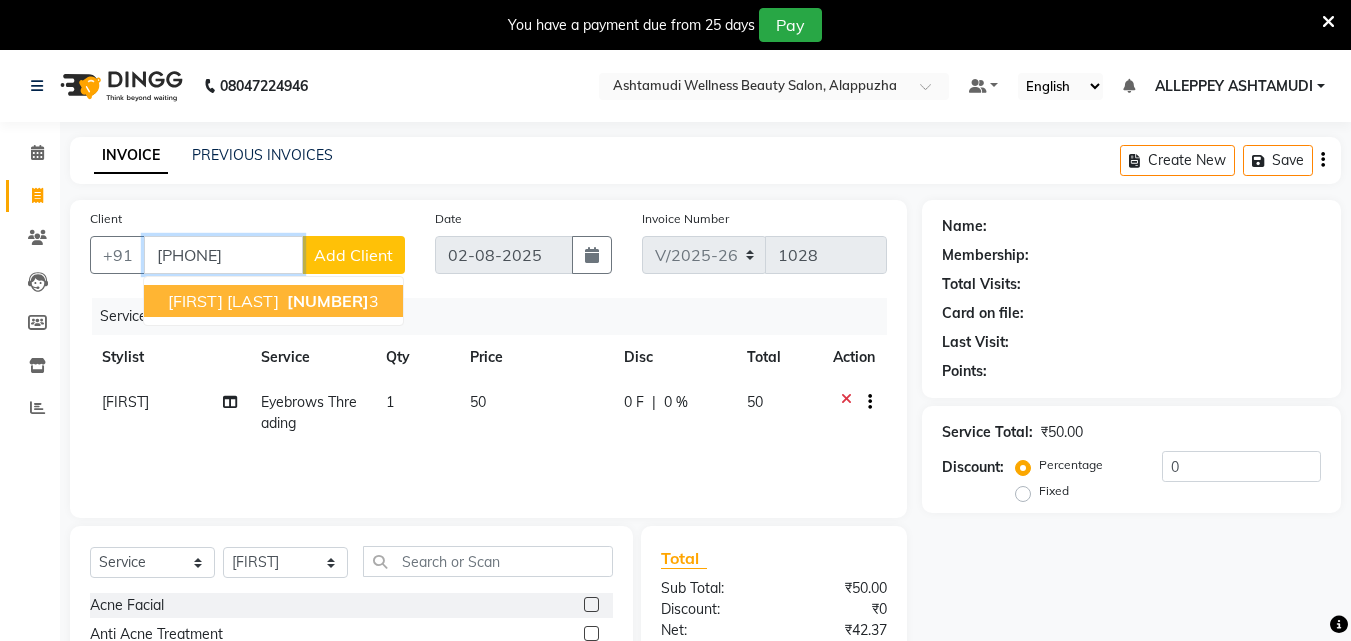 type on "[PHONE]" 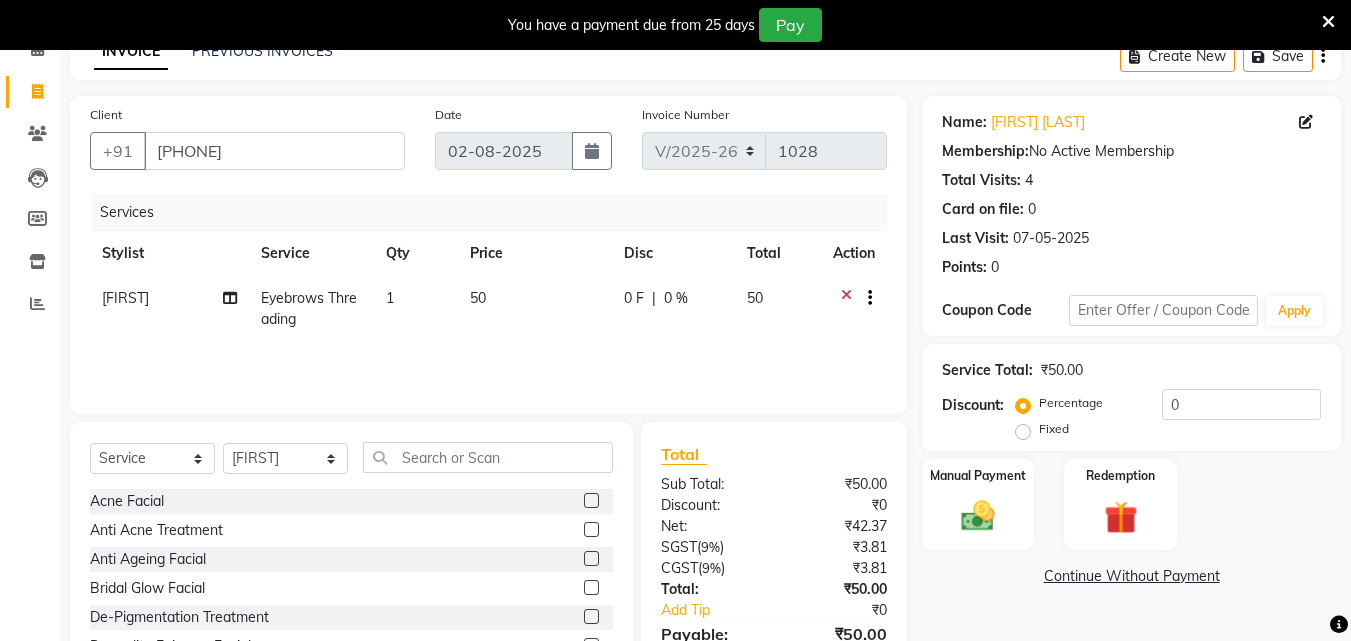 scroll, scrollTop: 210, scrollLeft: 0, axis: vertical 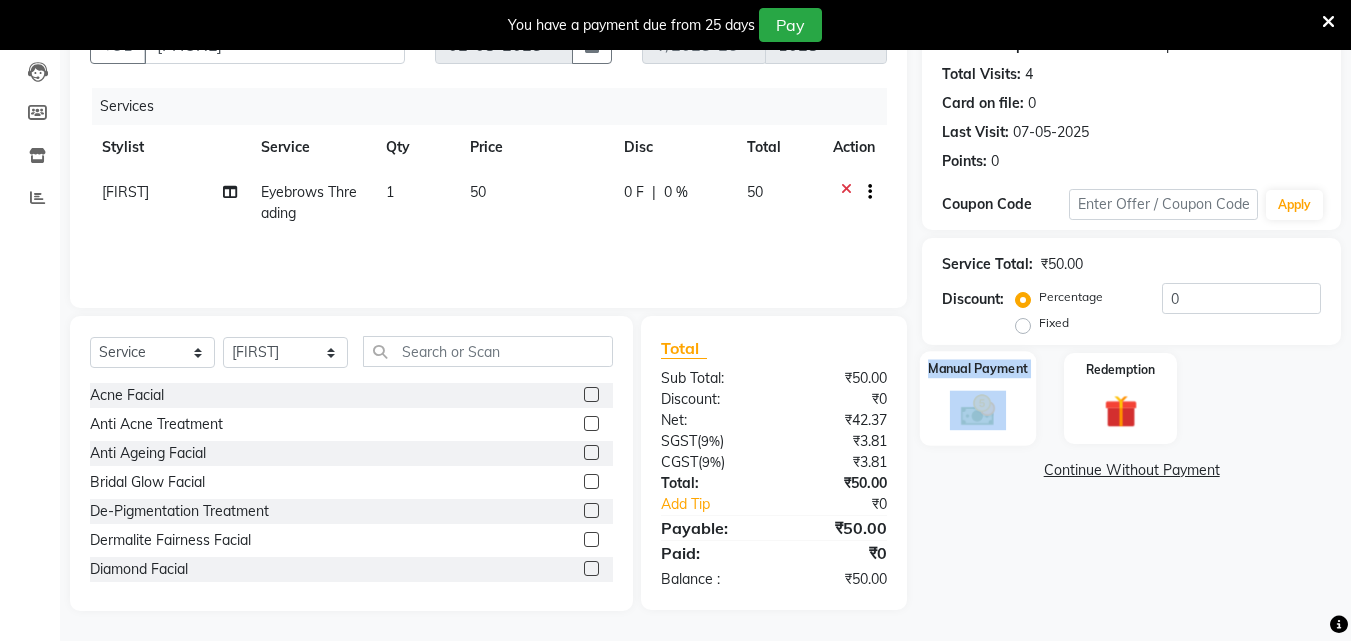 click on "Manual Payment" 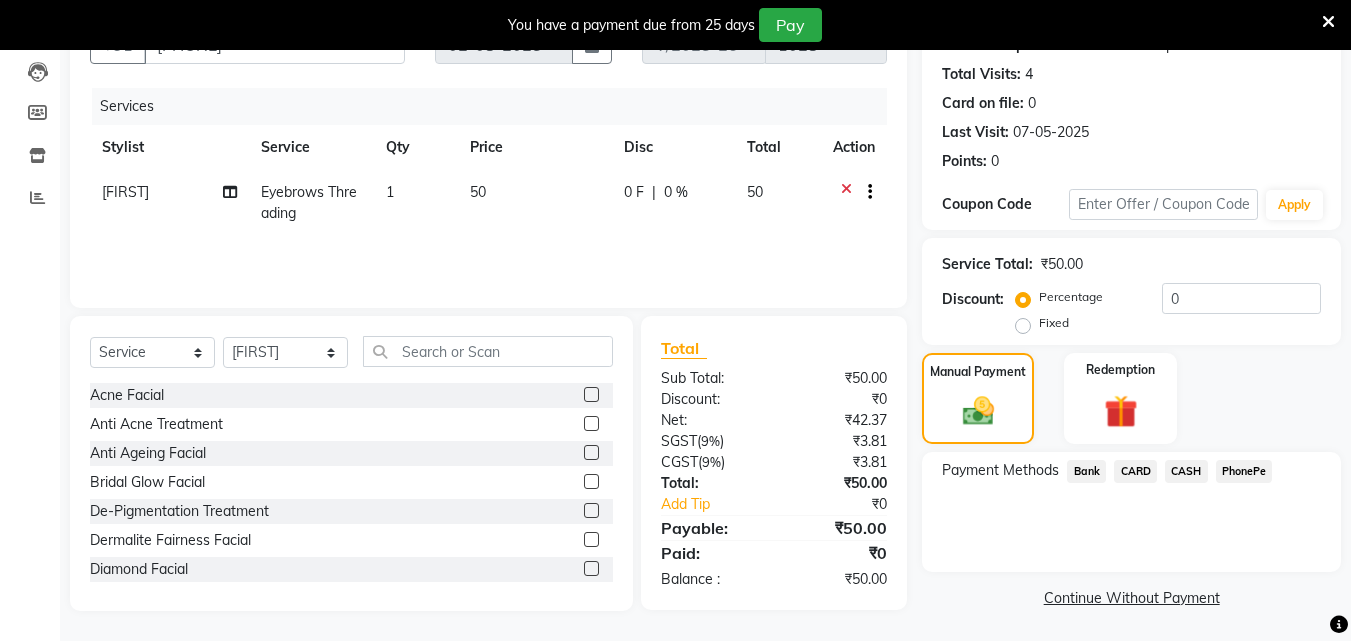 click on "CASH" 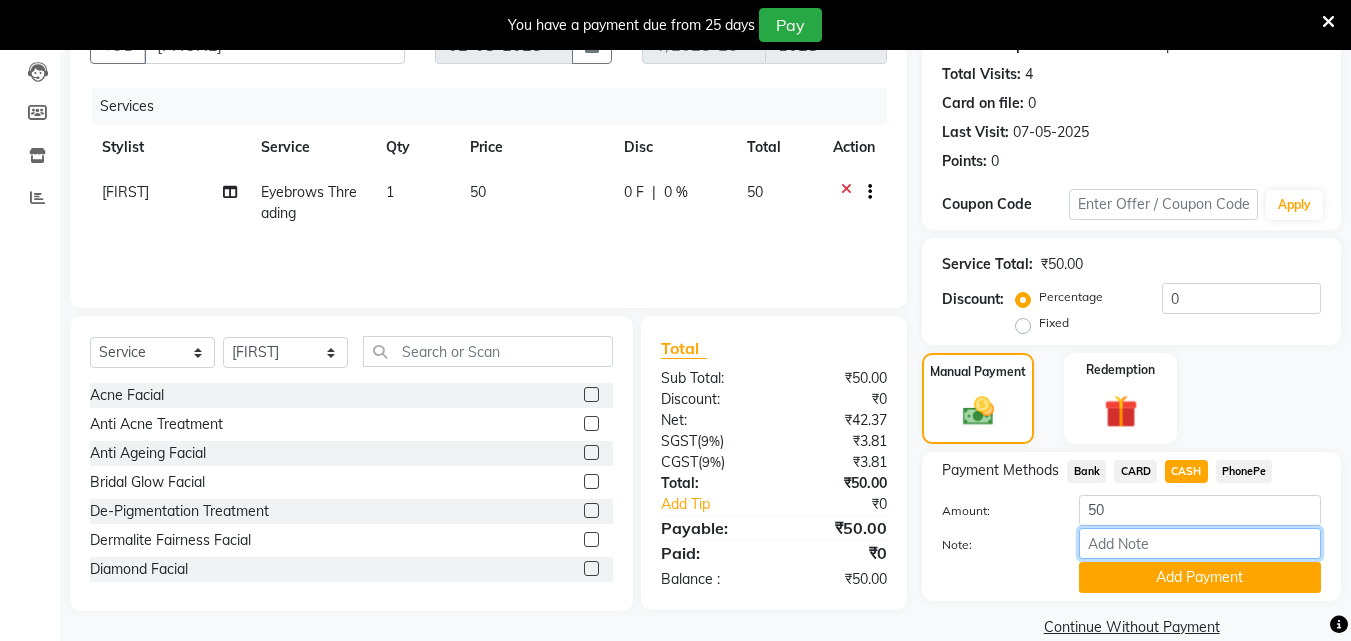 click on "Note:" at bounding box center (1200, 543) 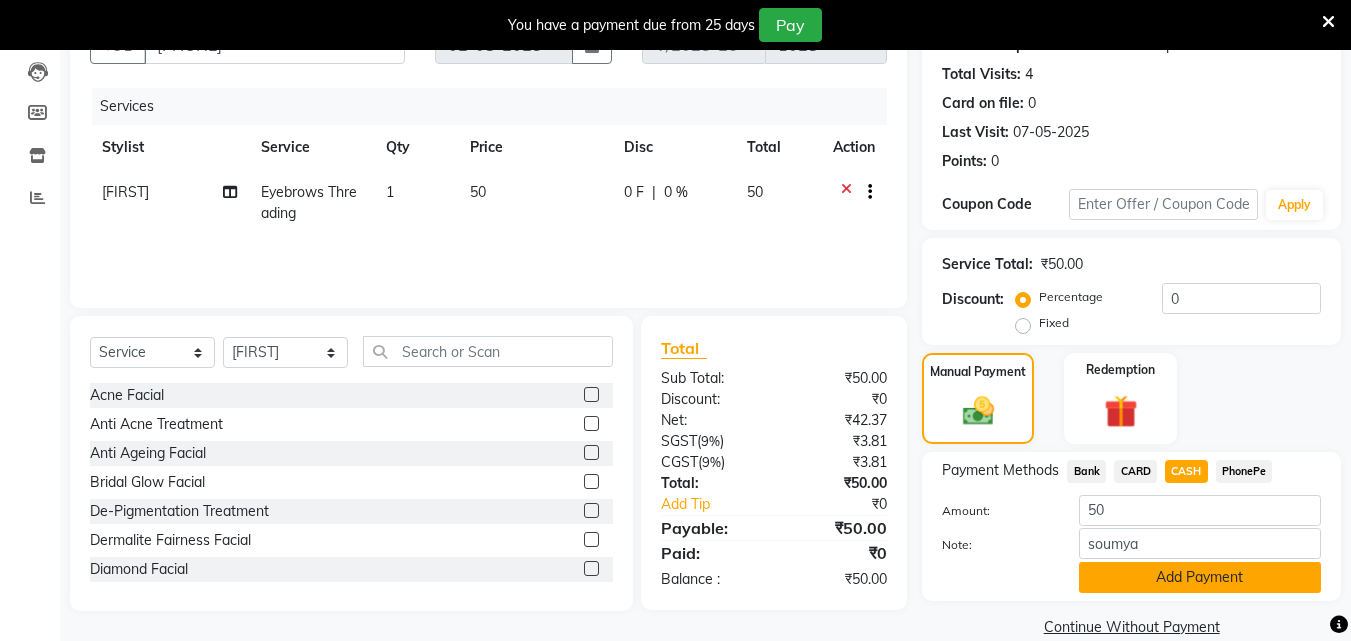 click on "Add Payment" 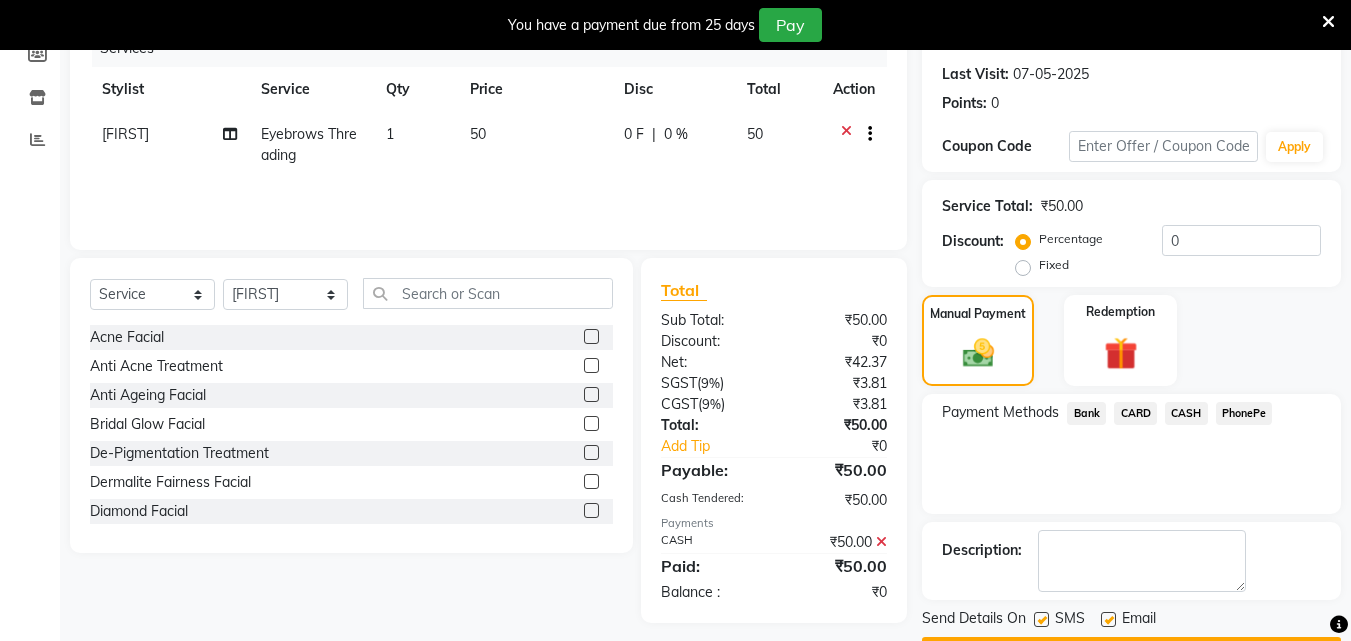 scroll, scrollTop: 325, scrollLeft: 0, axis: vertical 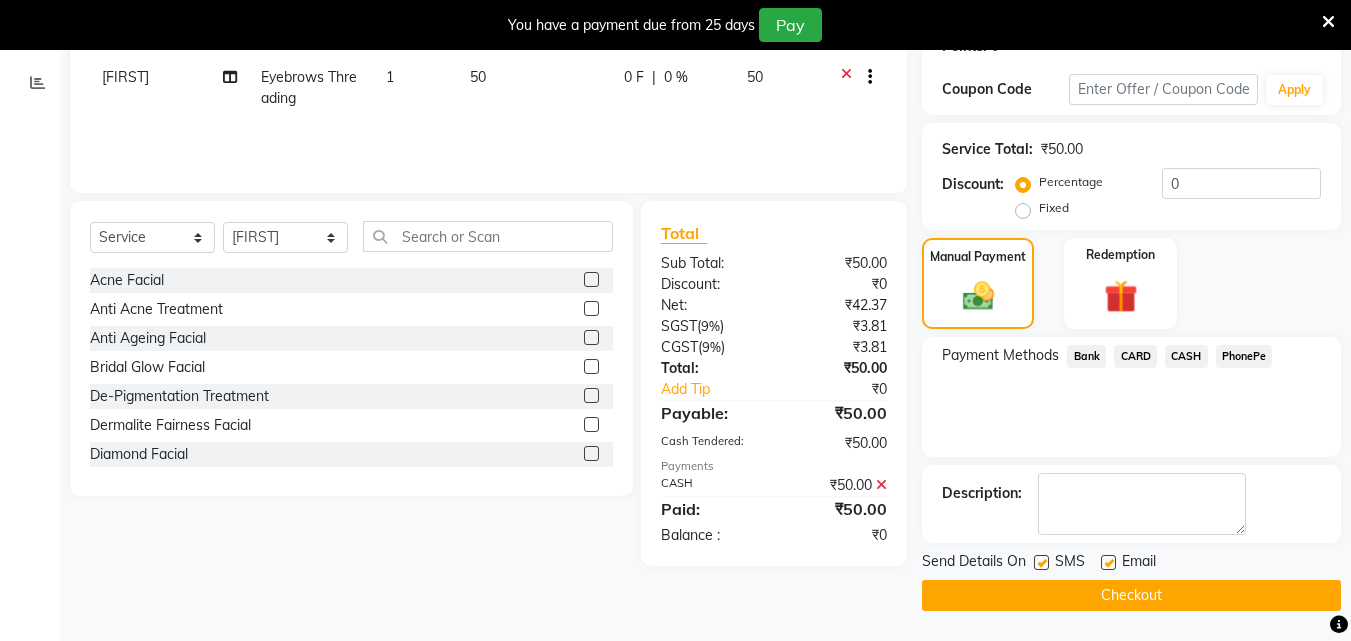 click on "Checkout" 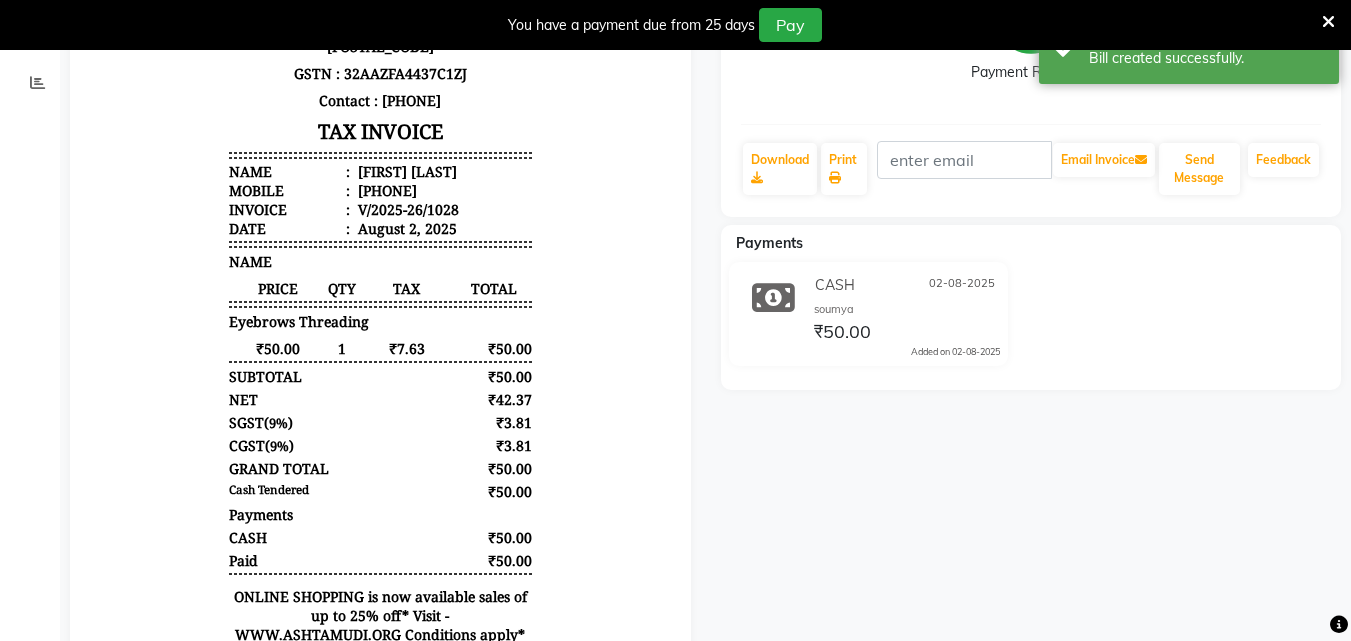 scroll, scrollTop: 0, scrollLeft: 0, axis: both 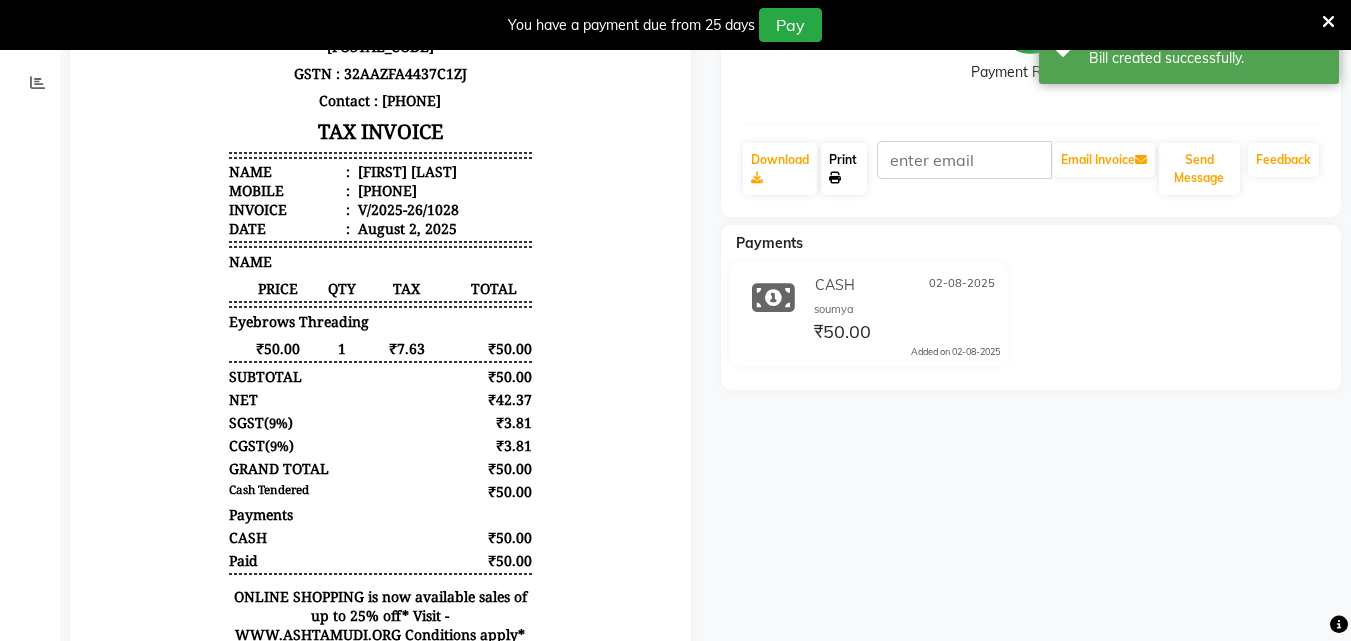 click on "Print" 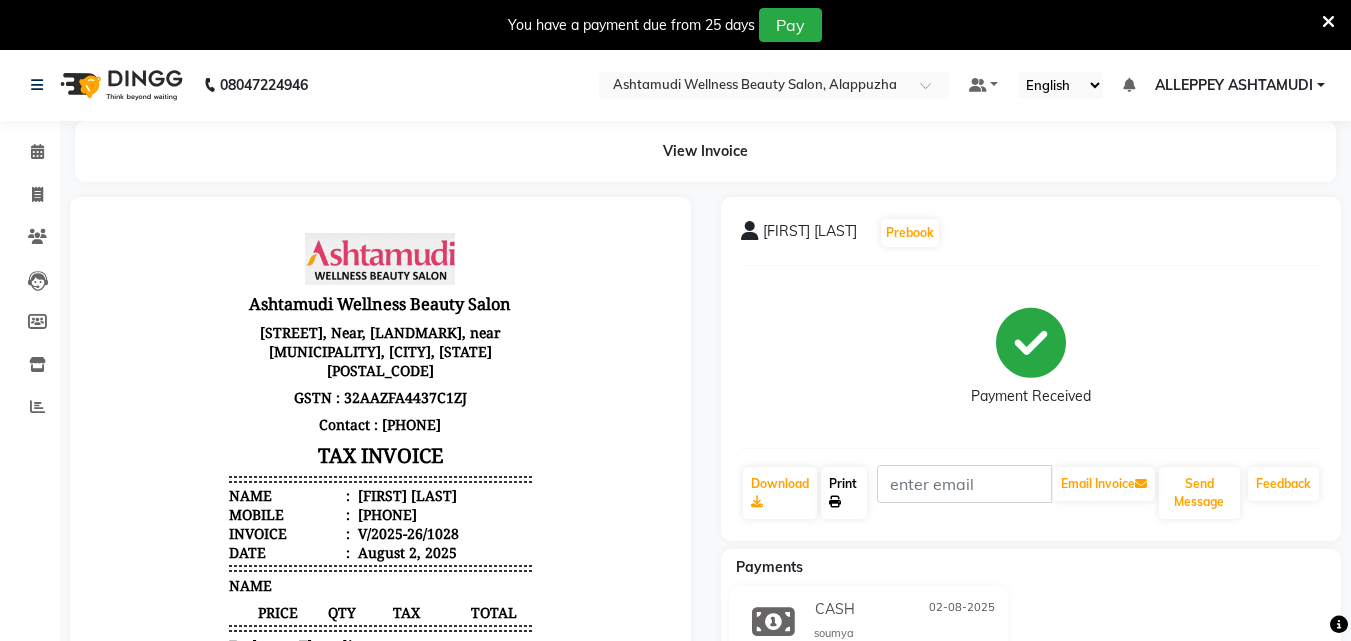 scroll, scrollTop: 0, scrollLeft: 0, axis: both 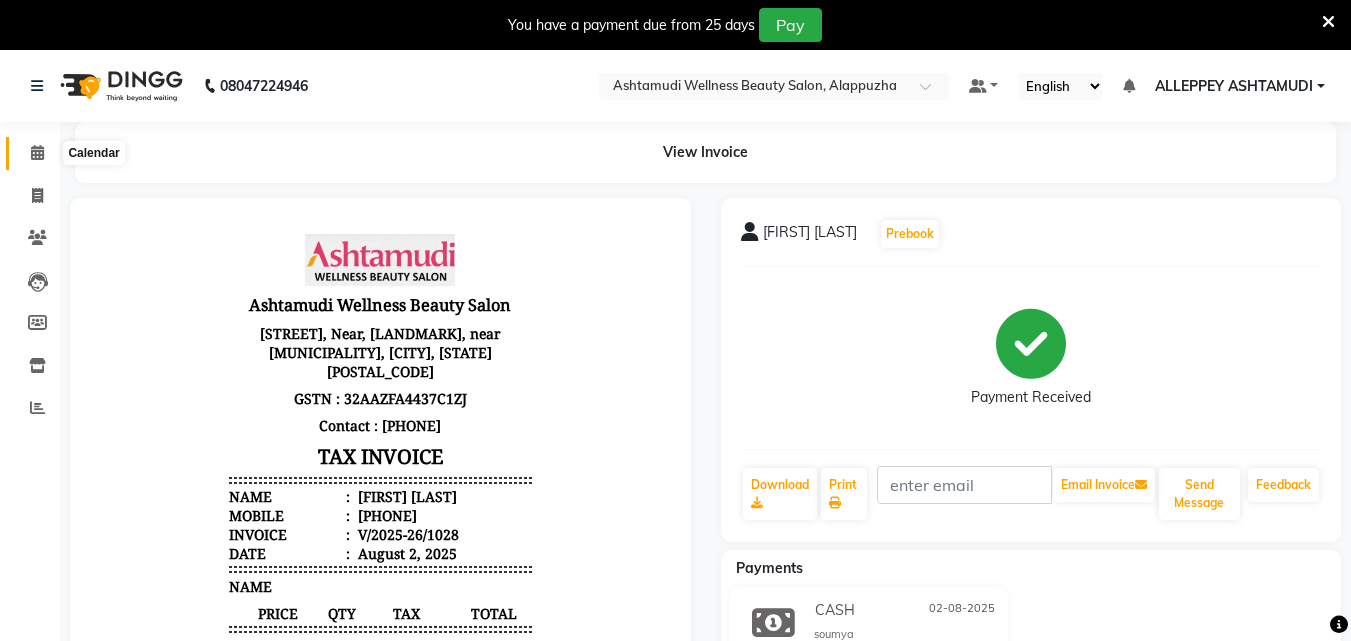 click 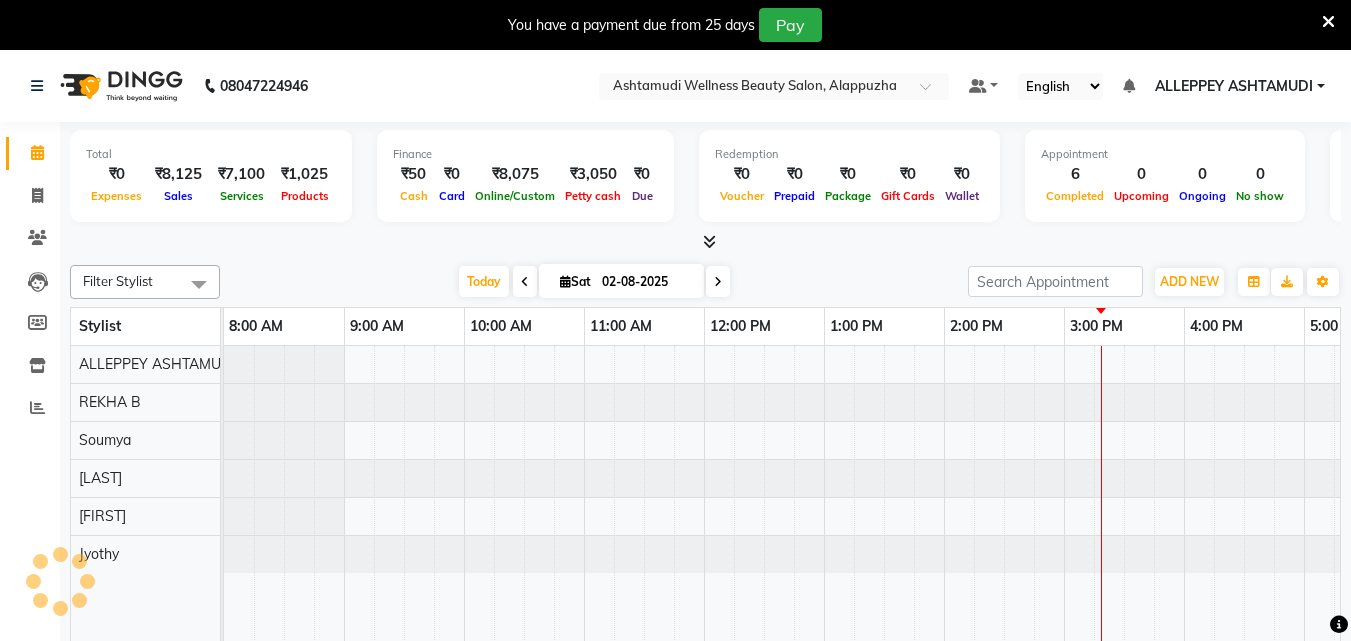 scroll, scrollTop: 0, scrollLeft: 0, axis: both 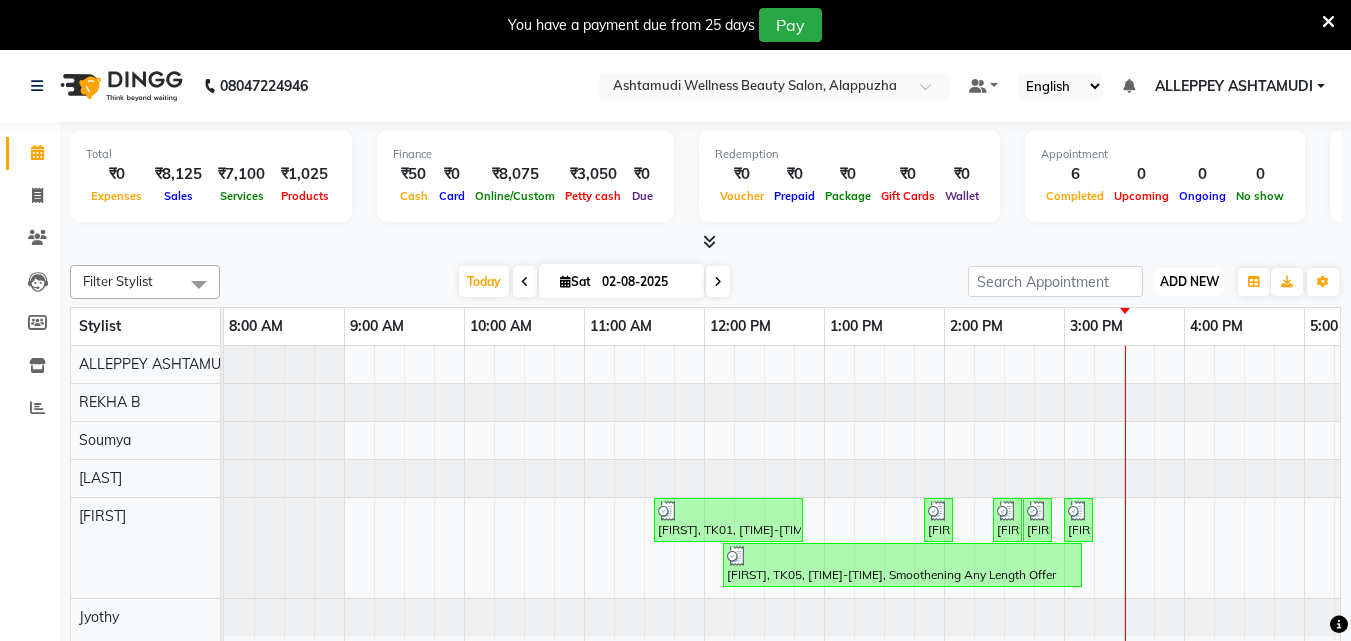 click on "ADD NEW" at bounding box center [1189, 281] 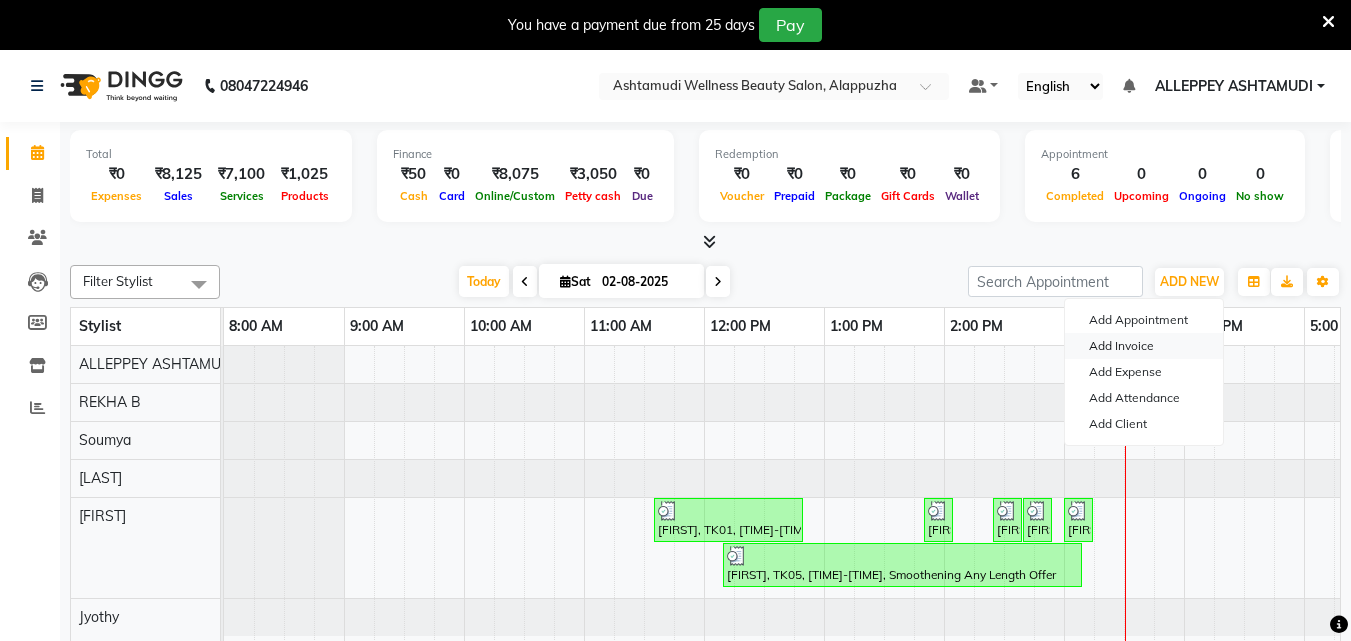 click on "Add Invoice" at bounding box center (1144, 346) 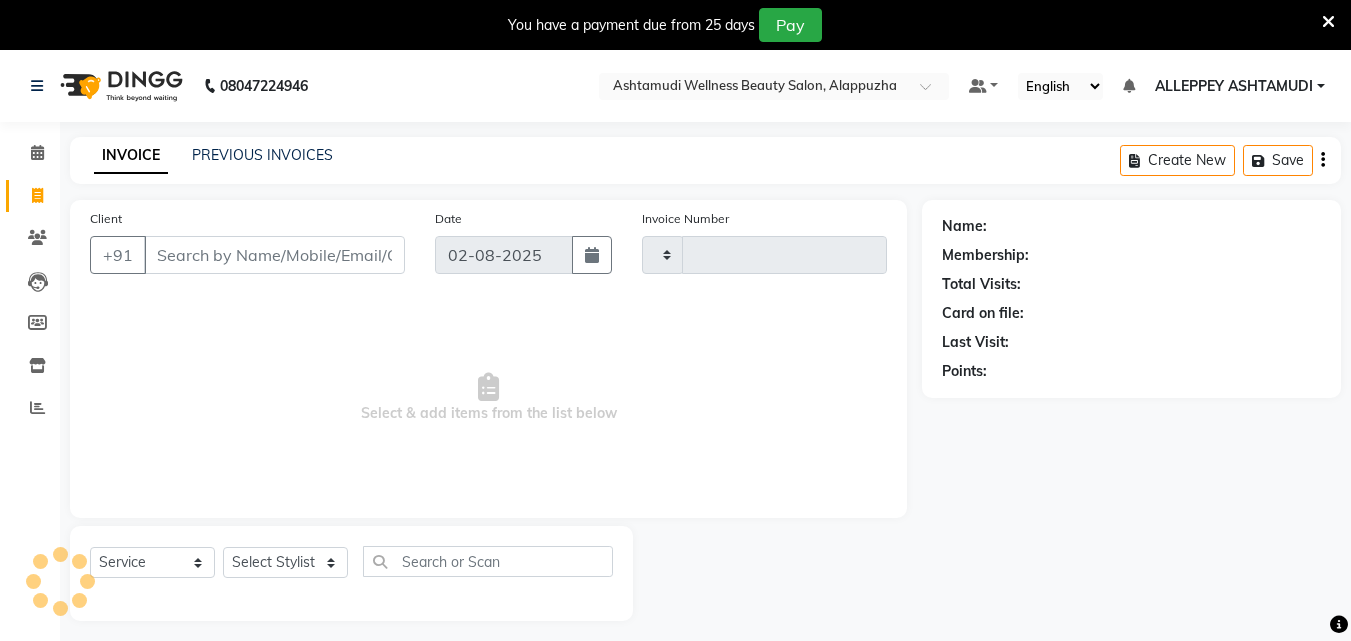 type on "1029" 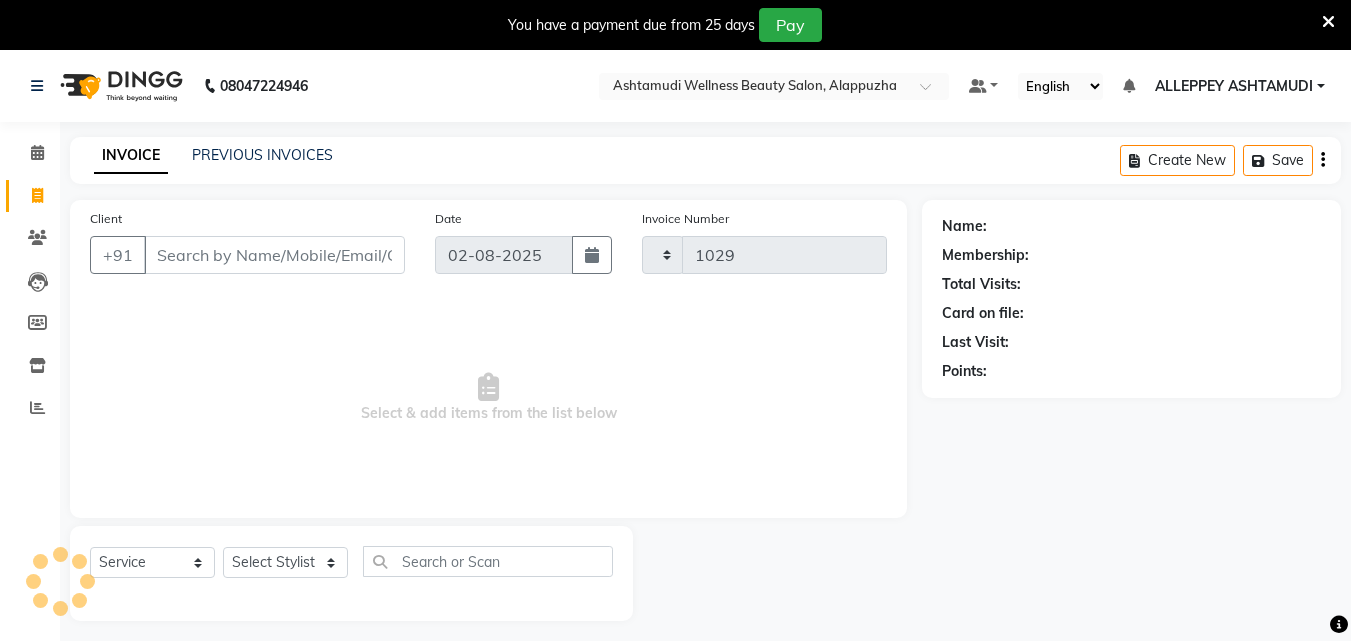 select on "4626" 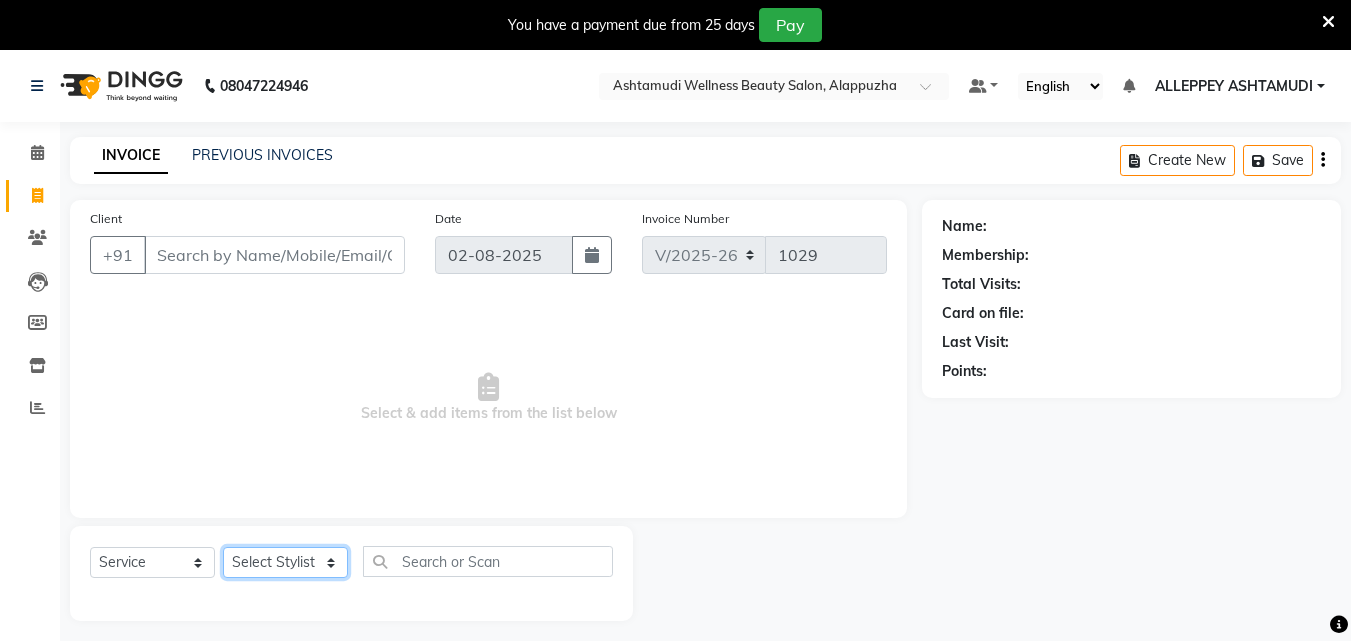click on "Select Stylist ALLEPPEY ASHTAMUDI Jyothy REKHA B ROSELIN Soumya Sreedevi" 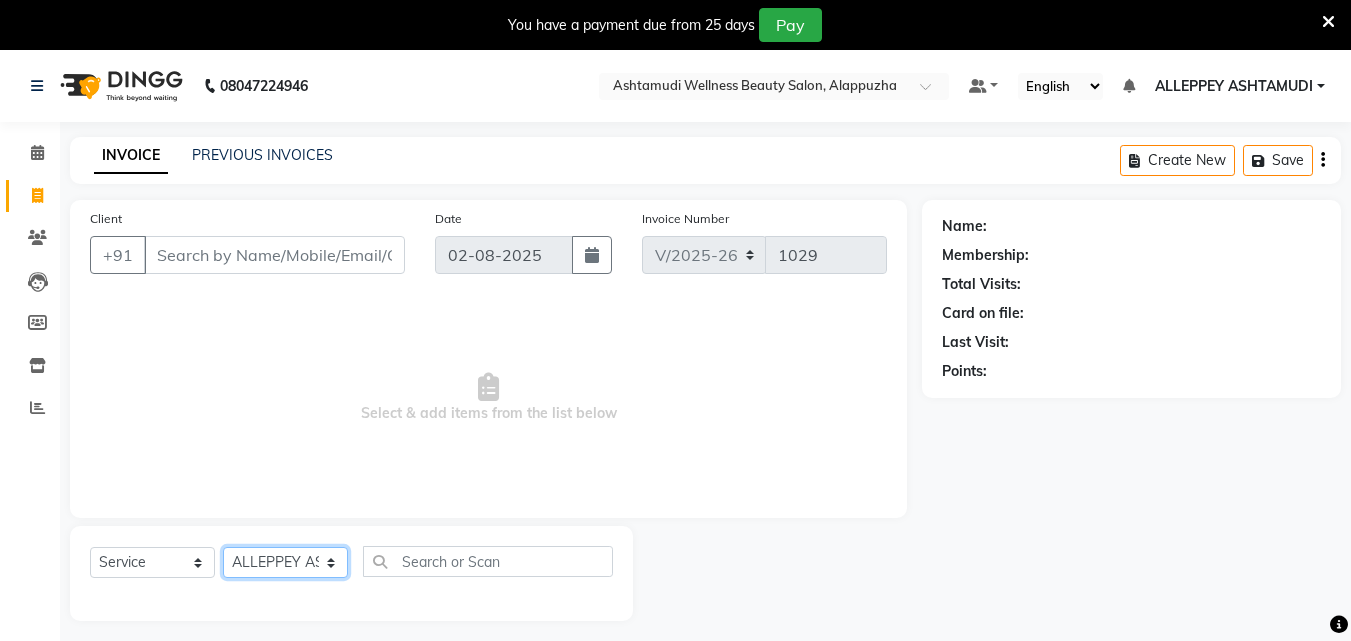 click on "Select Stylist ALLEPPEY ASHTAMUDI Jyothy REKHA B ROSELIN Soumya Sreedevi" 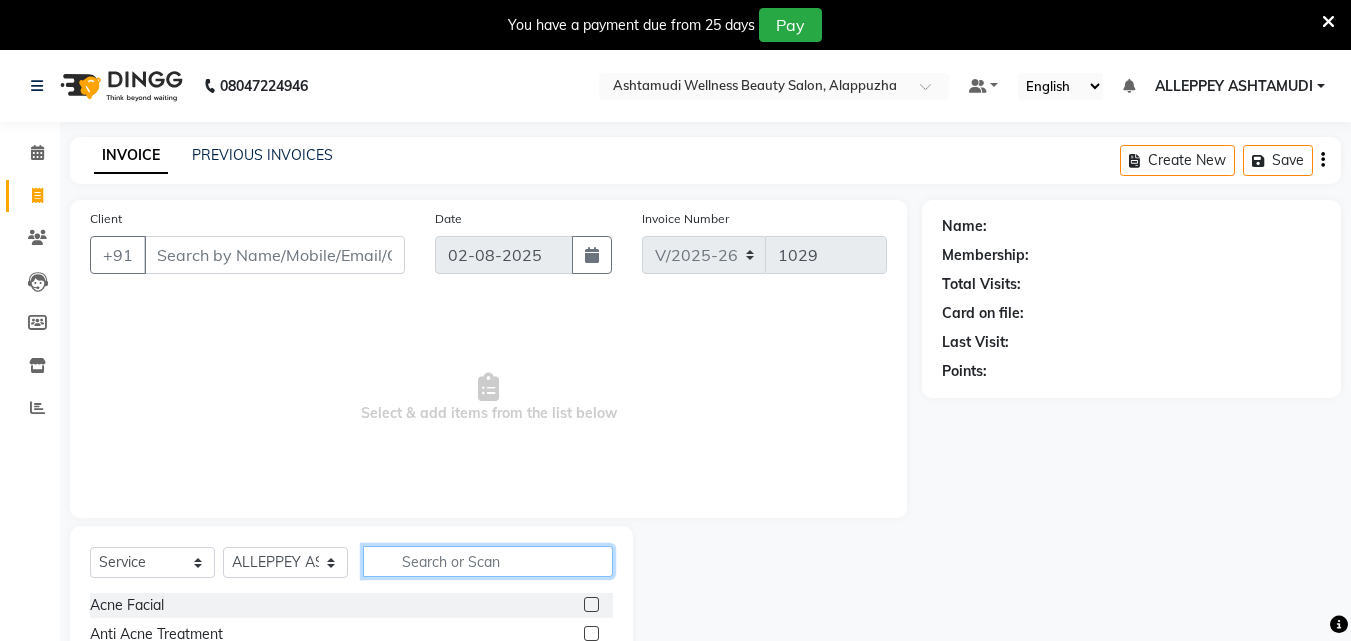 click 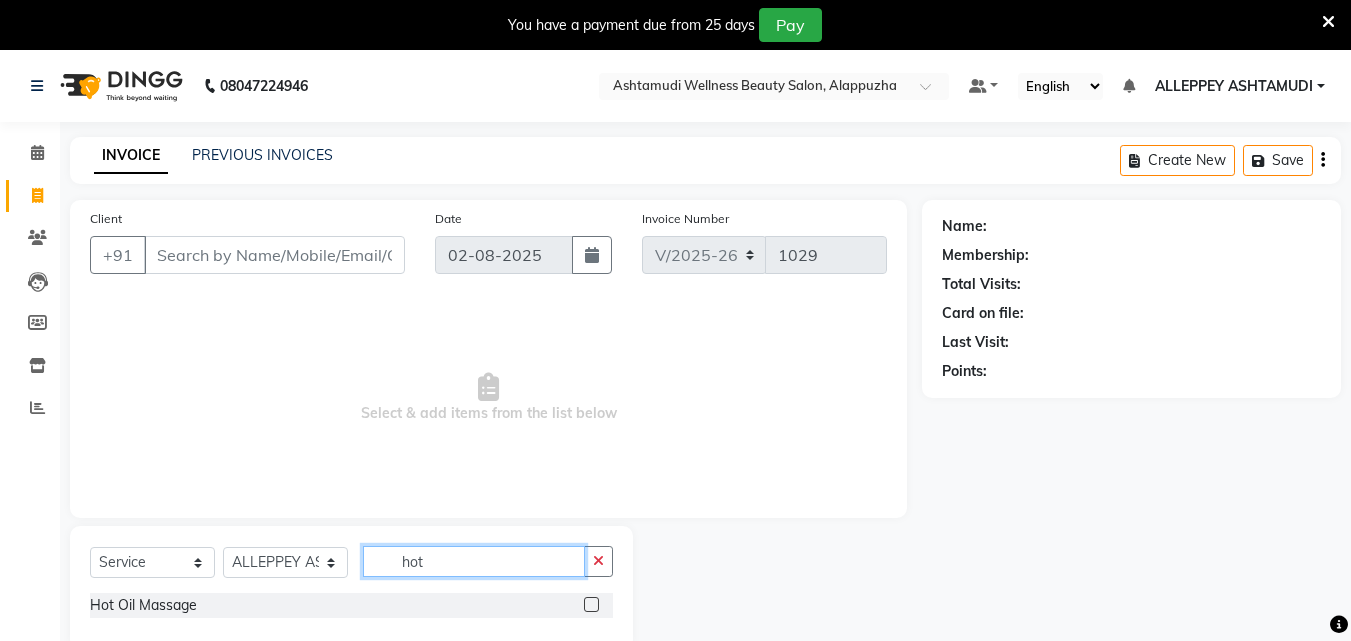 type on "hot" 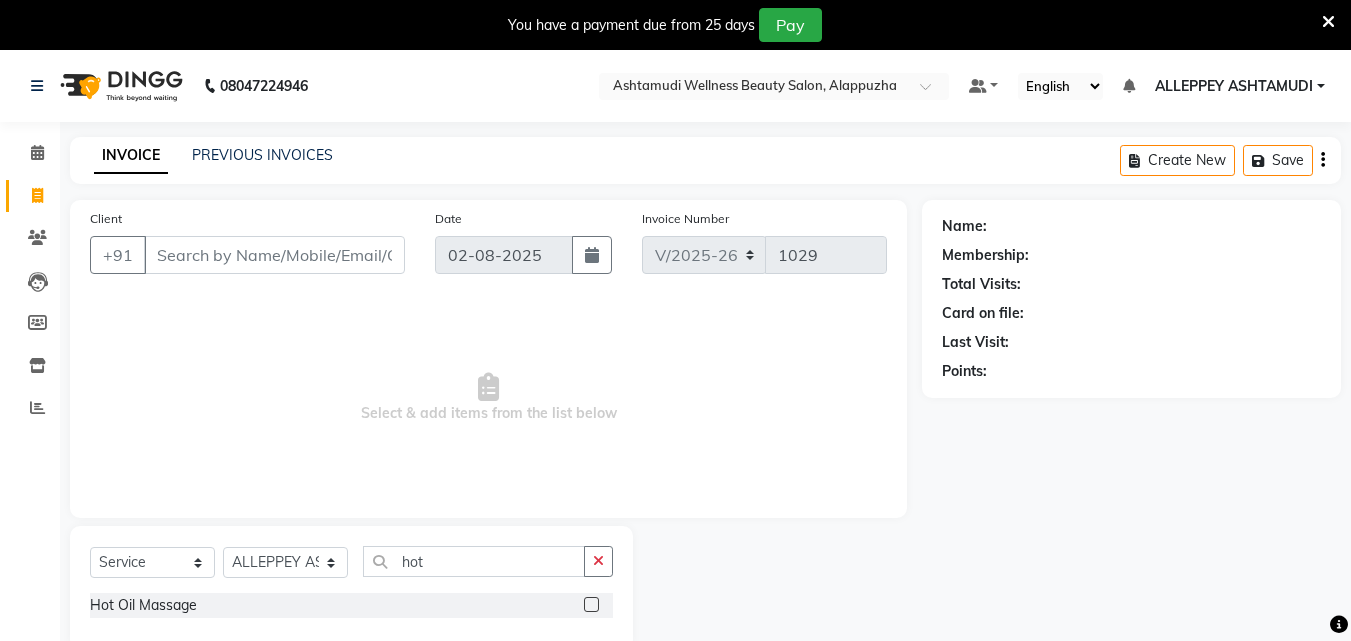 click 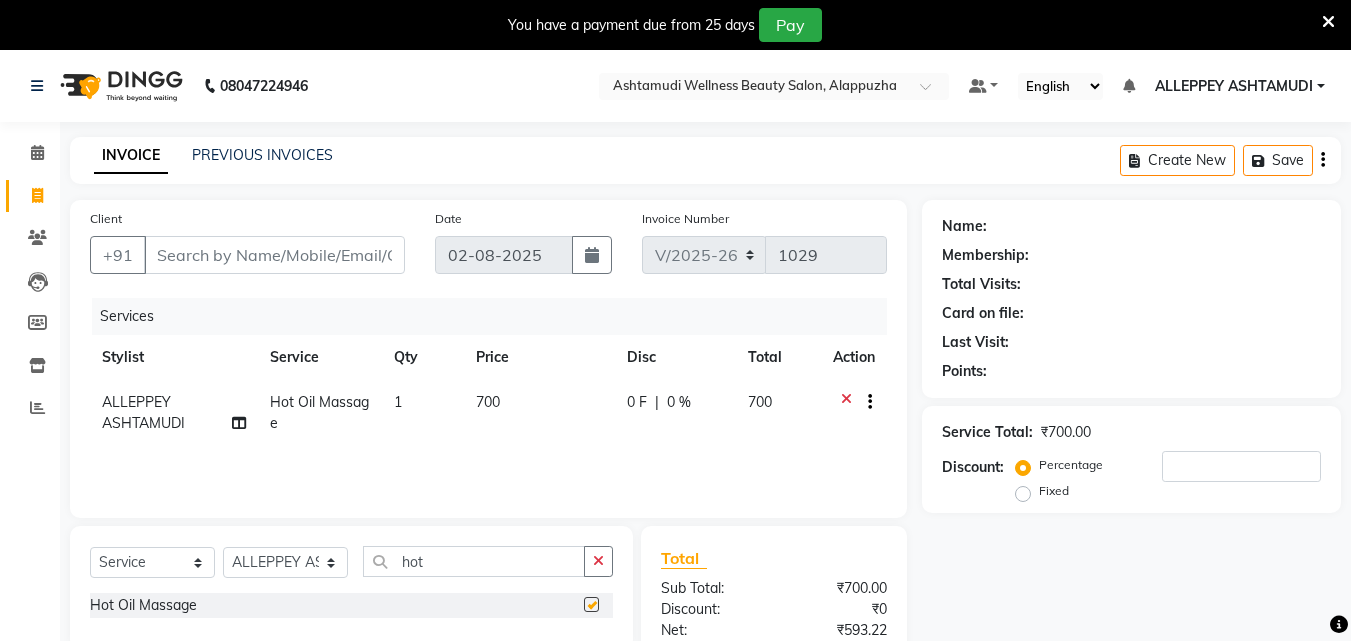 checkbox on "false" 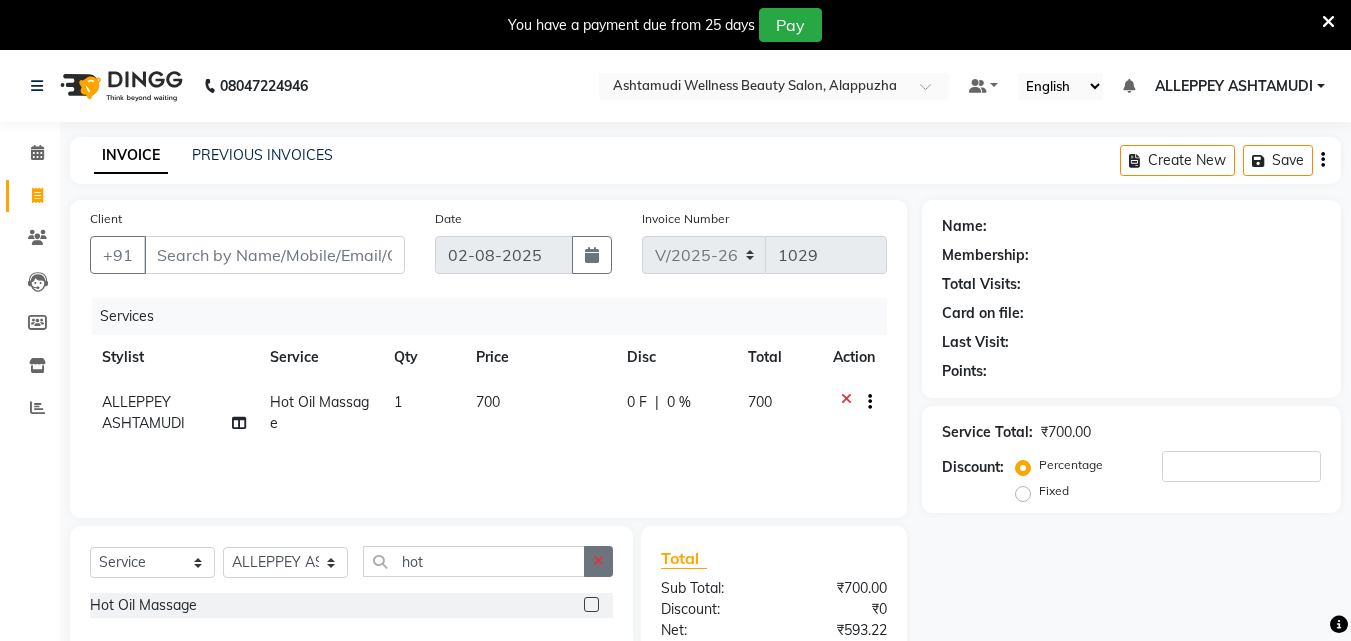 click 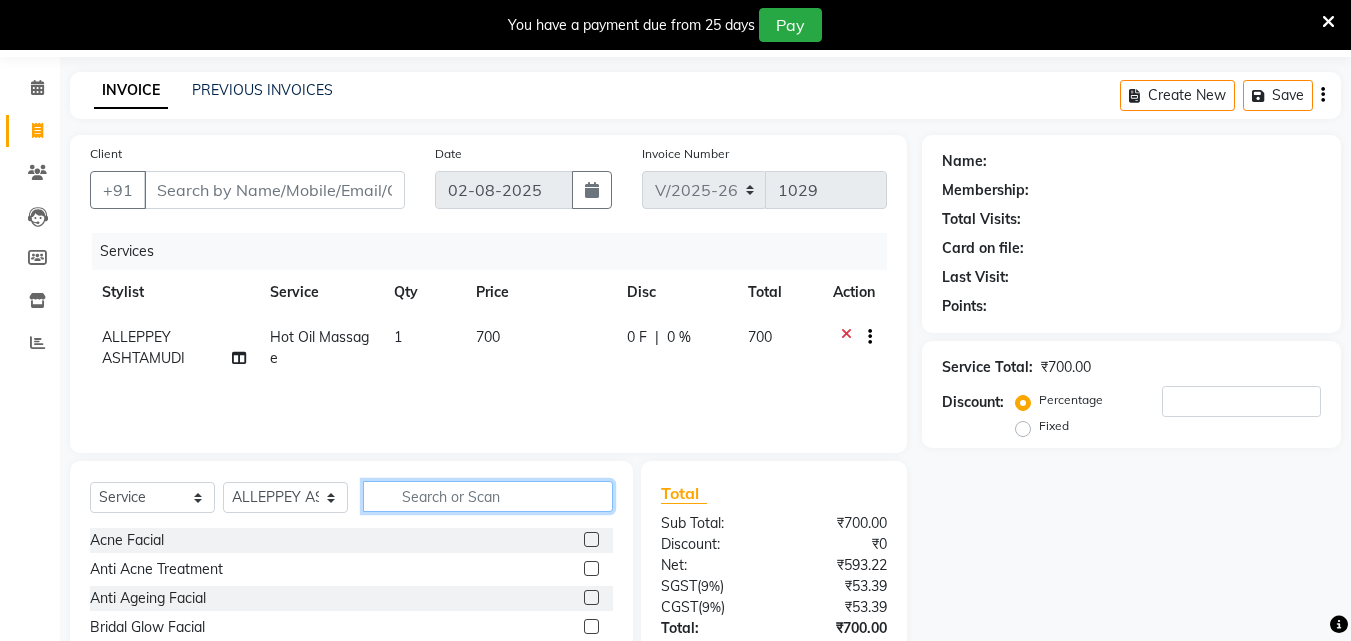 scroll, scrollTop: 100, scrollLeft: 0, axis: vertical 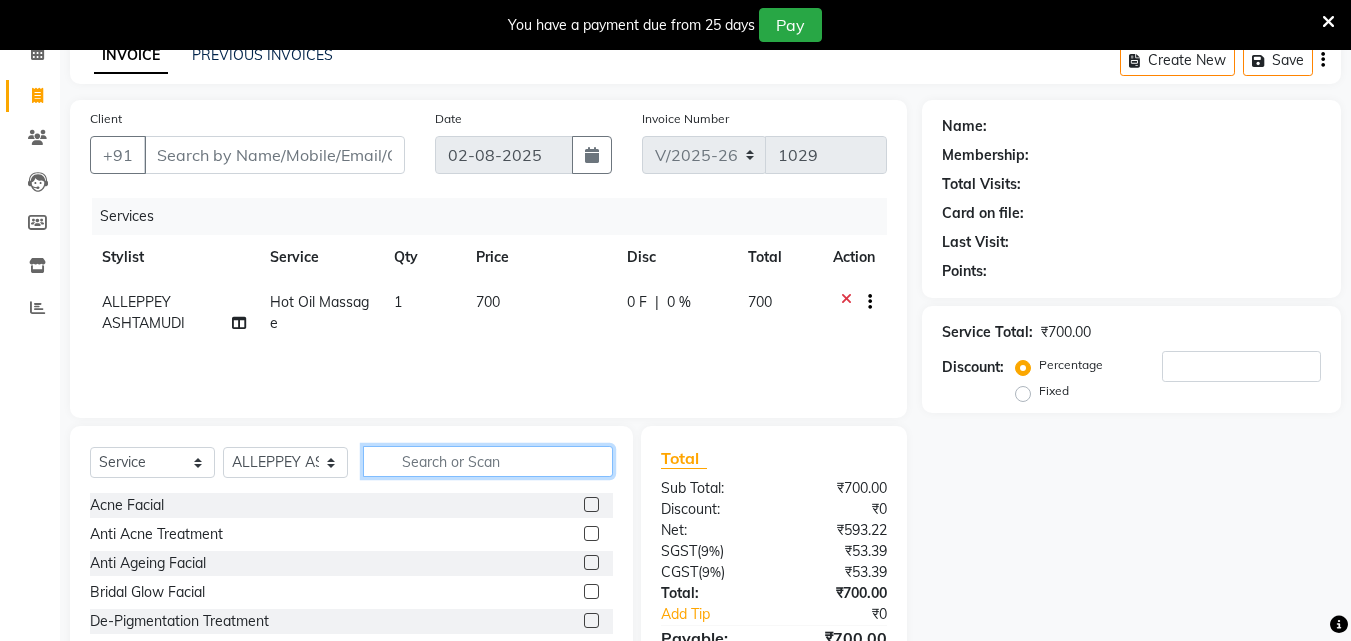 click 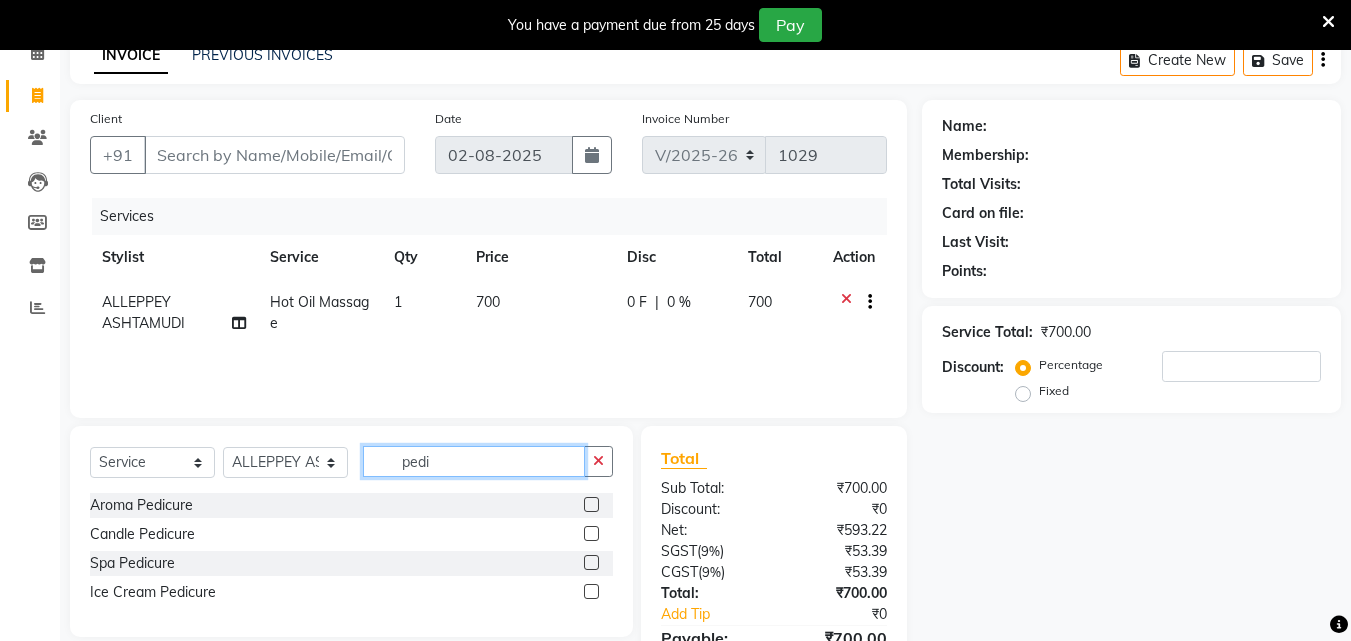 type on "pedi" 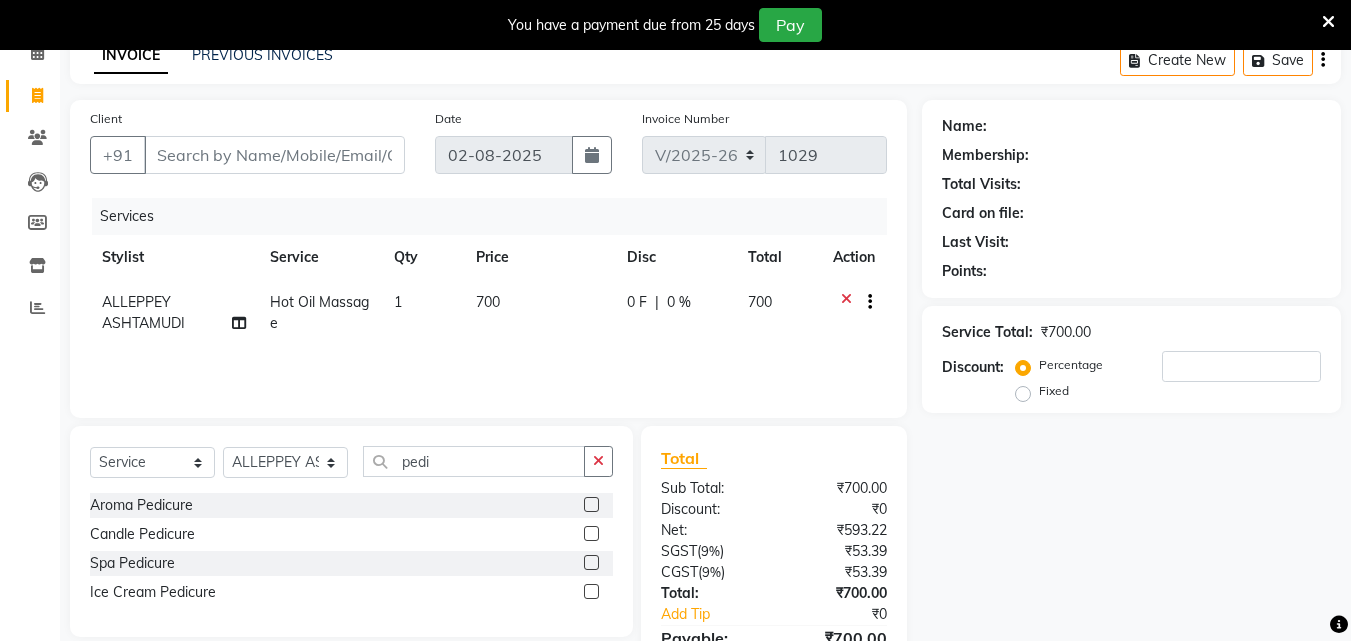 click 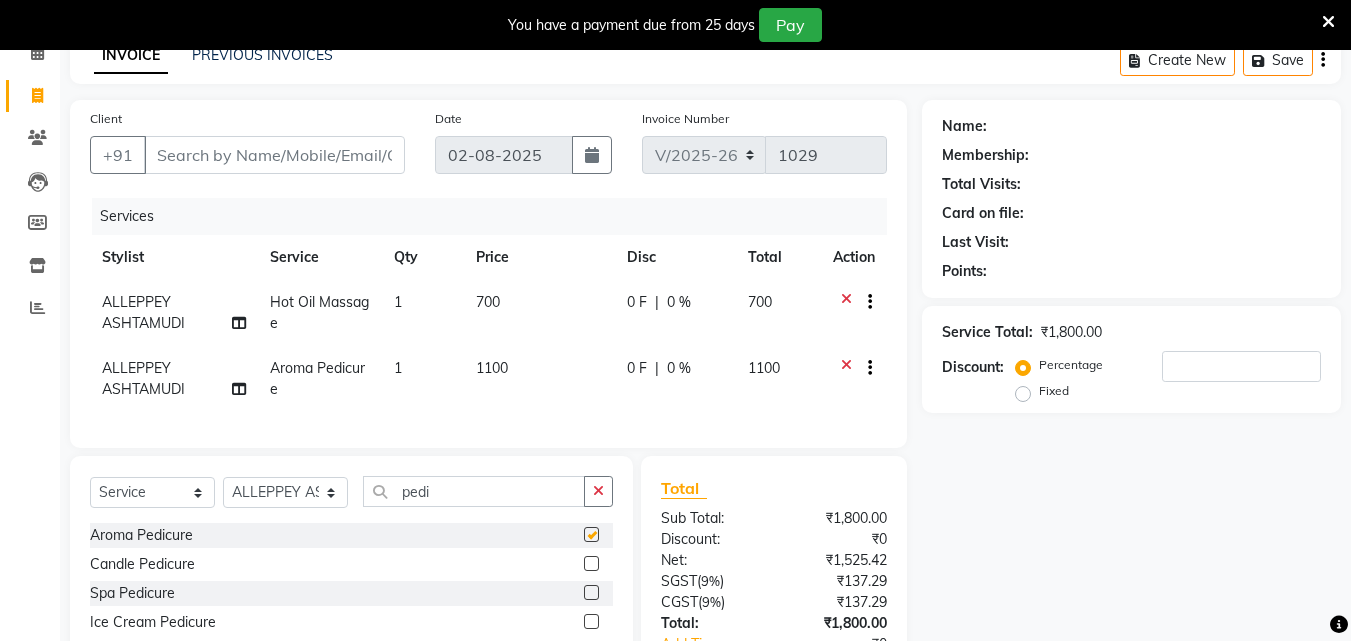 checkbox on "false" 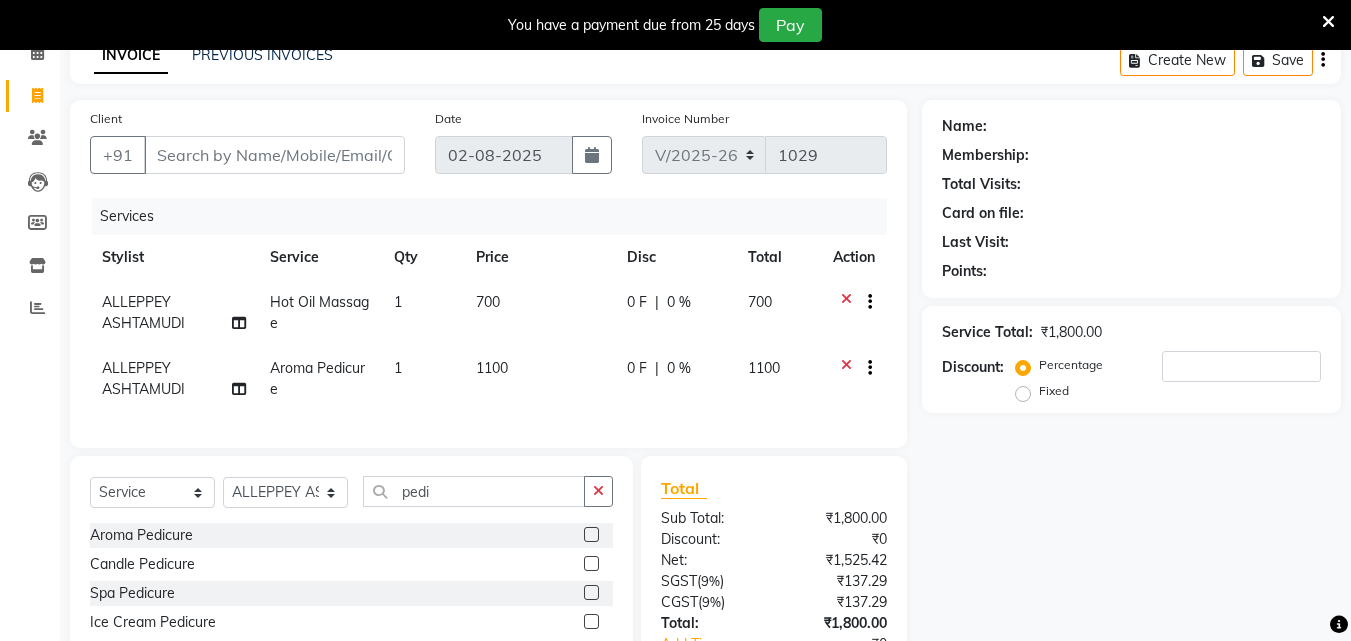 click on "Select Service Product Membership Package Voucher Prepaid Gift Card Select Stylist [CITY] [CITY] [NAME] [NAME] [NAME] [NAME] [NAME] pedi Aroma Pedicure Candle Pedicure Spa Pedicure Ice Cream Pedicure" 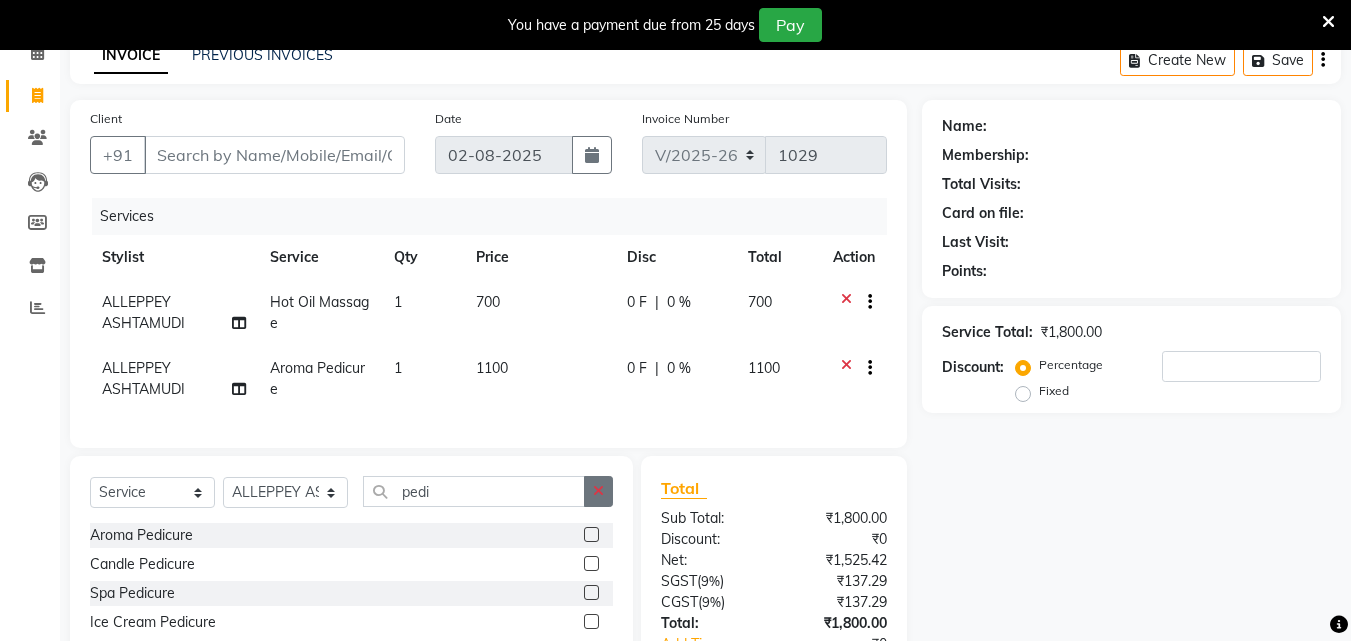 click 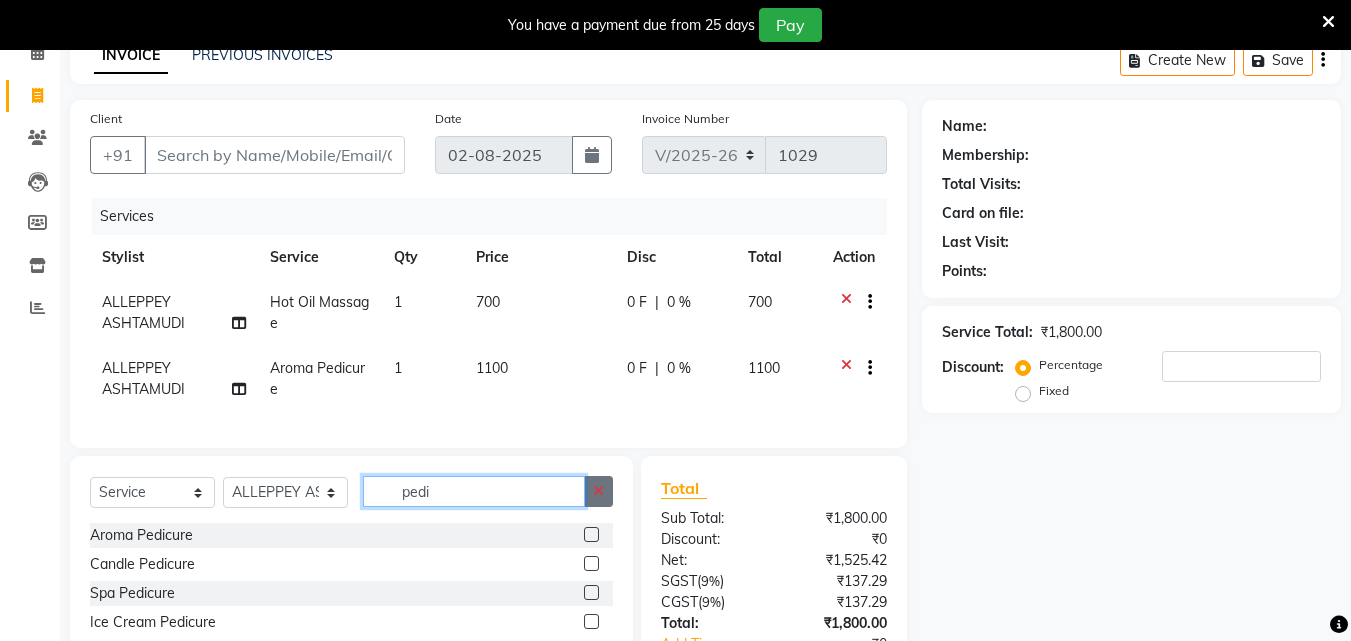 type 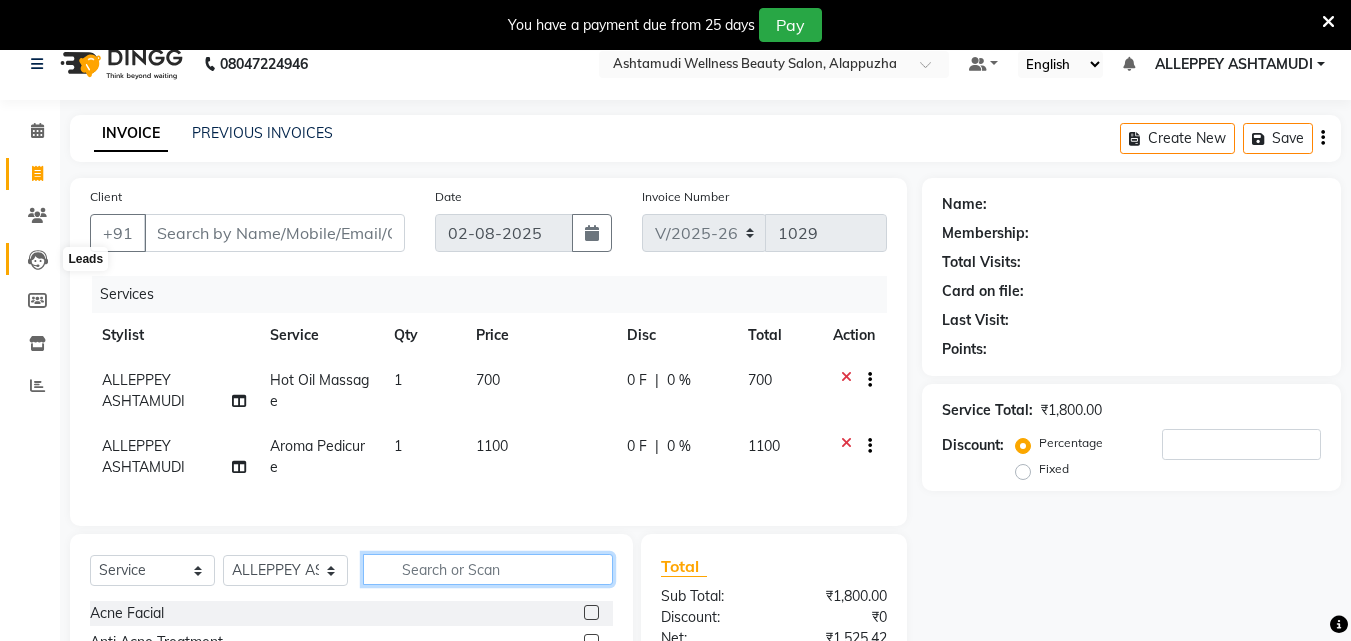scroll, scrollTop: 0, scrollLeft: 0, axis: both 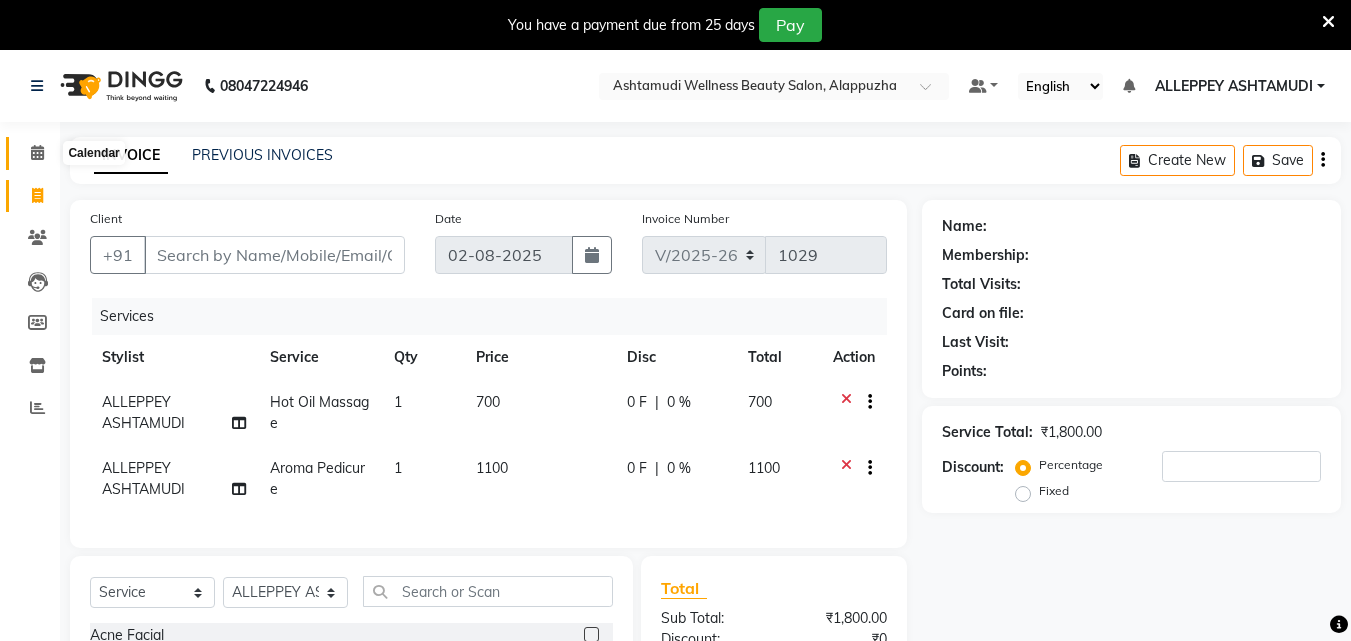click 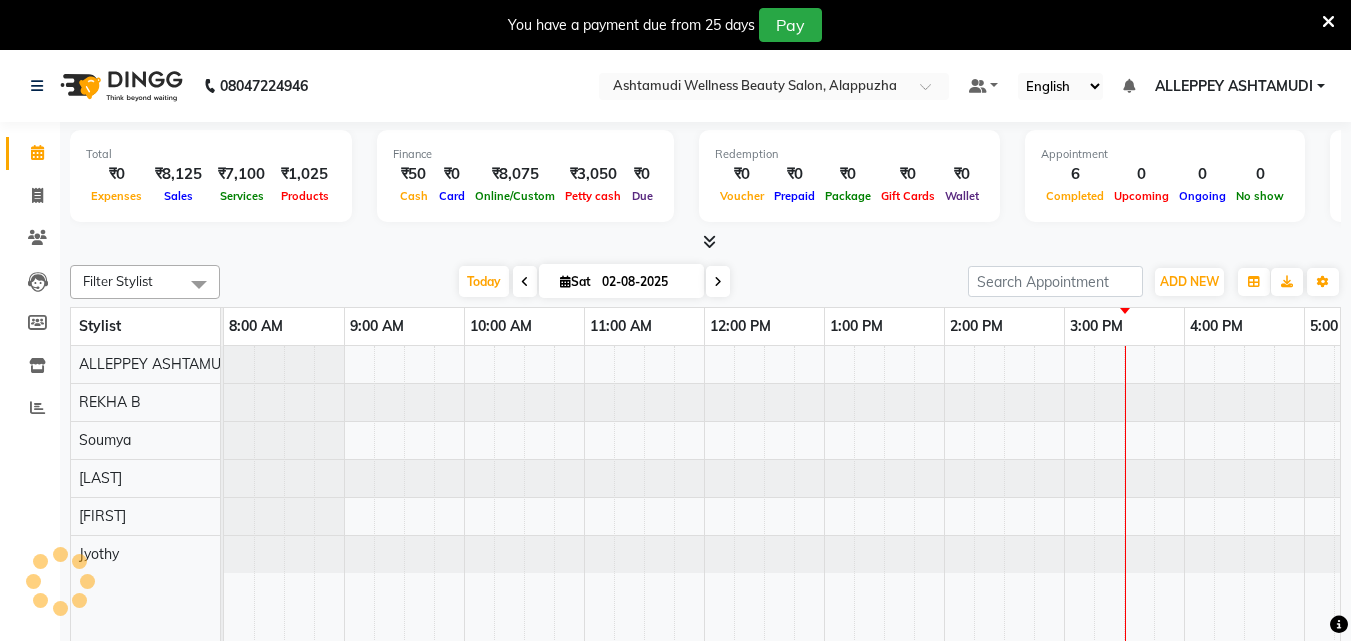 scroll, scrollTop: 0, scrollLeft: 0, axis: both 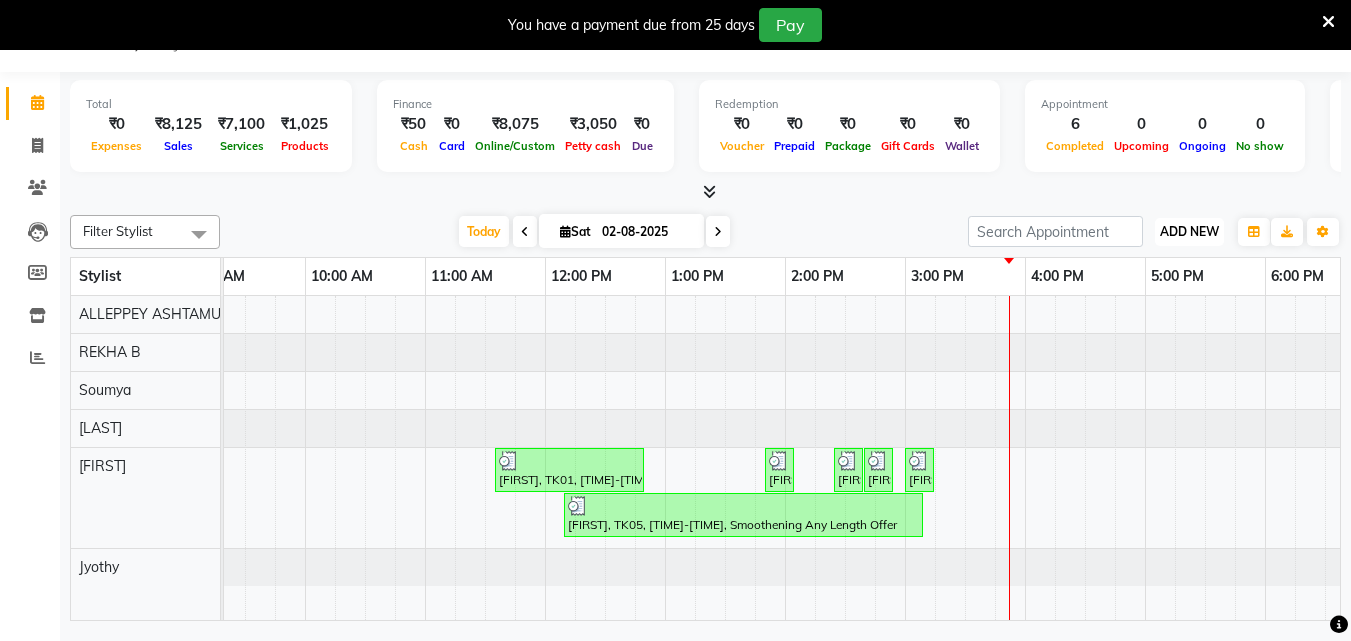 click on "ADD NEW" at bounding box center (1189, 231) 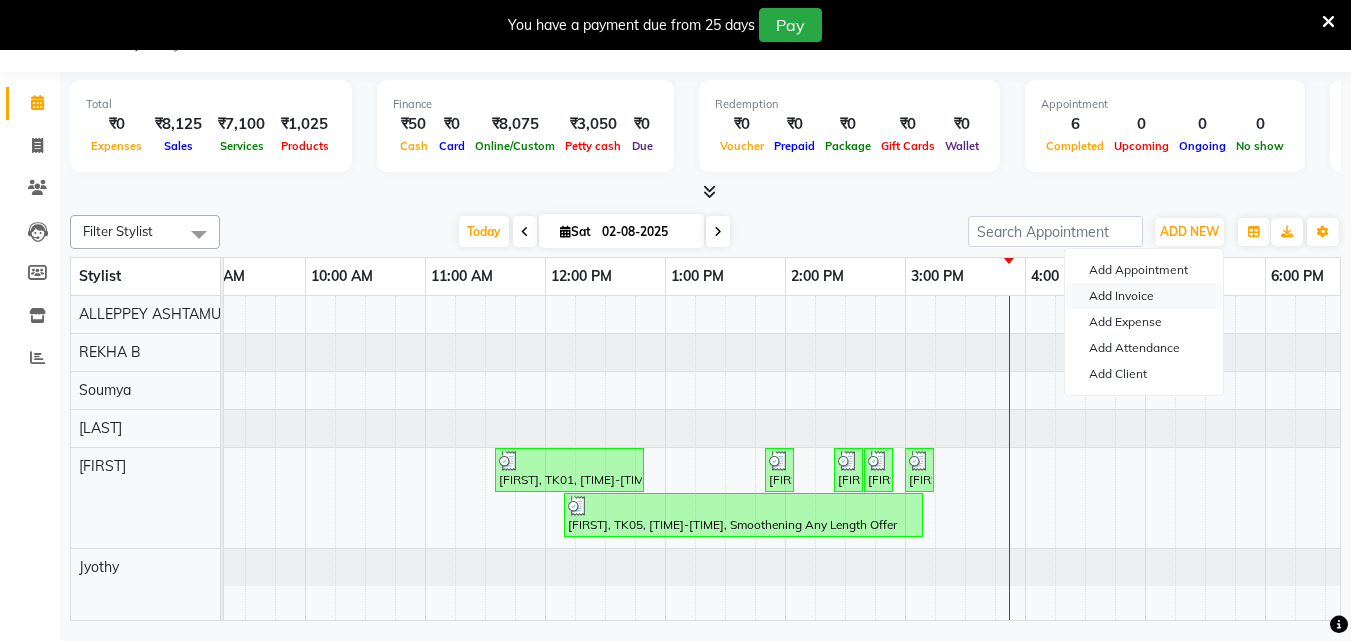 click on "Add Invoice" at bounding box center (1144, 296) 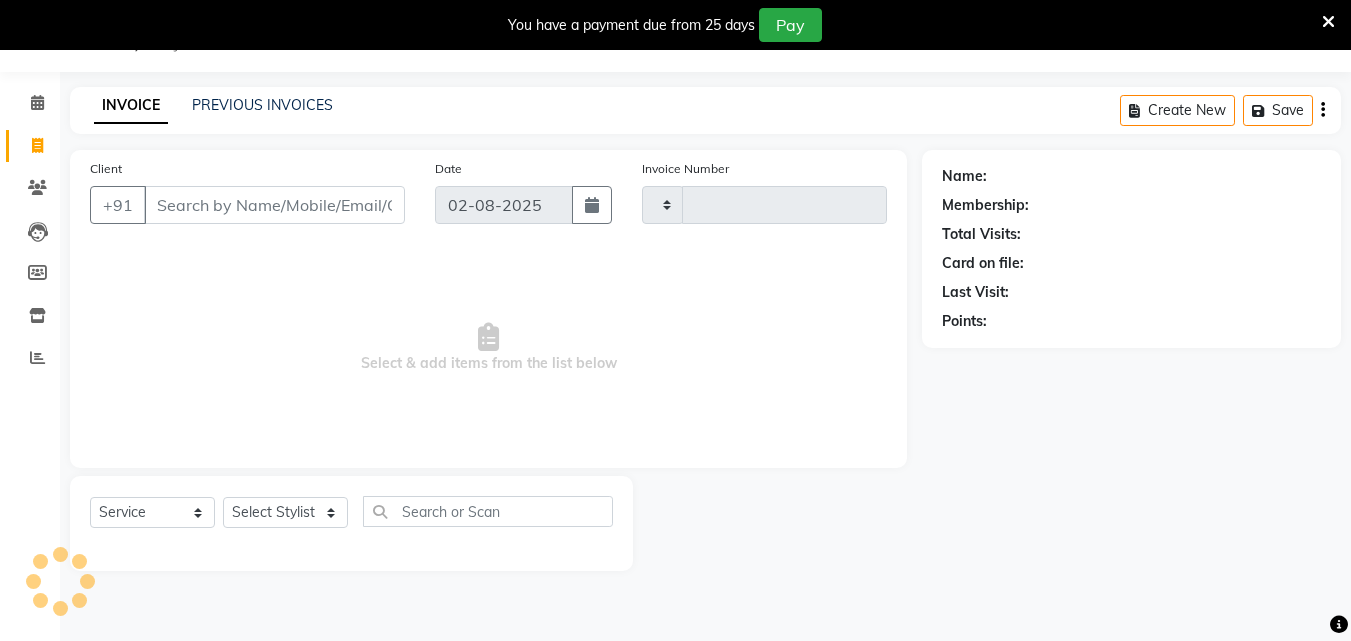 type on "1029" 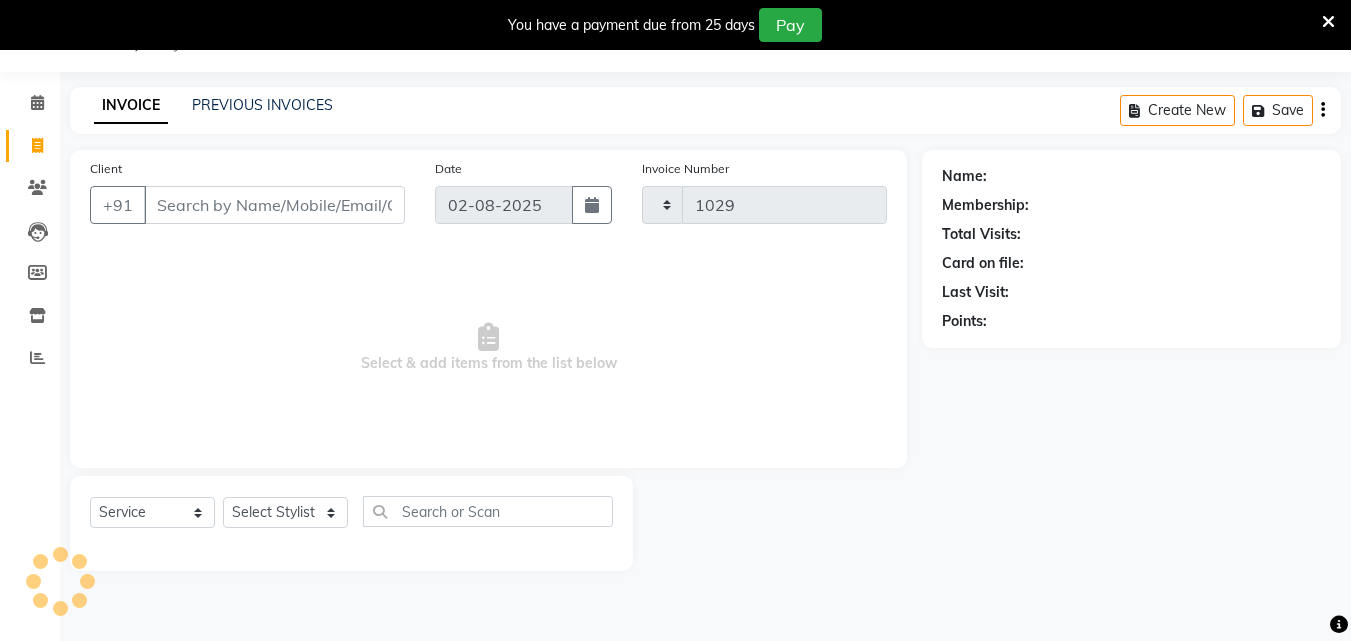select on "4626" 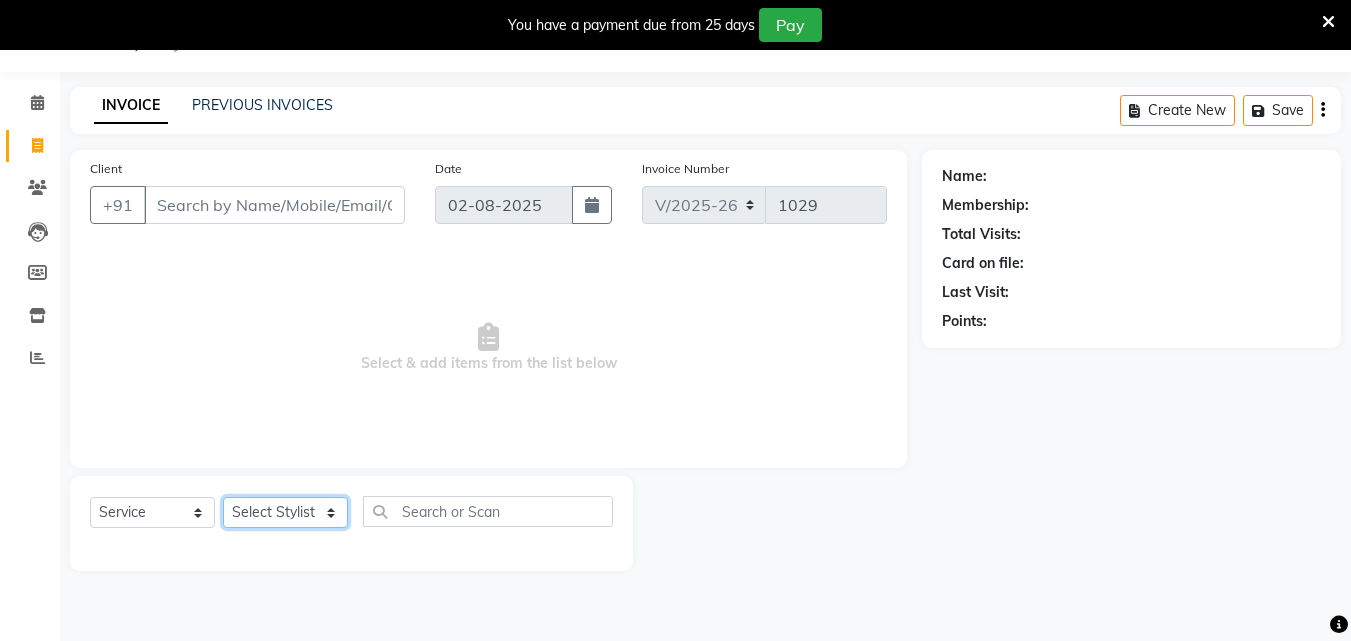 drag, startPoint x: 270, startPoint y: 524, endPoint x: 263, endPoint y: 507, distance: 18.384777 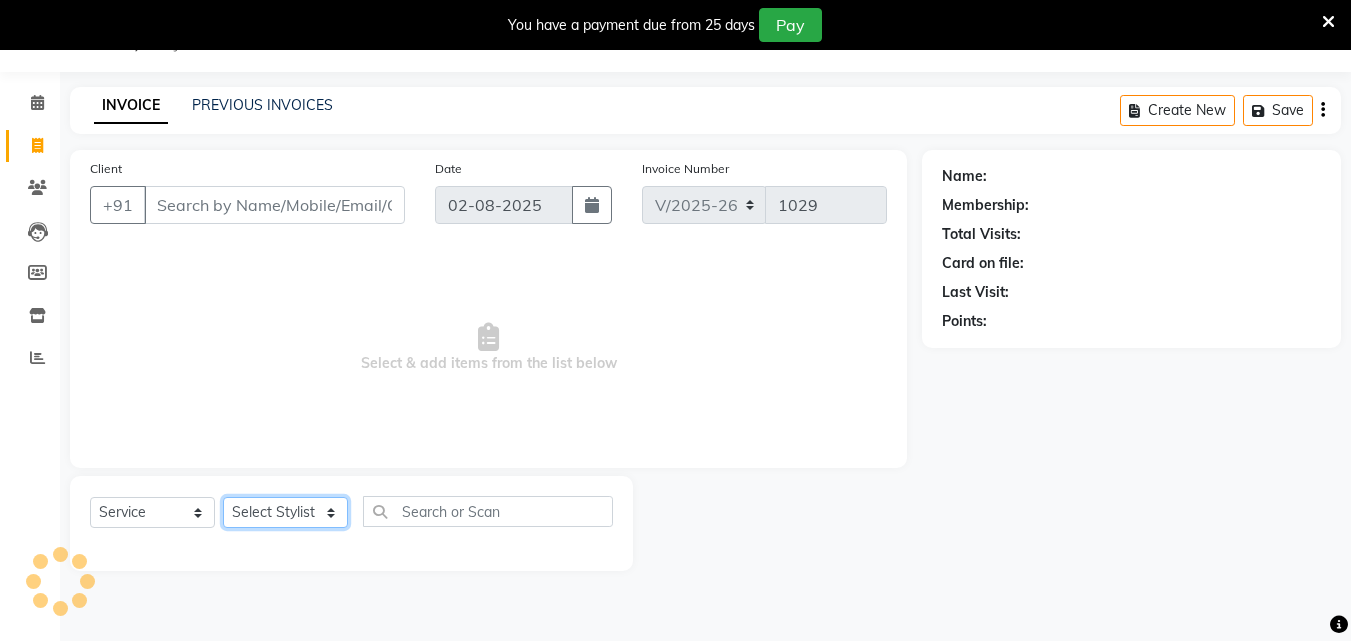 click on "Select Stylist" 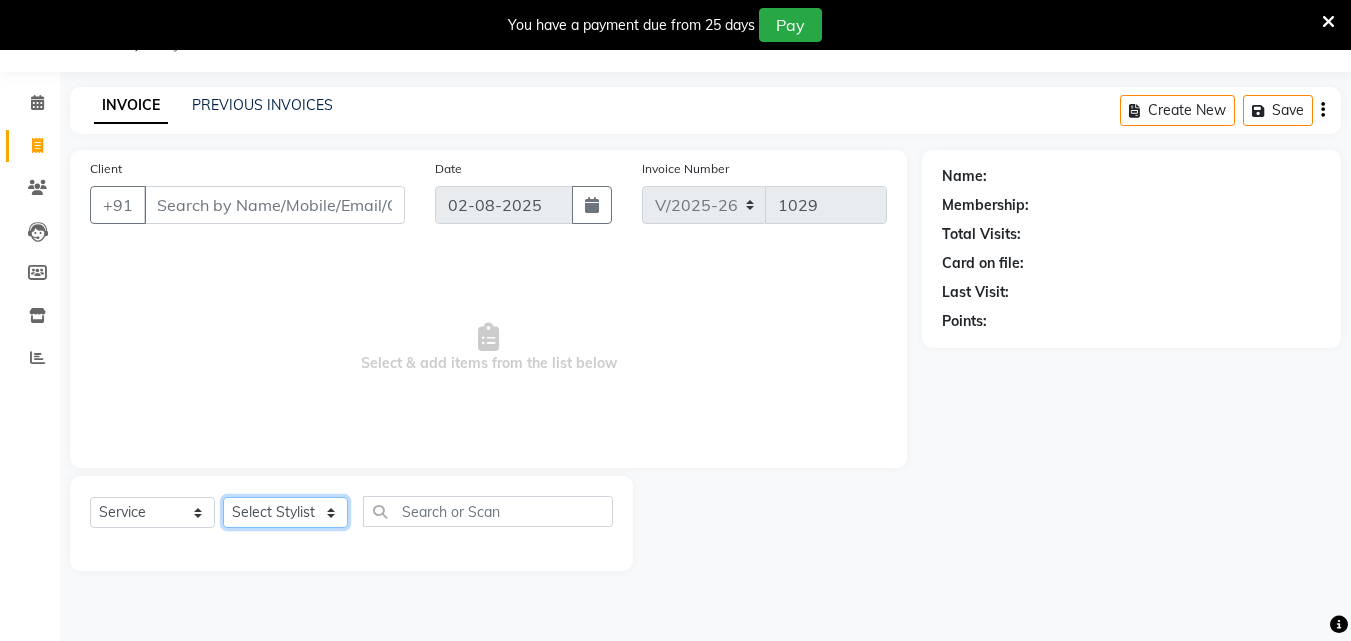 select on "76486" 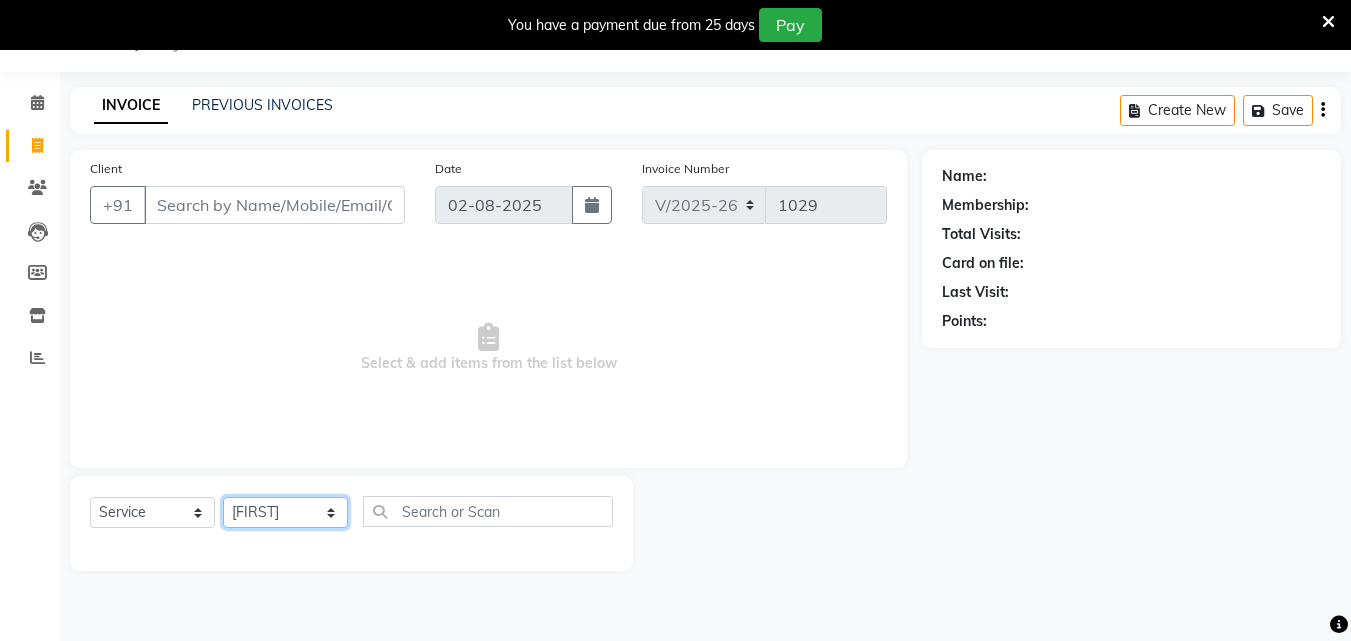 click on "Select Stylist ALLEPPEY ASHTAMUDI Jyothy REKHA B ROSELIN Soumya Sreedevi" 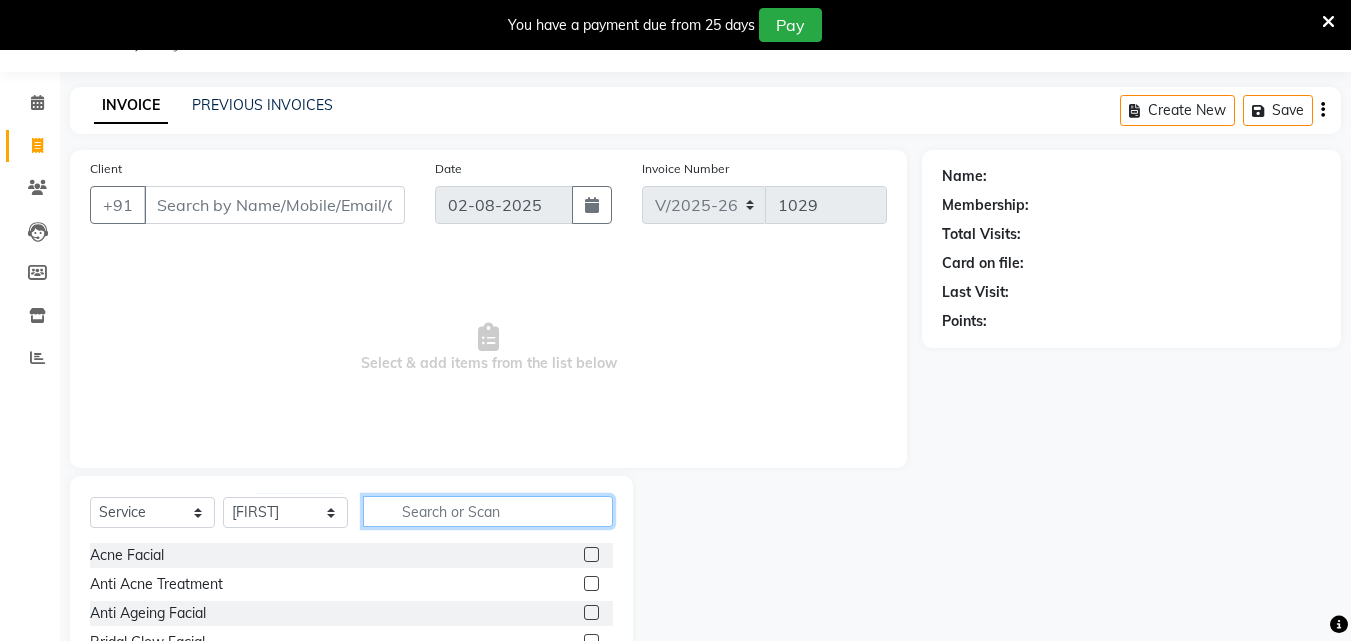 click 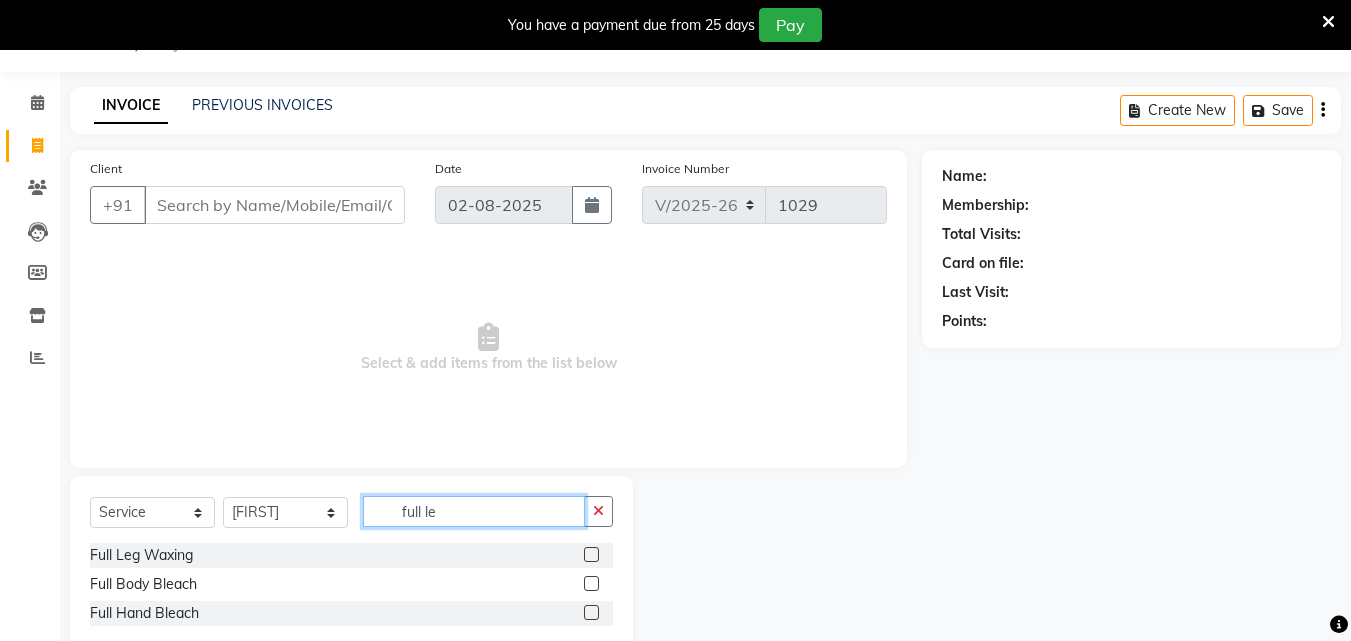 type on "full le" 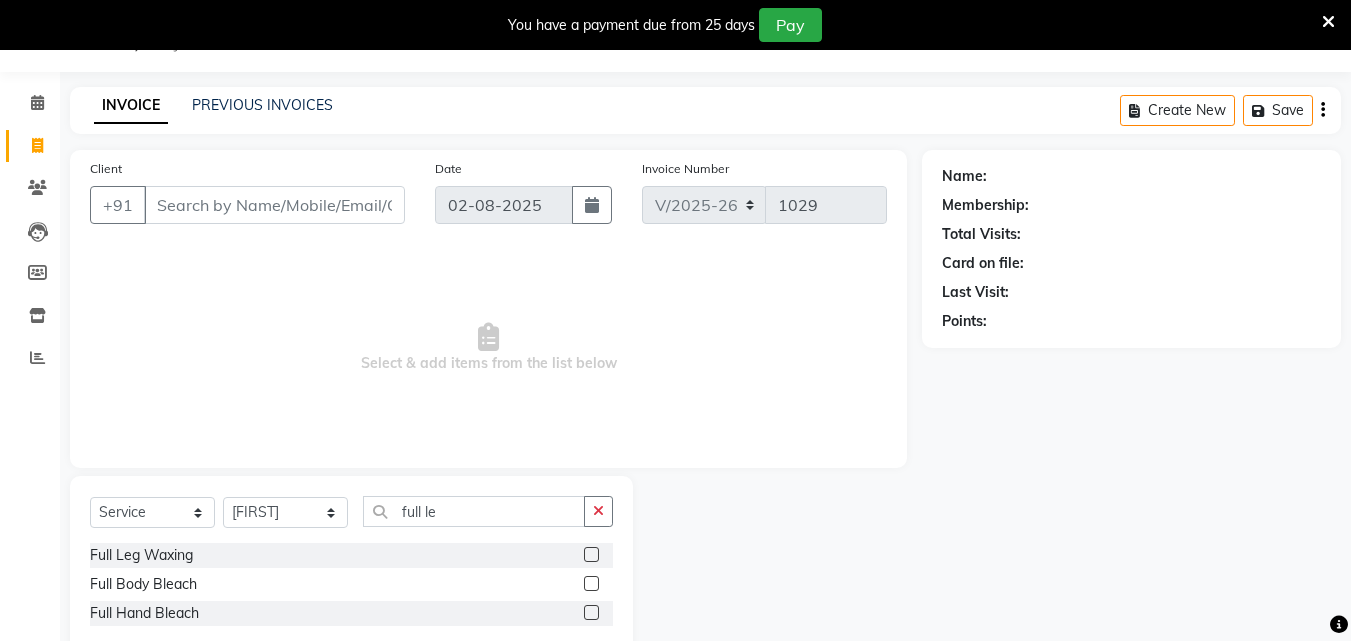 click 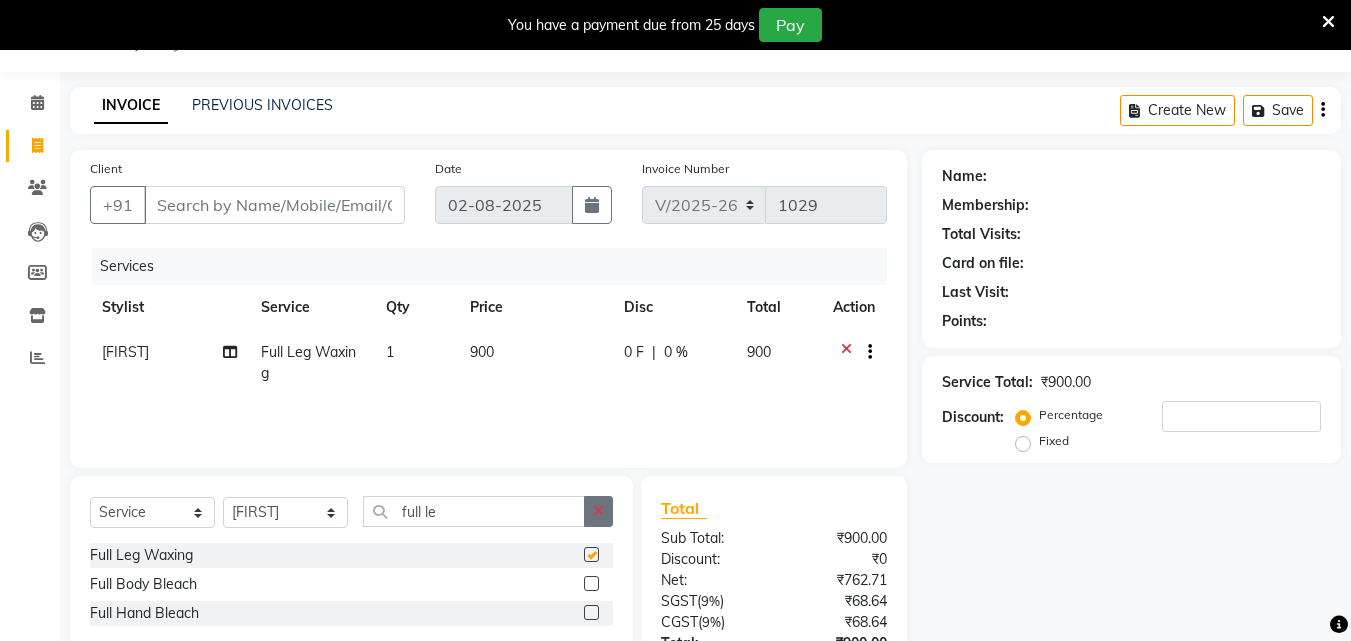 click 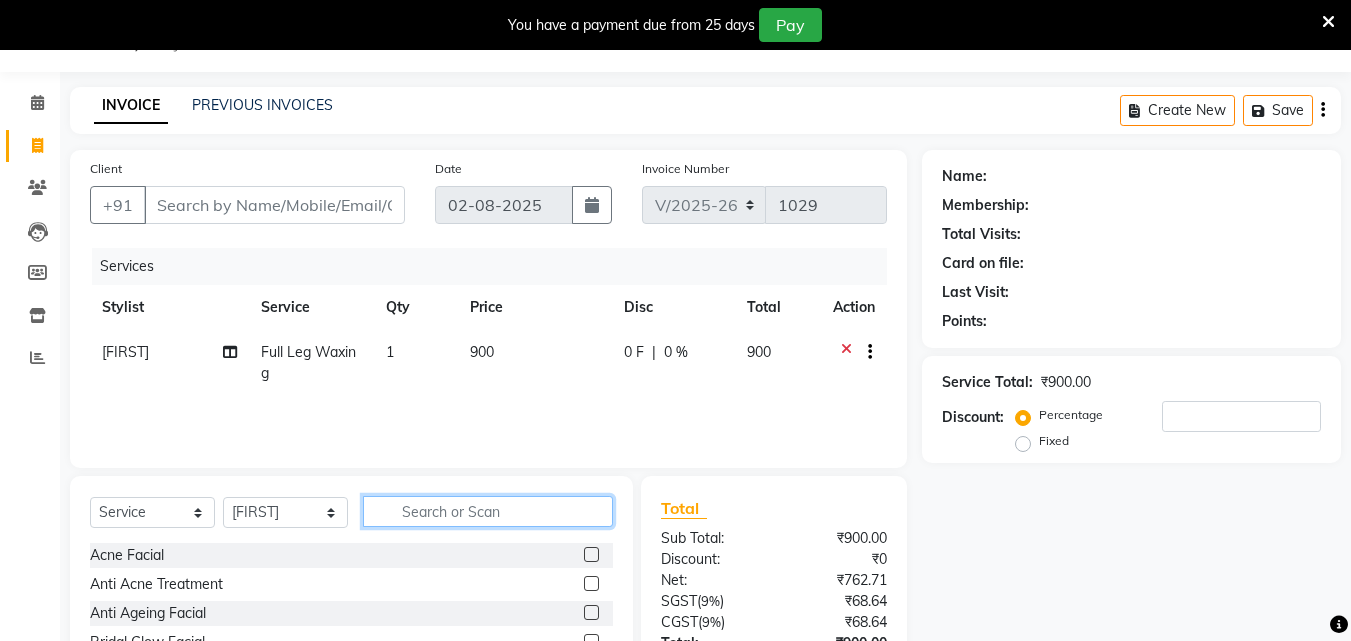 click 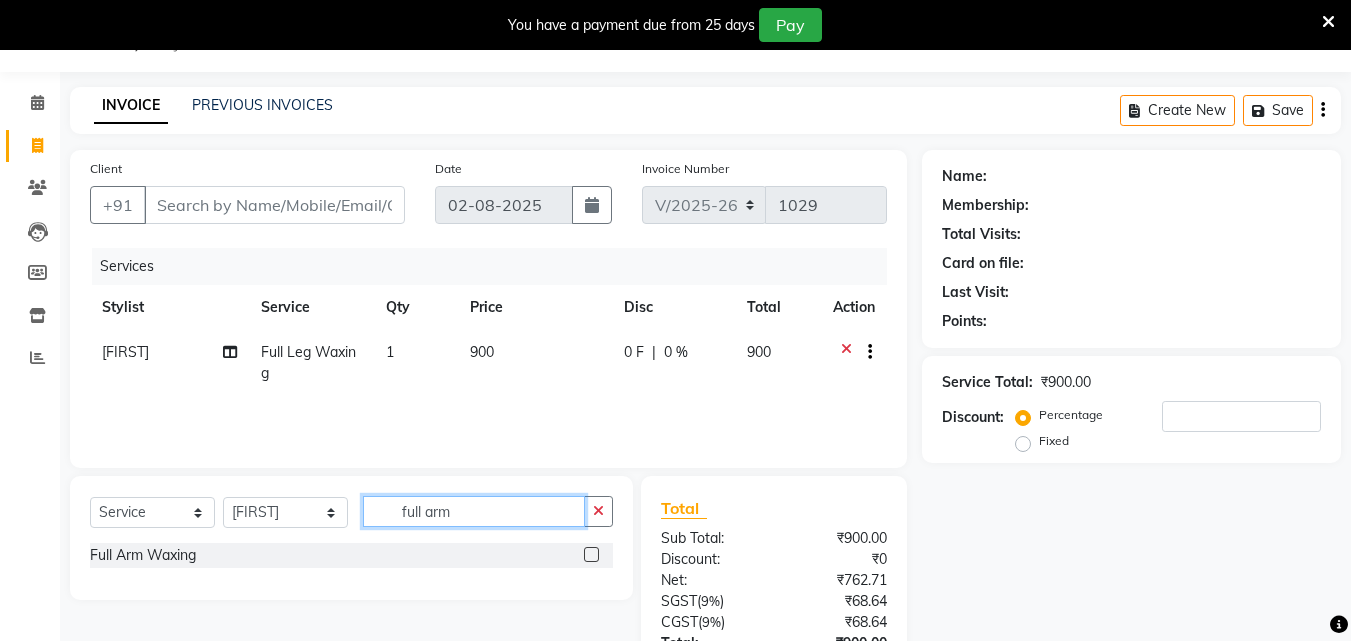 type on "full arm" 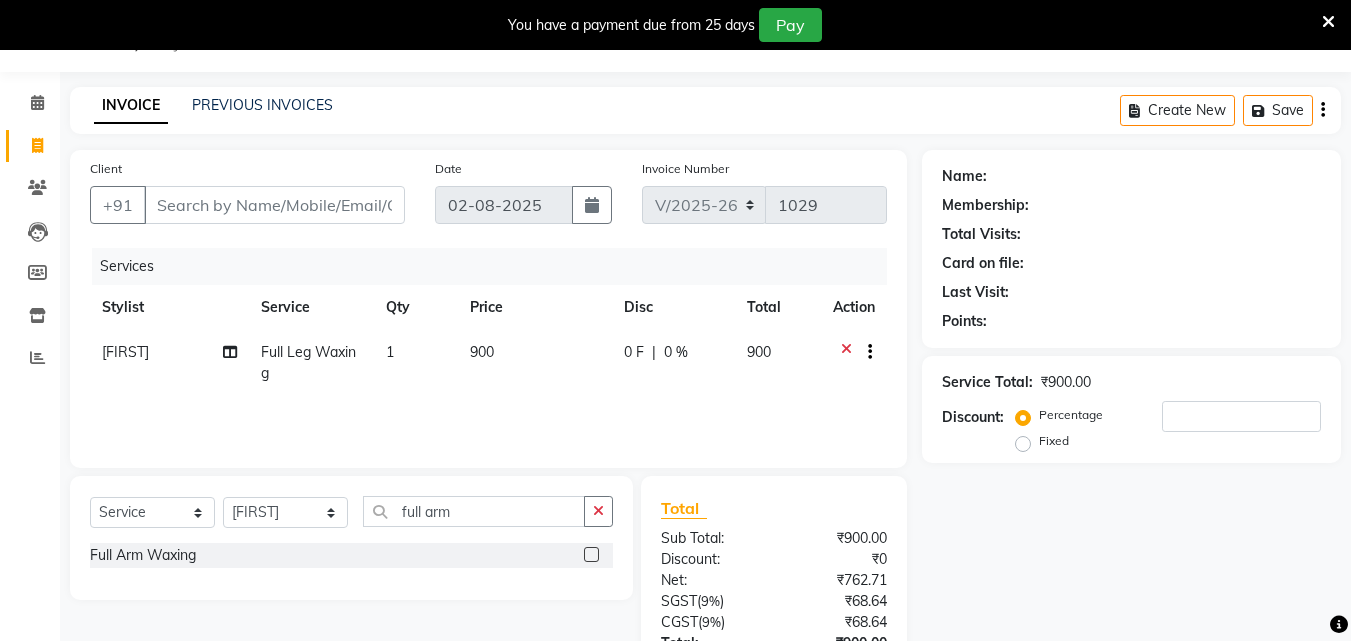 click 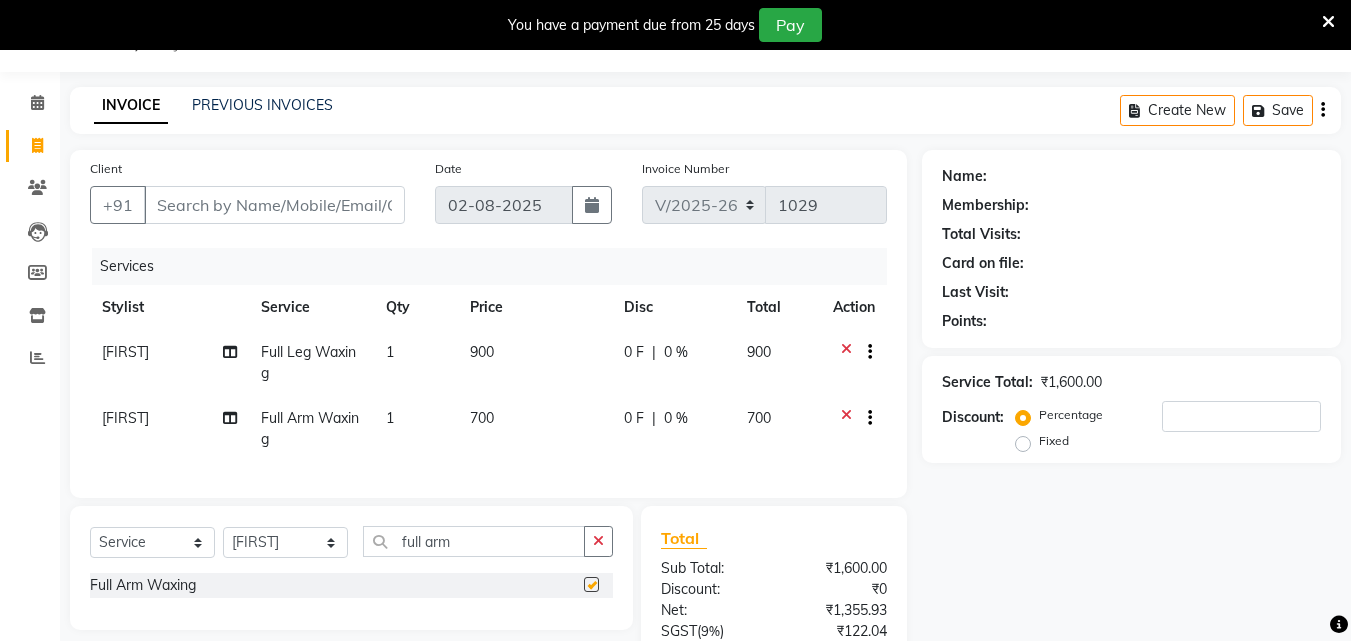 checkbox on "false" 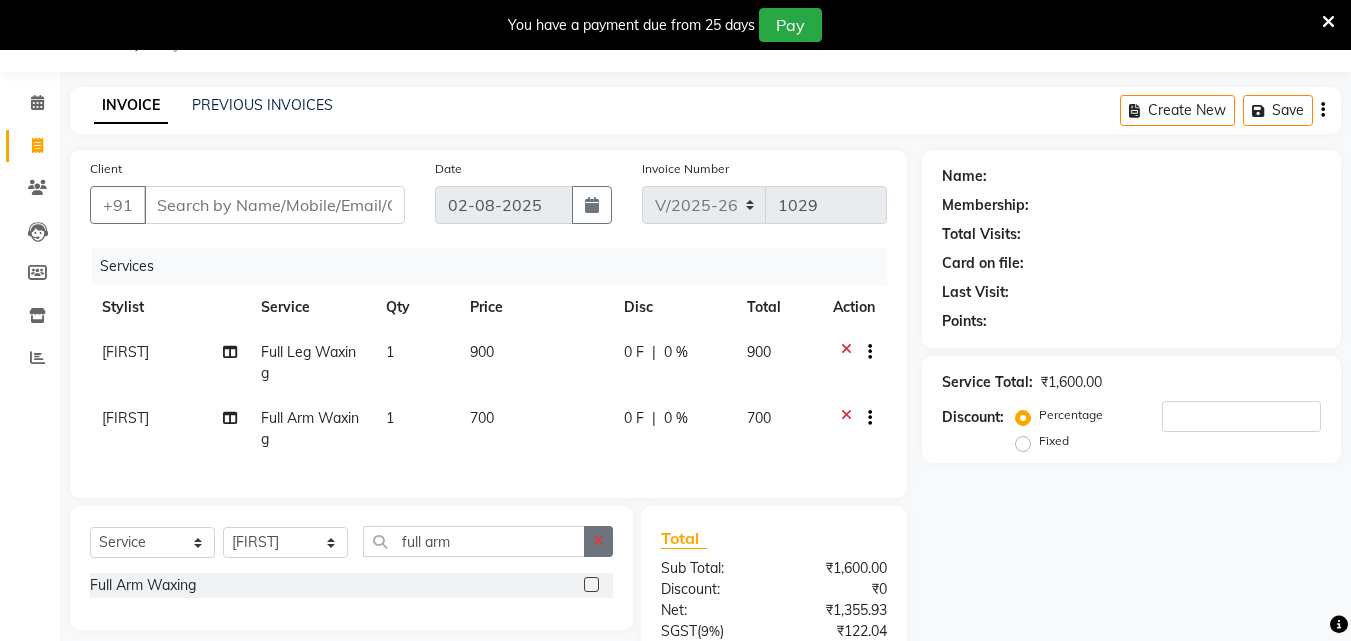 click 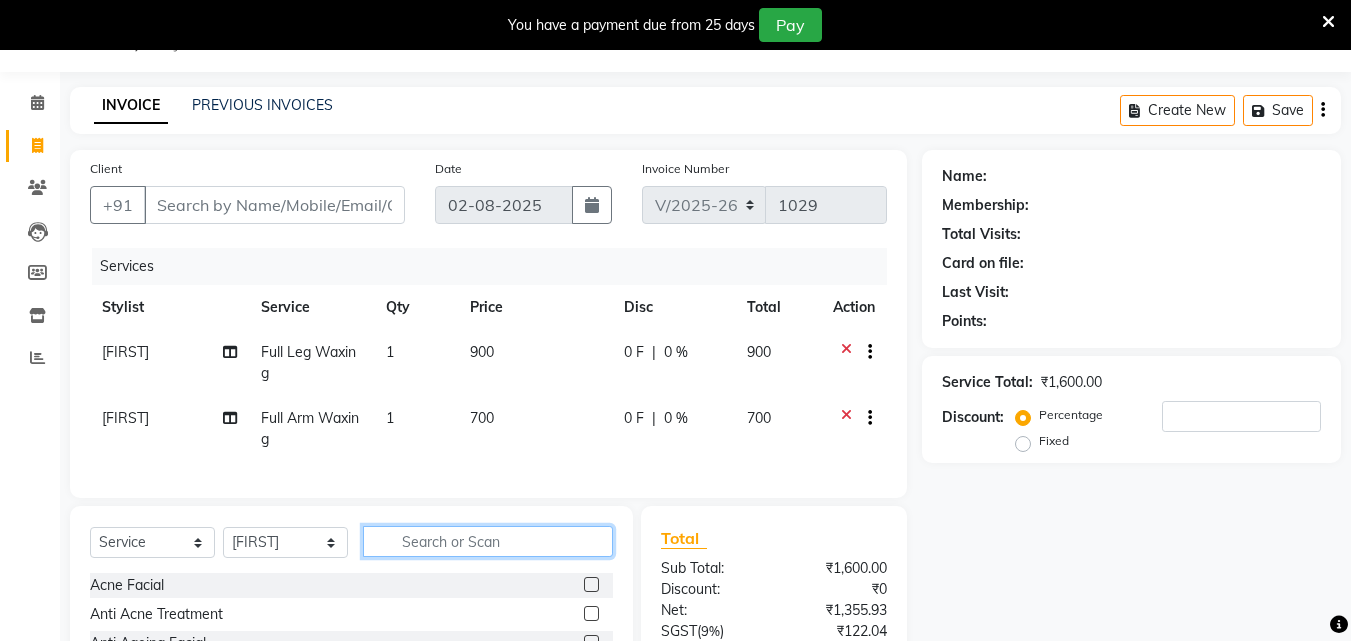 click 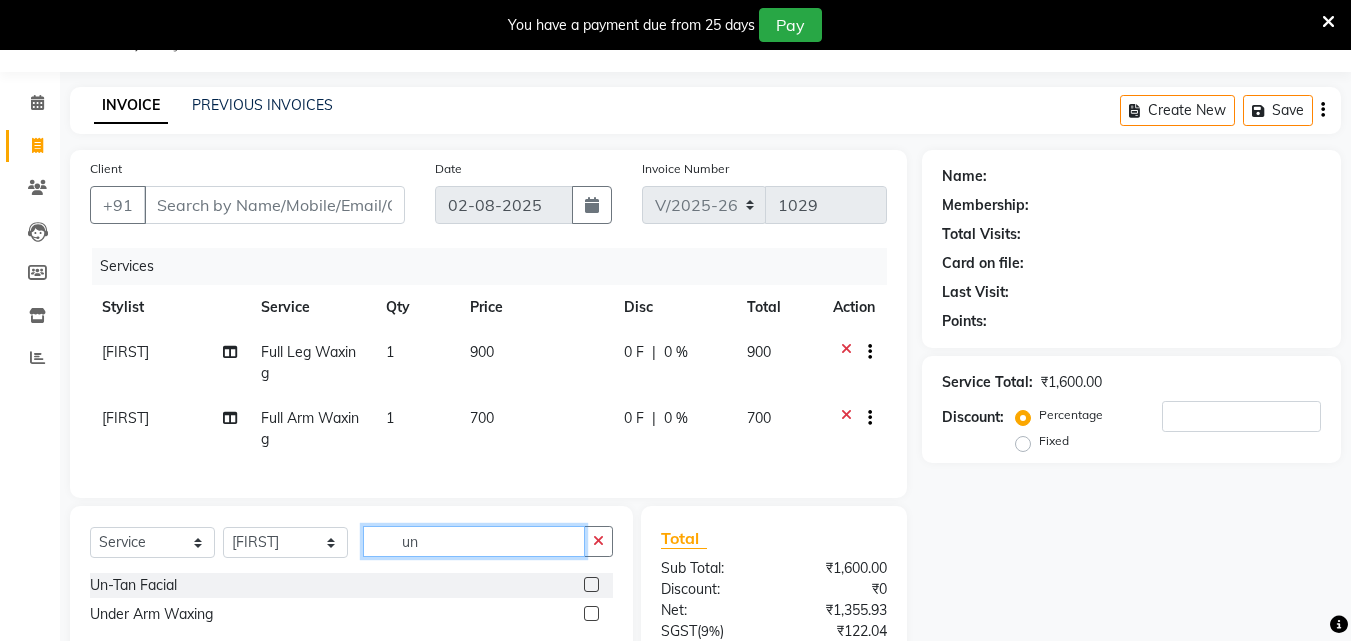type on "un" 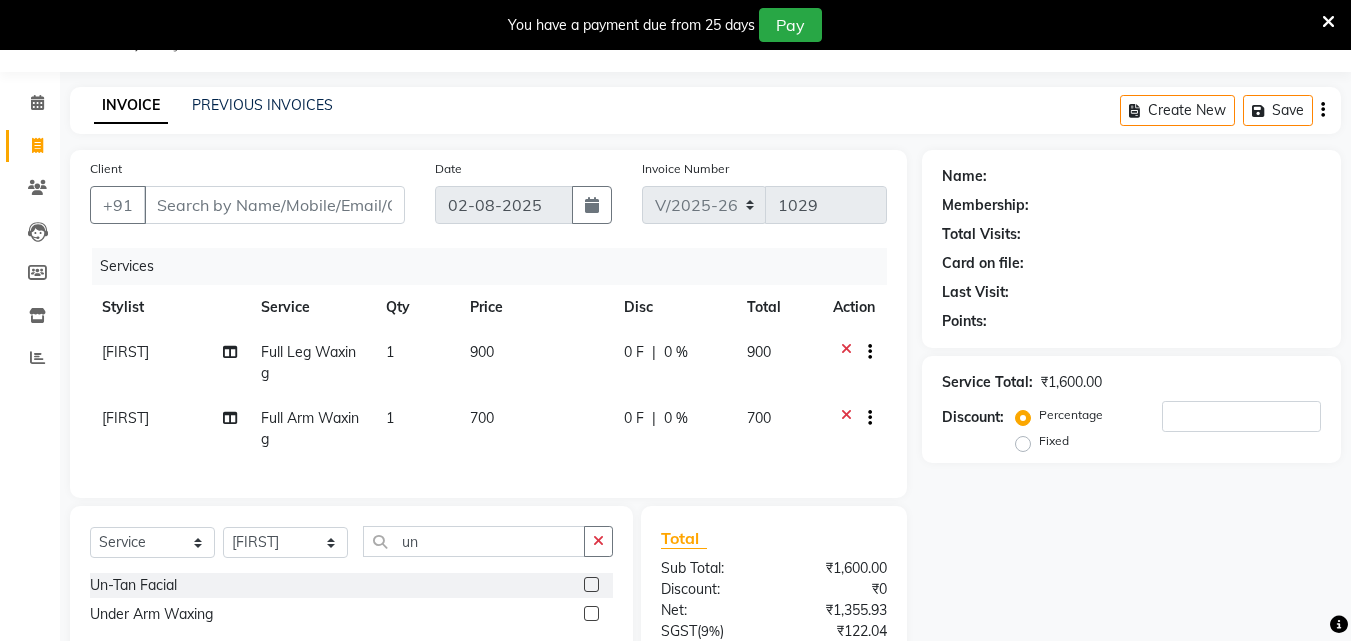 click 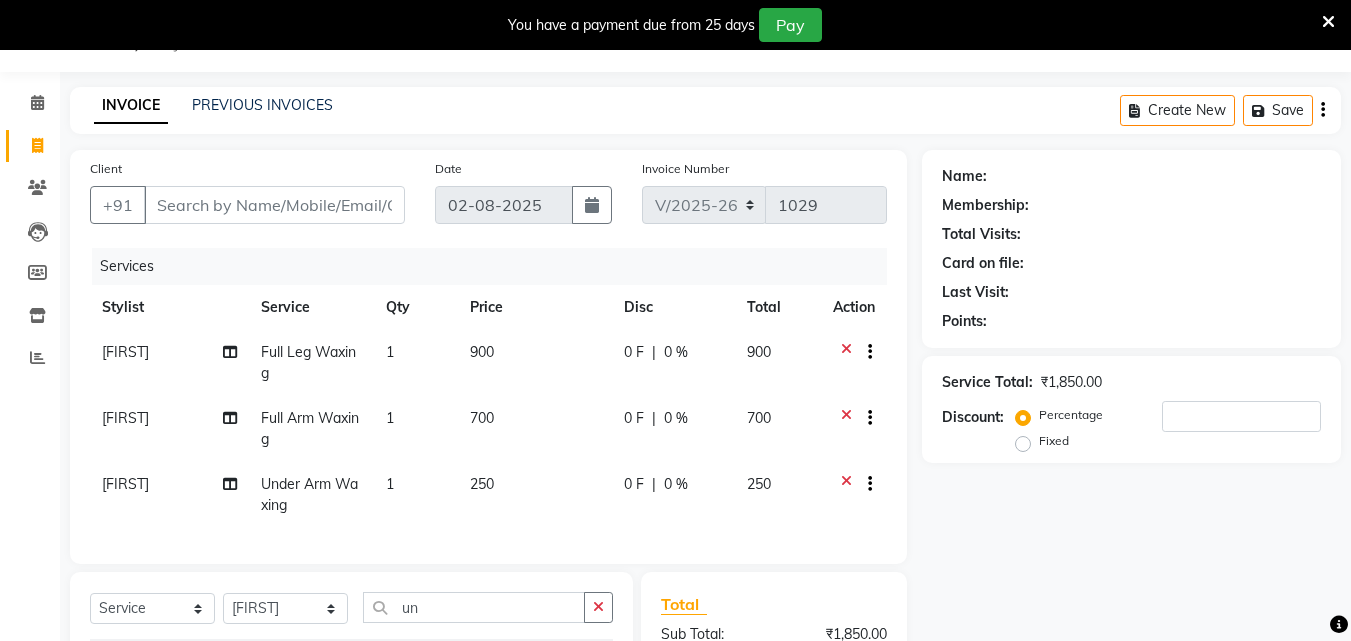checkbox on "false" 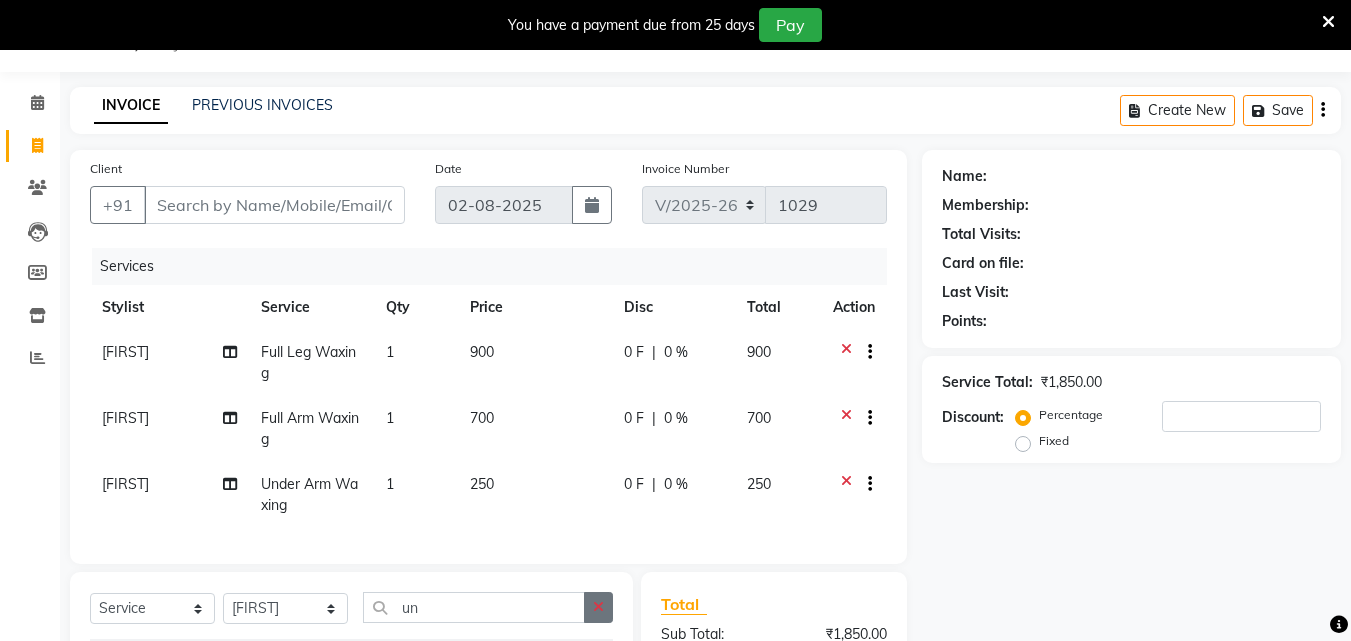 click 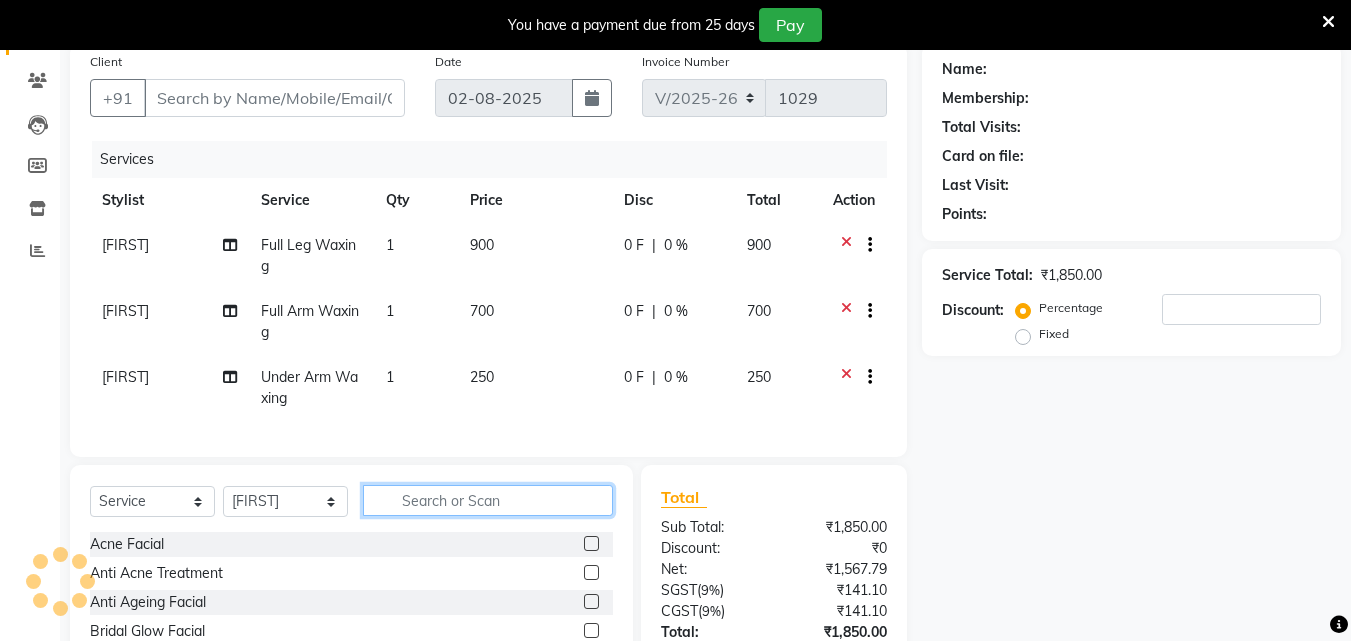 scroll, scrollTop: 321, scrollLeft: 0, axis: vertical 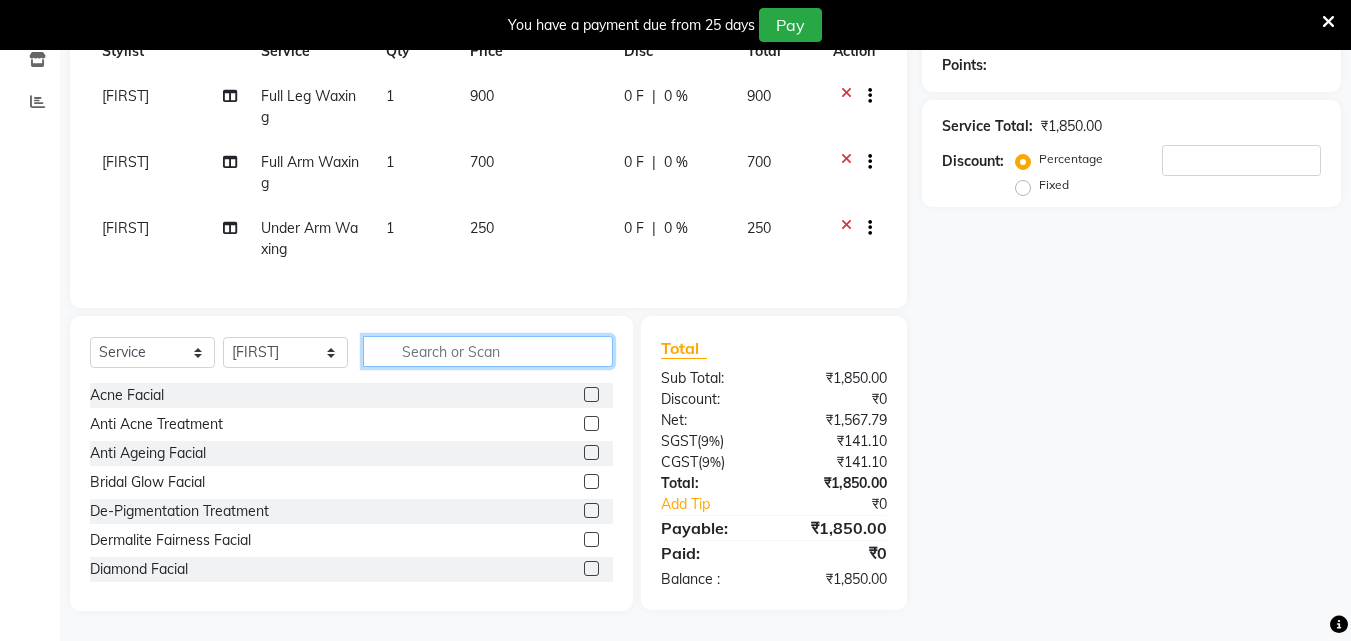 click 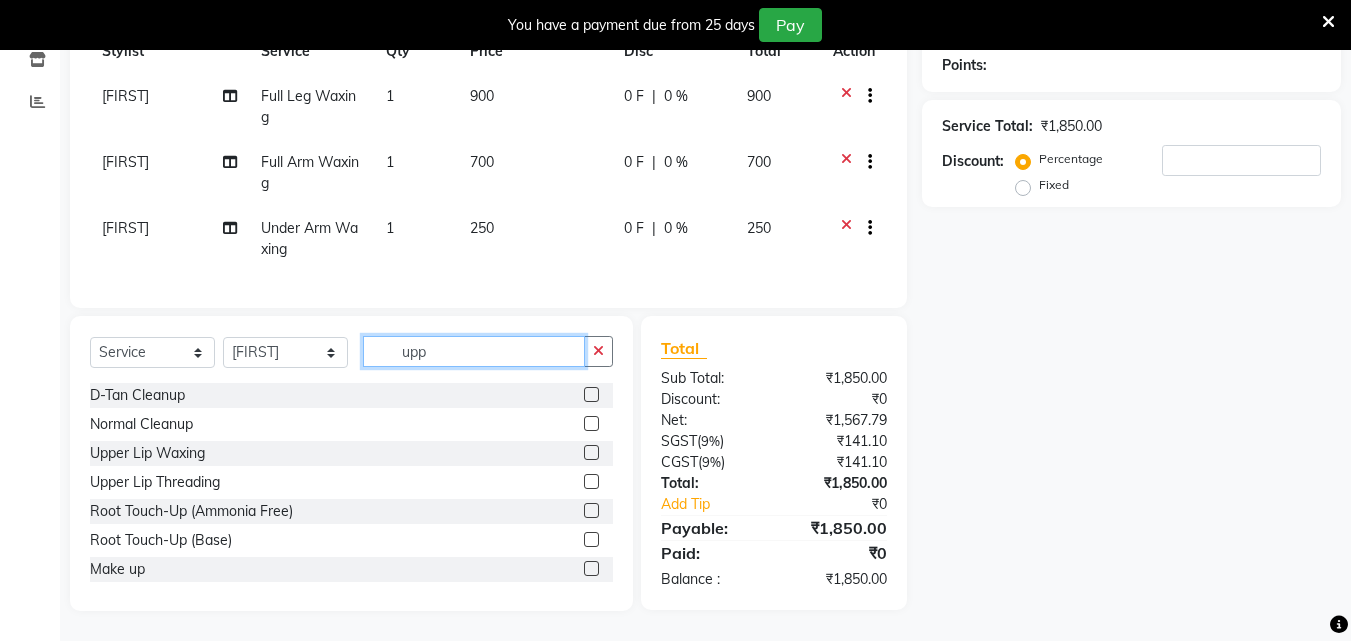 scroll, scrollTop: 320, scrollLeft: 0, axis: vertical 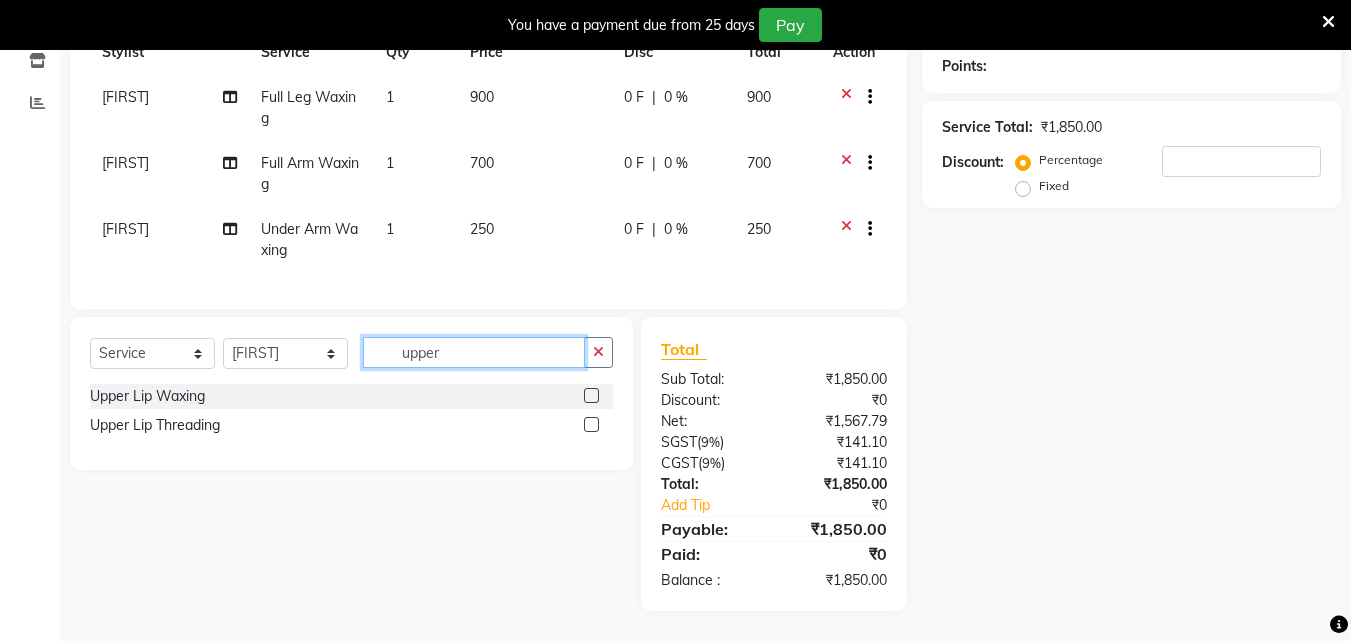 type on "upper" 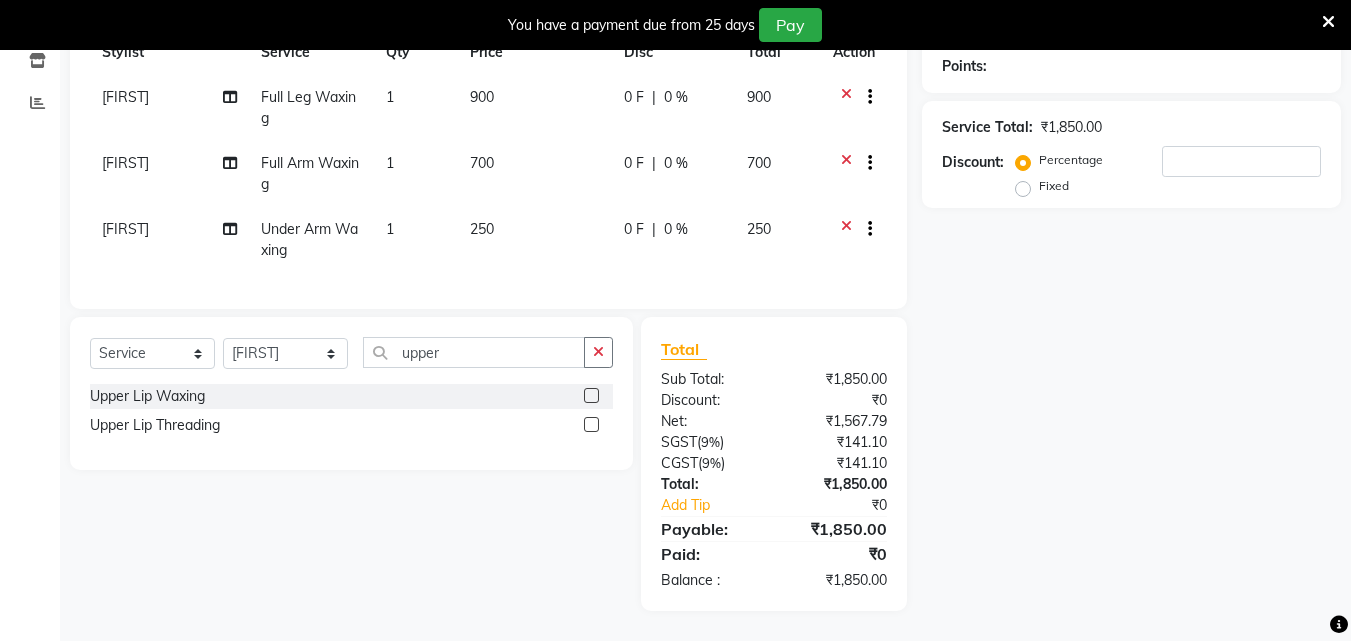 click 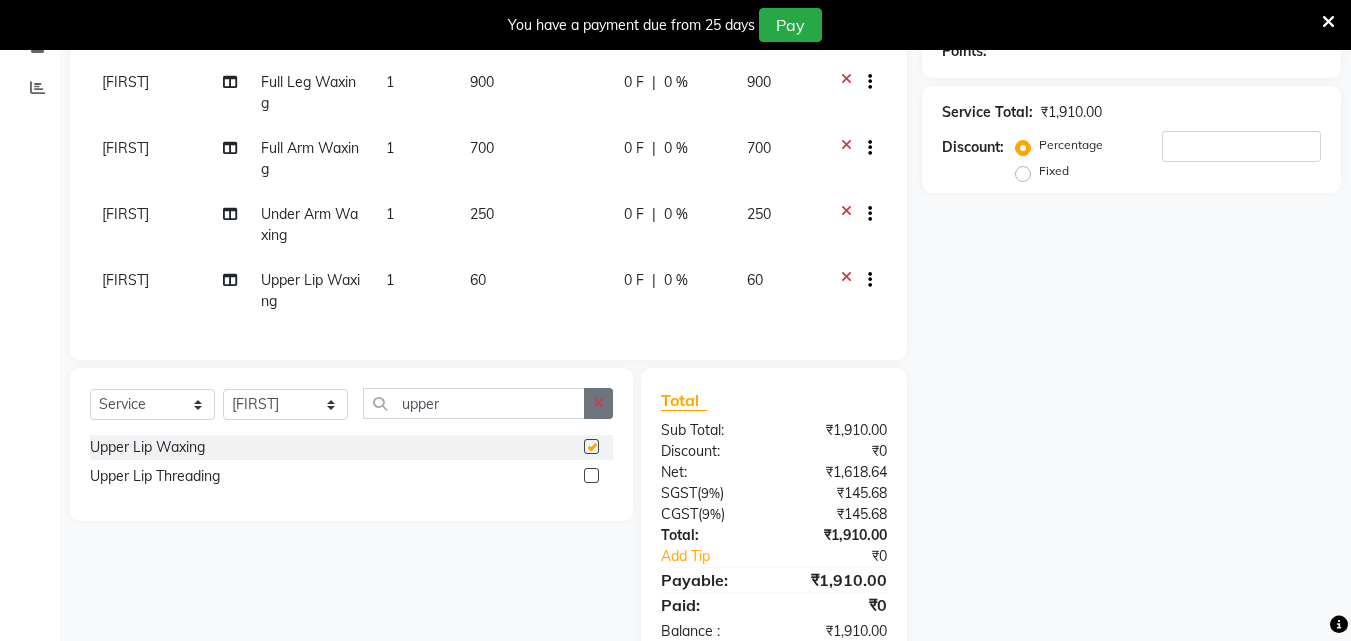 checkbox on "false" 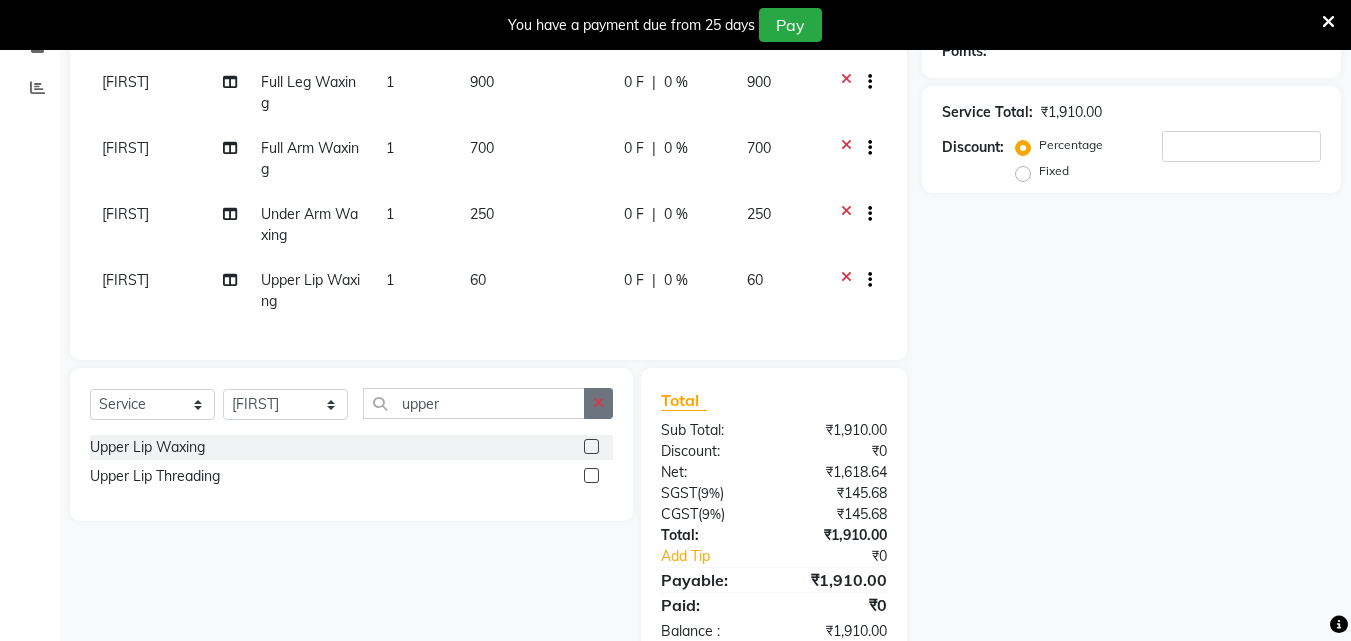 click 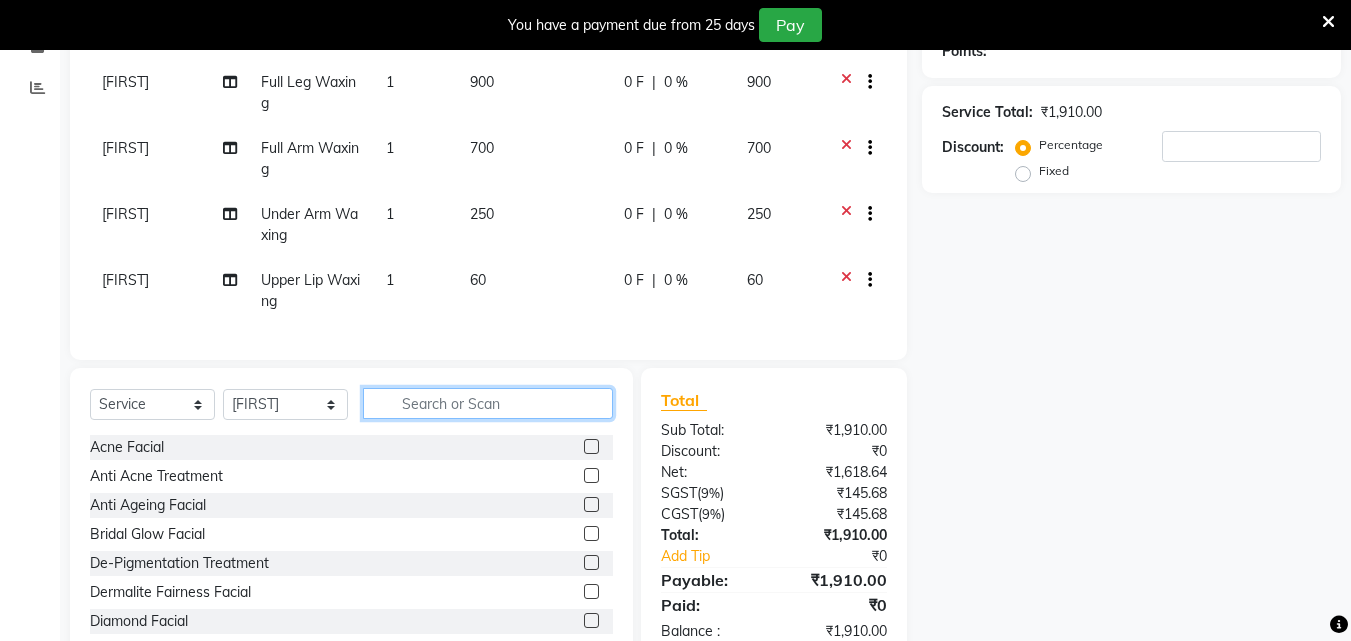 click 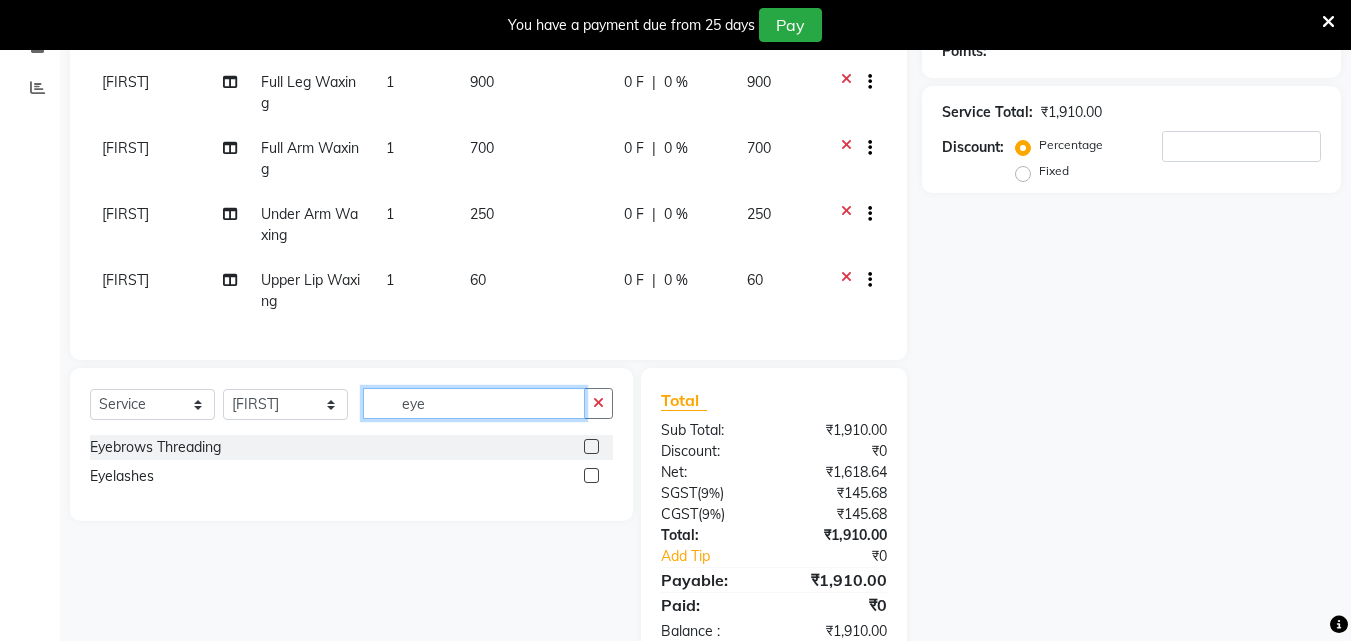 type on "eye" 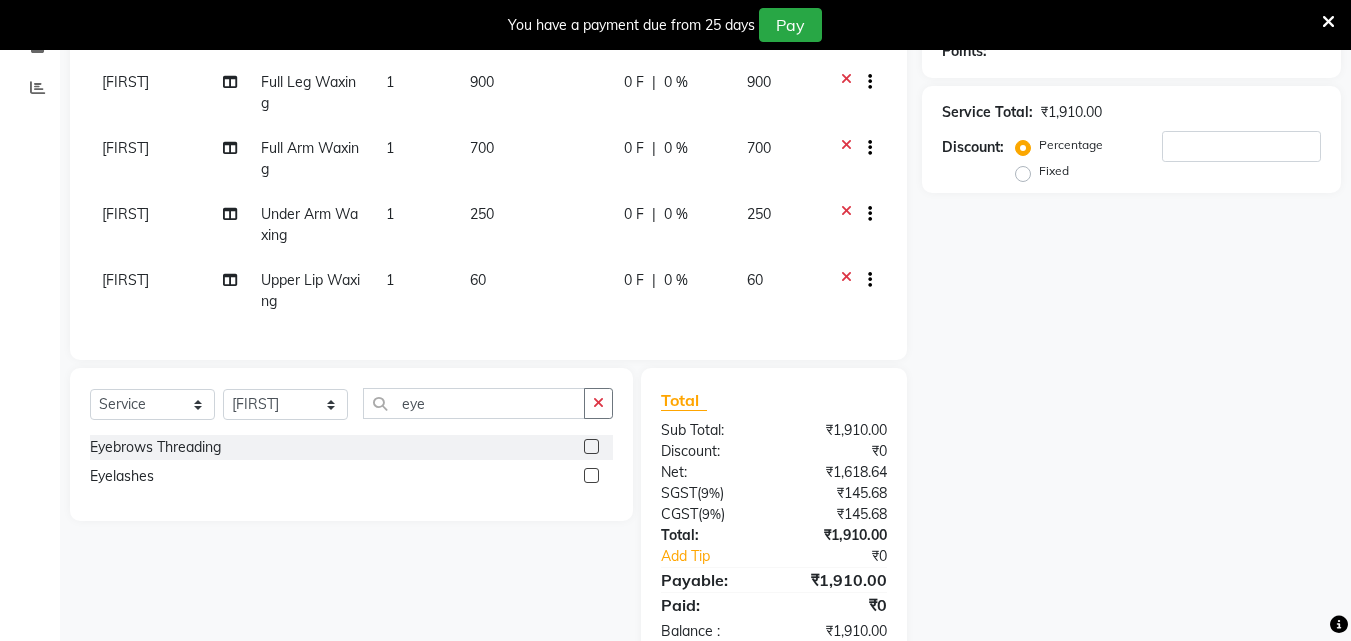 click 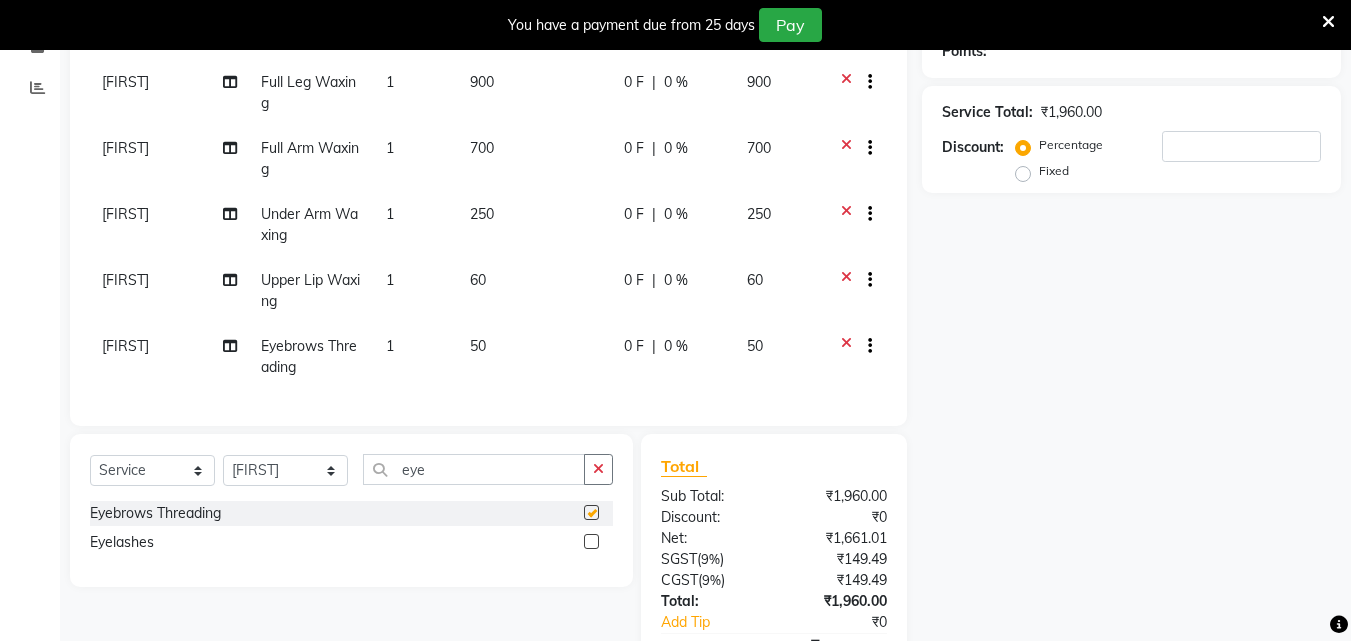 checkbox on "false" 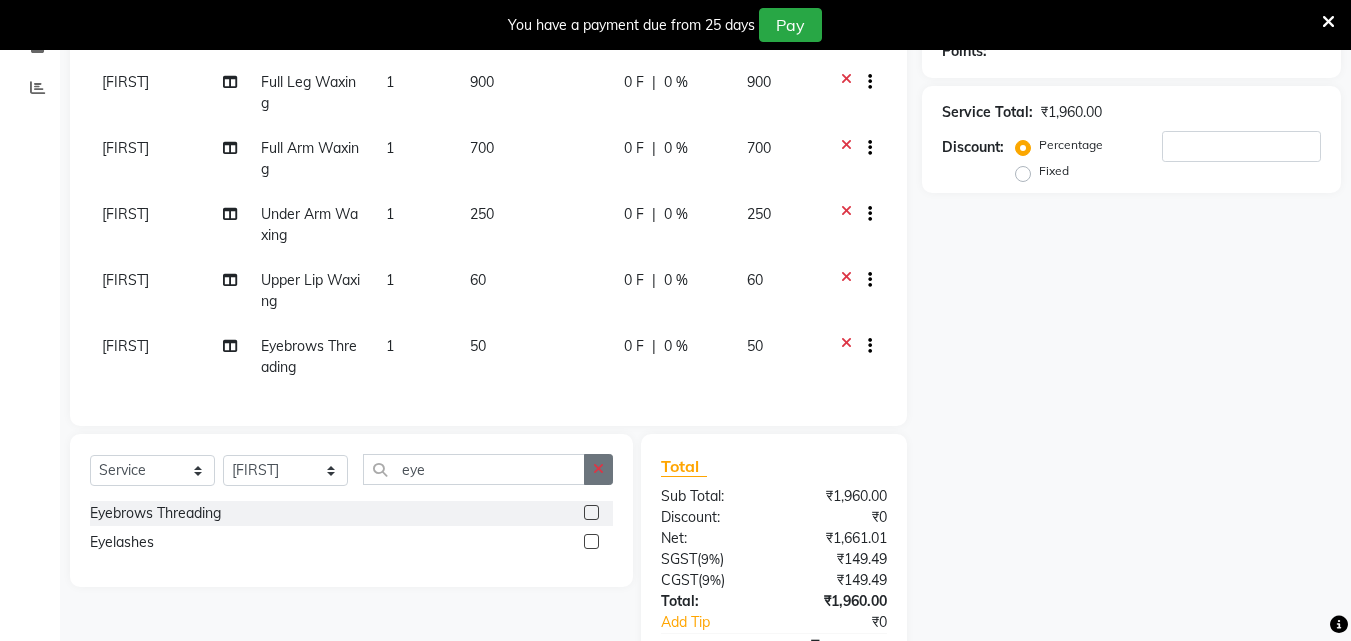 click 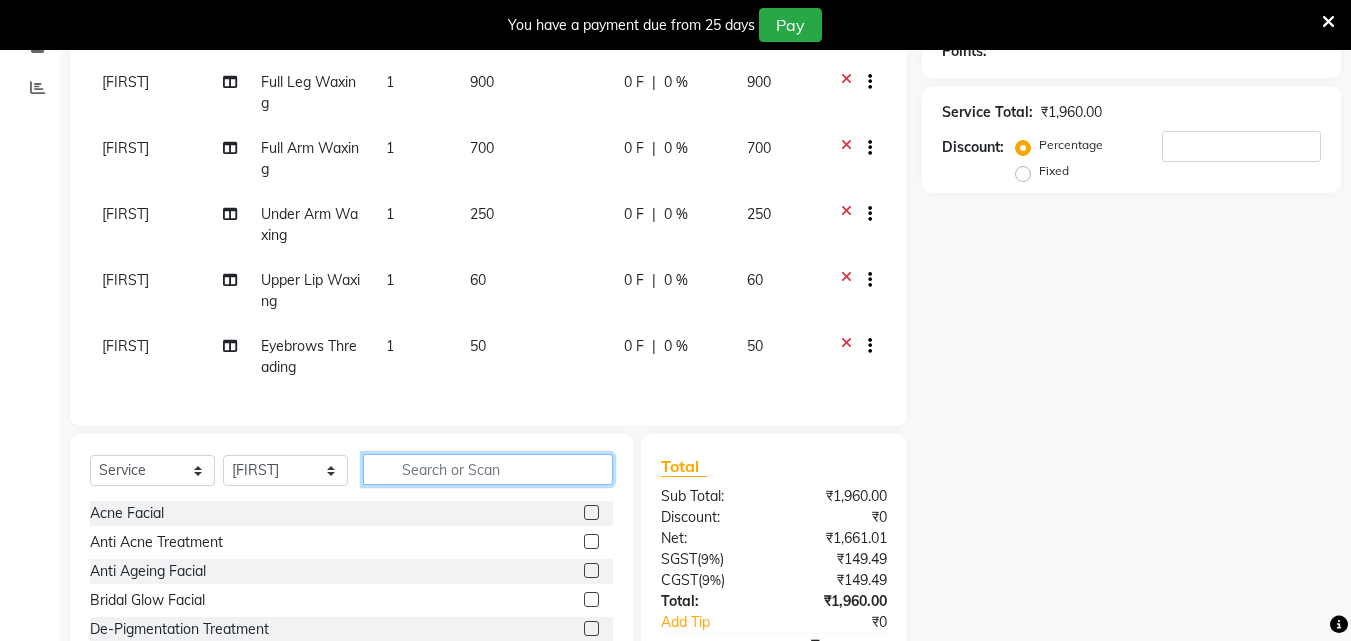 click 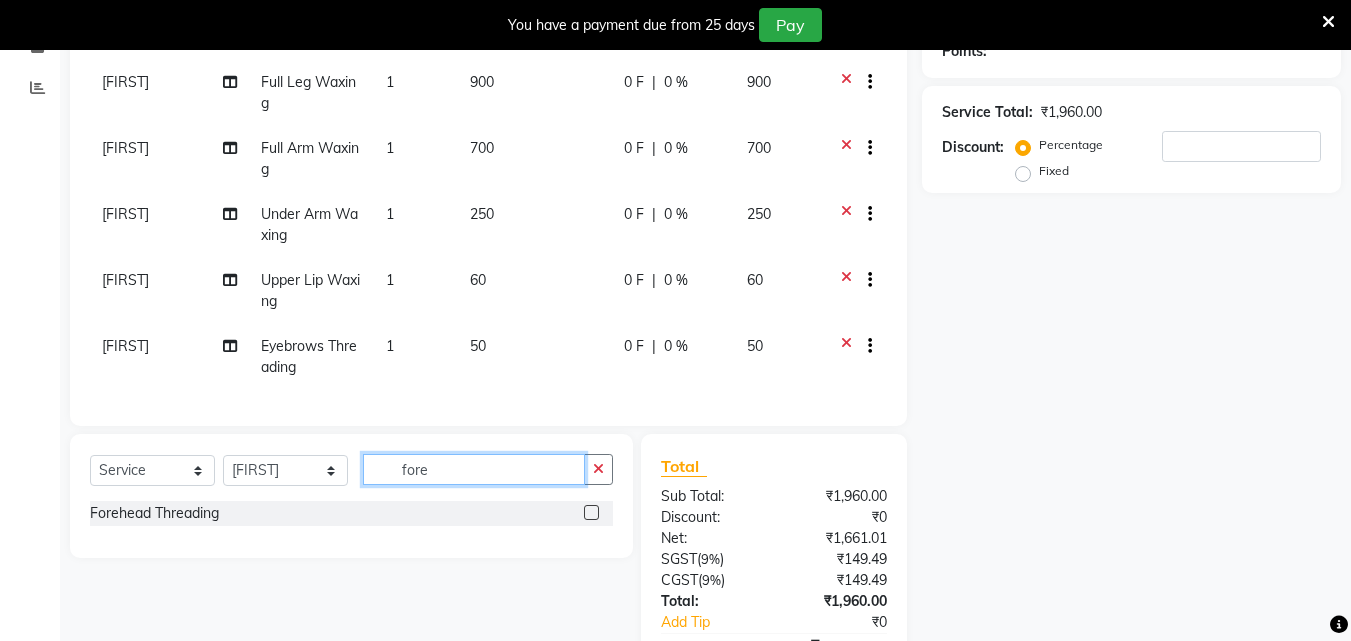 type on "fore" 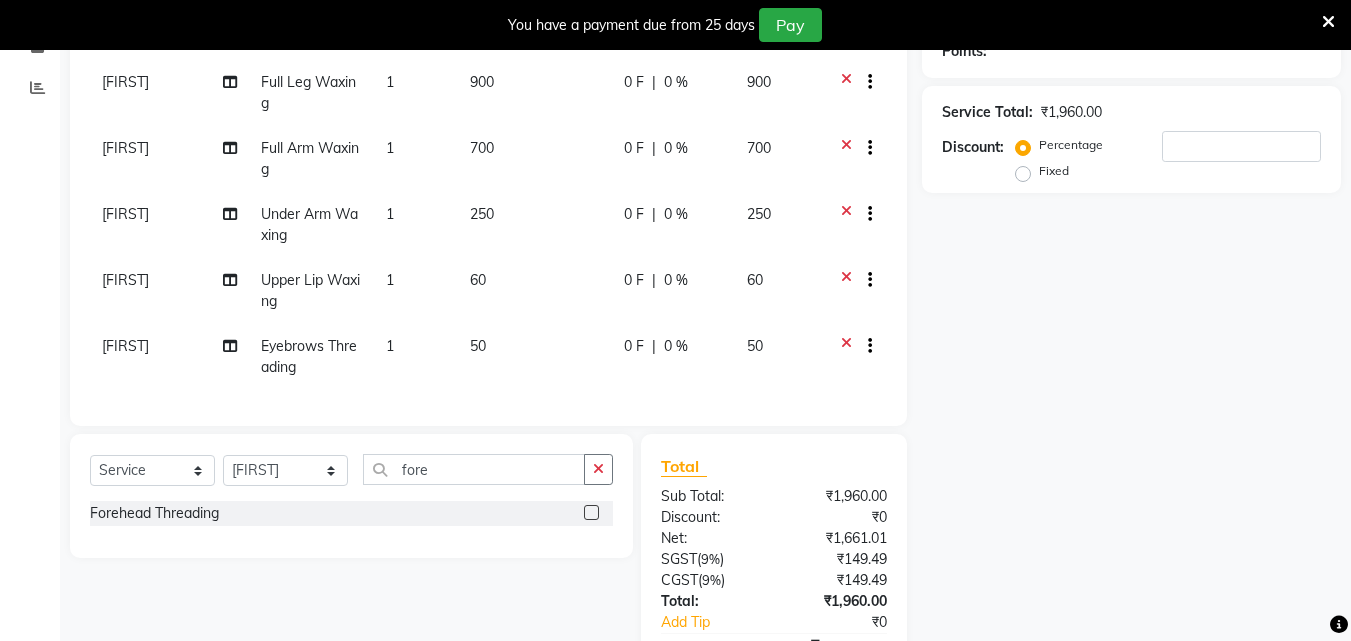 click 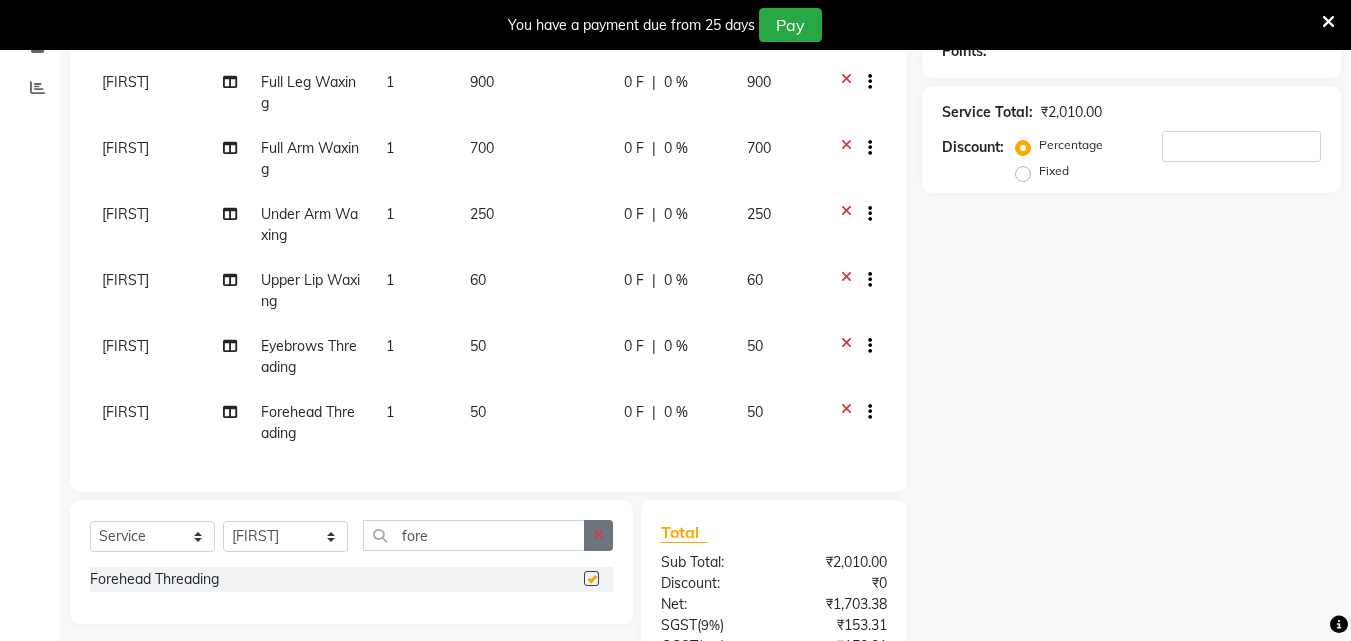 checkbox on "false" 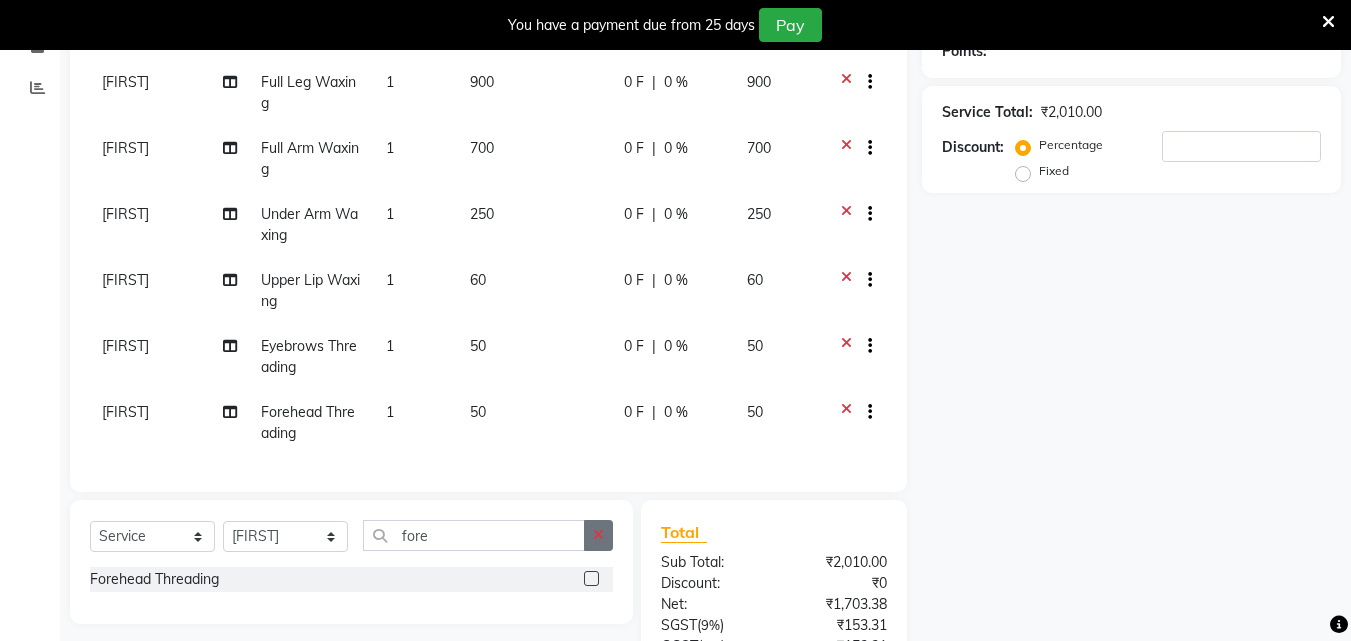 click 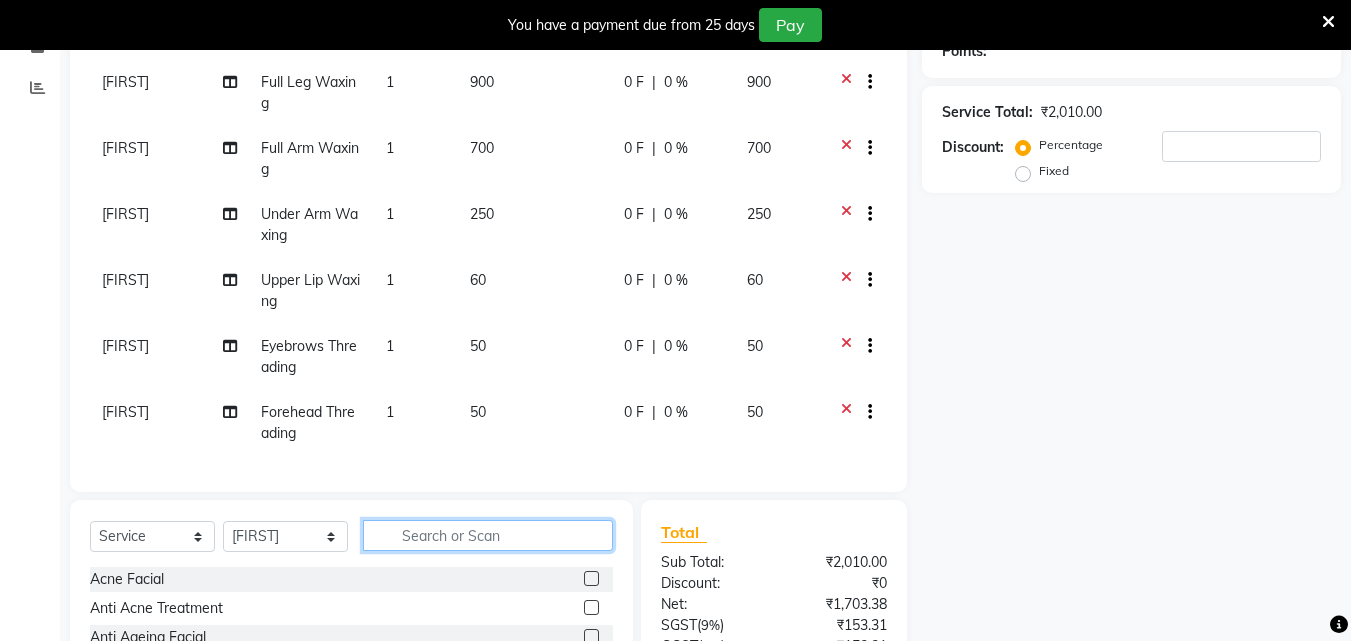 scroll, scrollTop: 9, scrollLeft: 0, axis: vertical 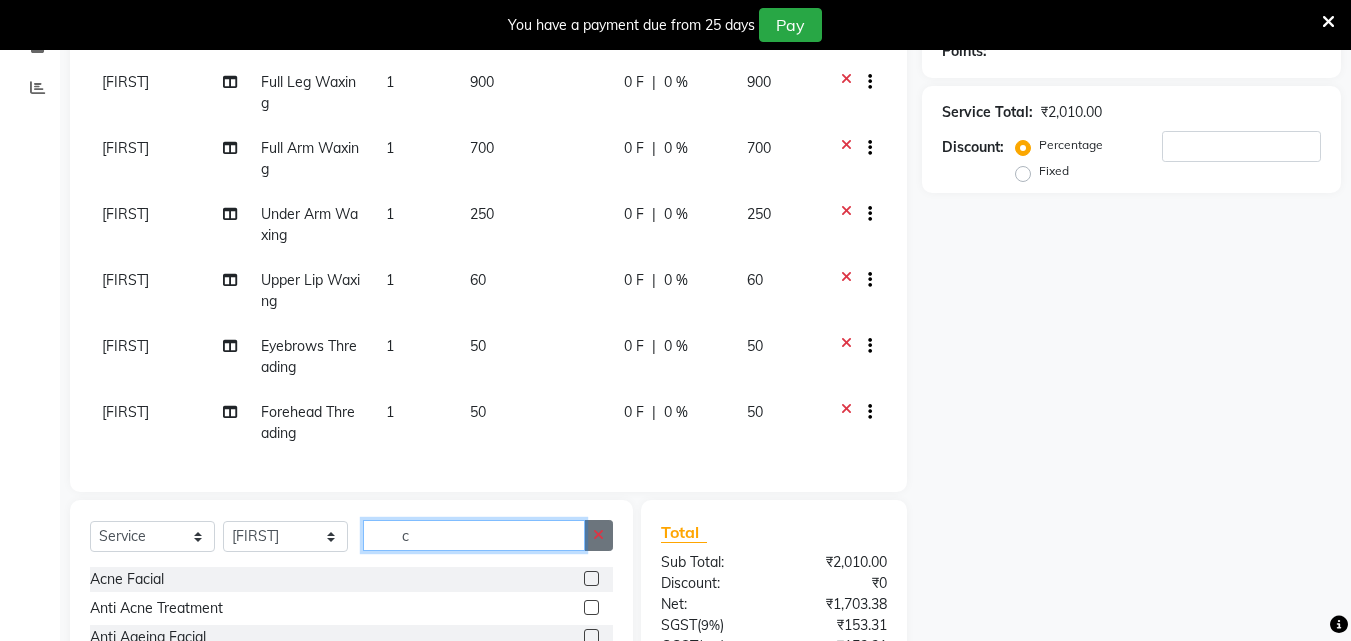 type on "c" 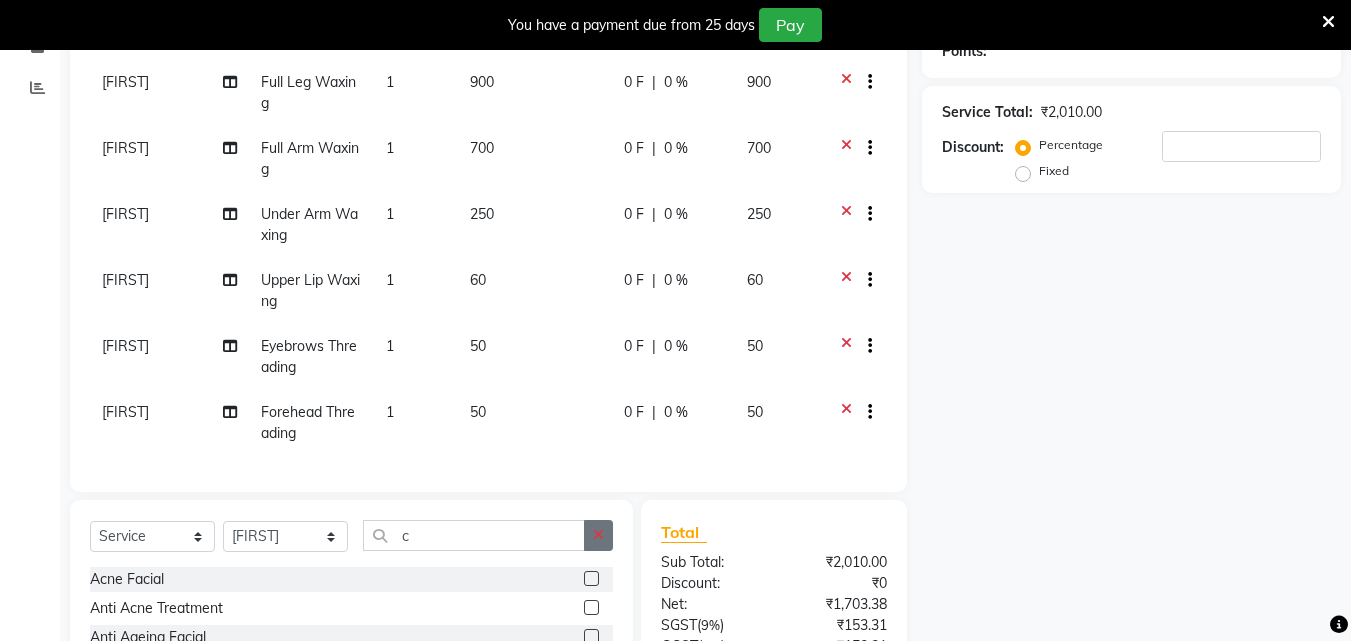 click 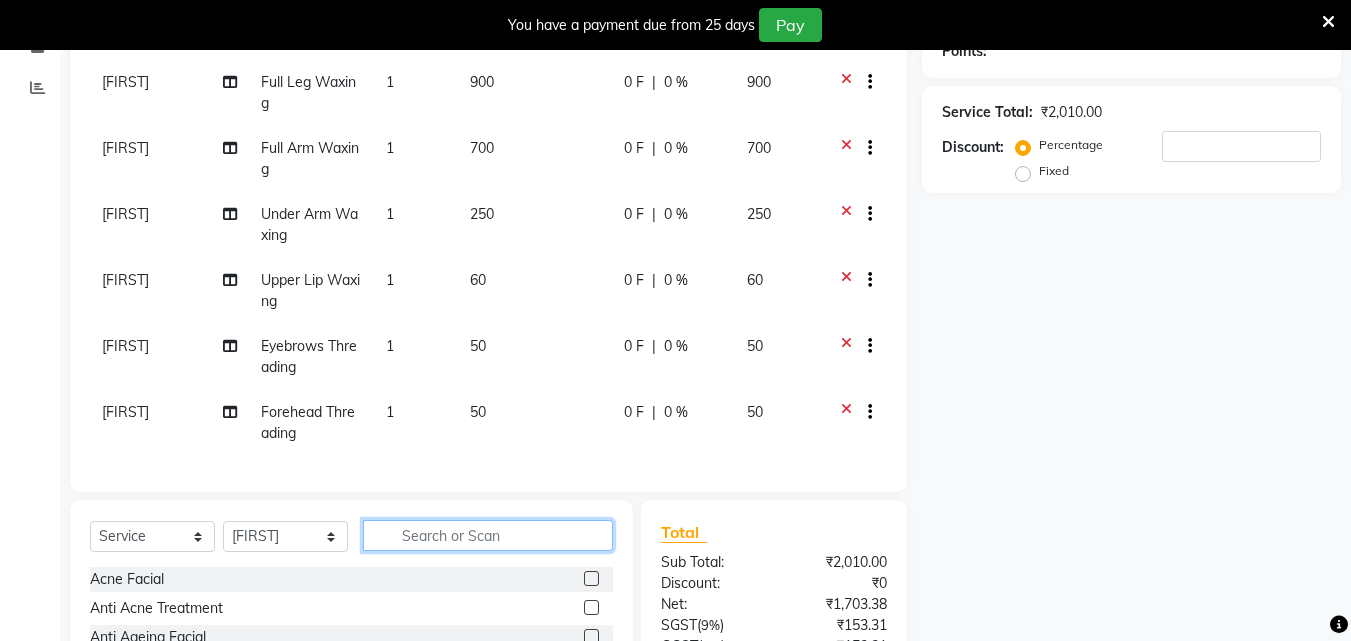 scroll, scrollTop: 9, scrollLeft: 0, axis: vertical 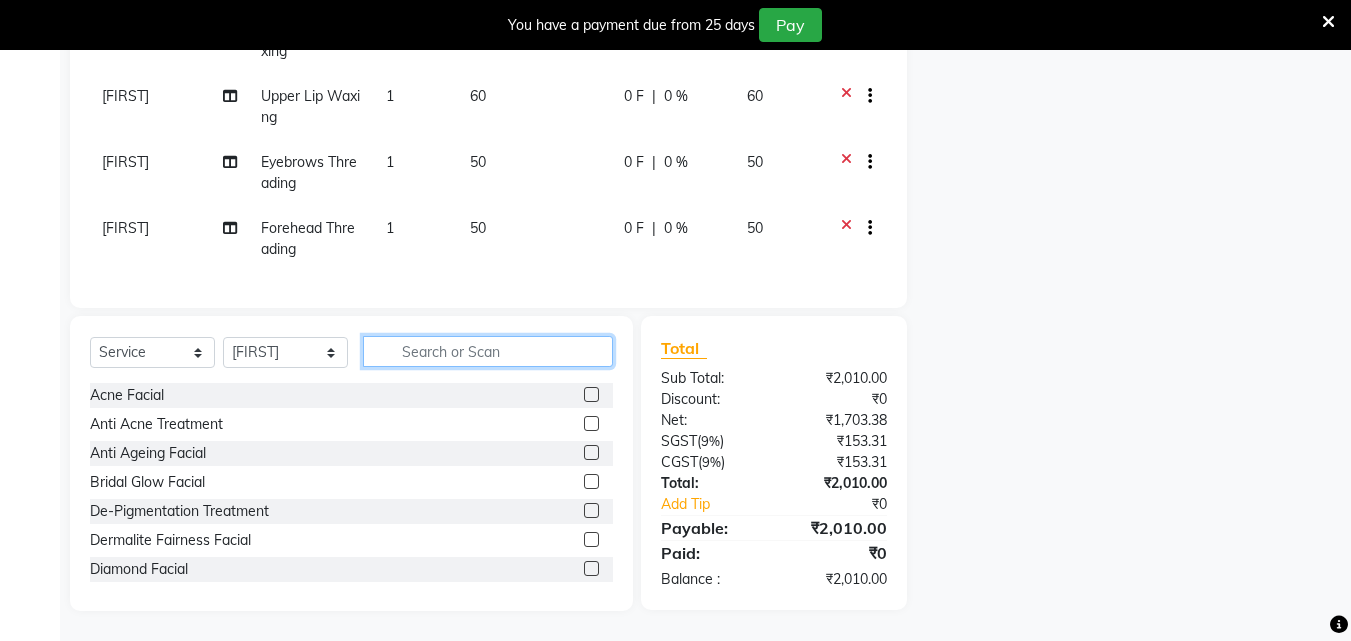 click 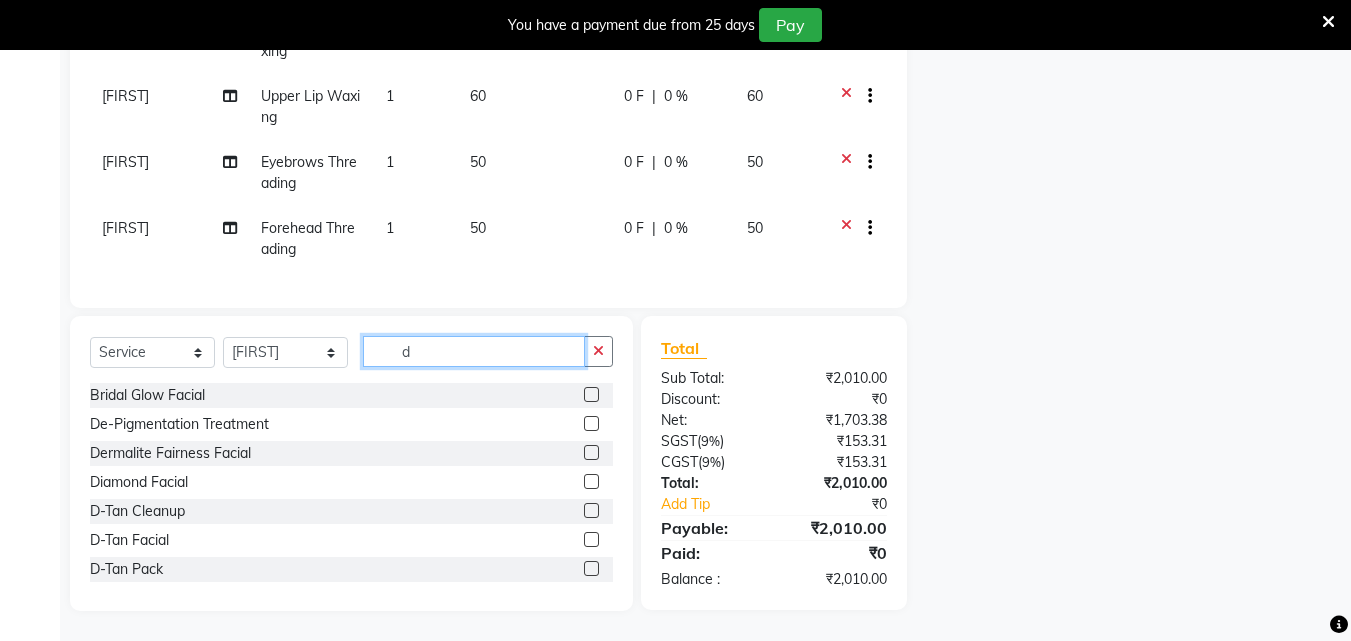 type on "d" 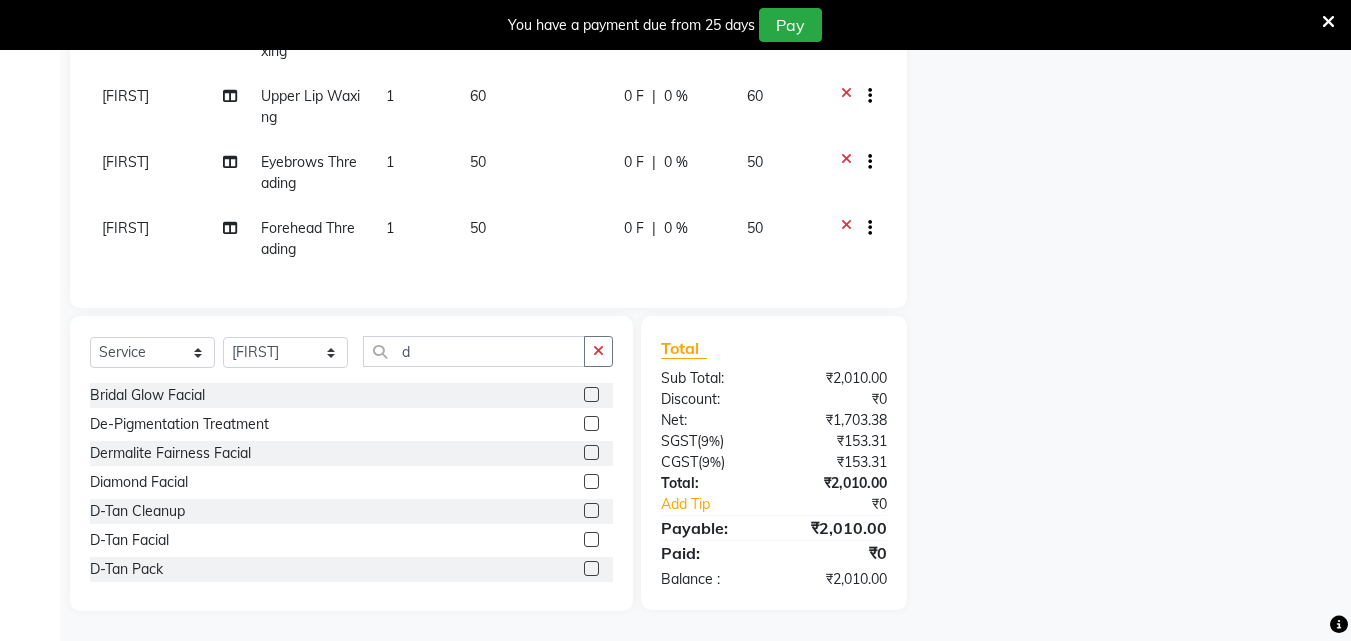 click 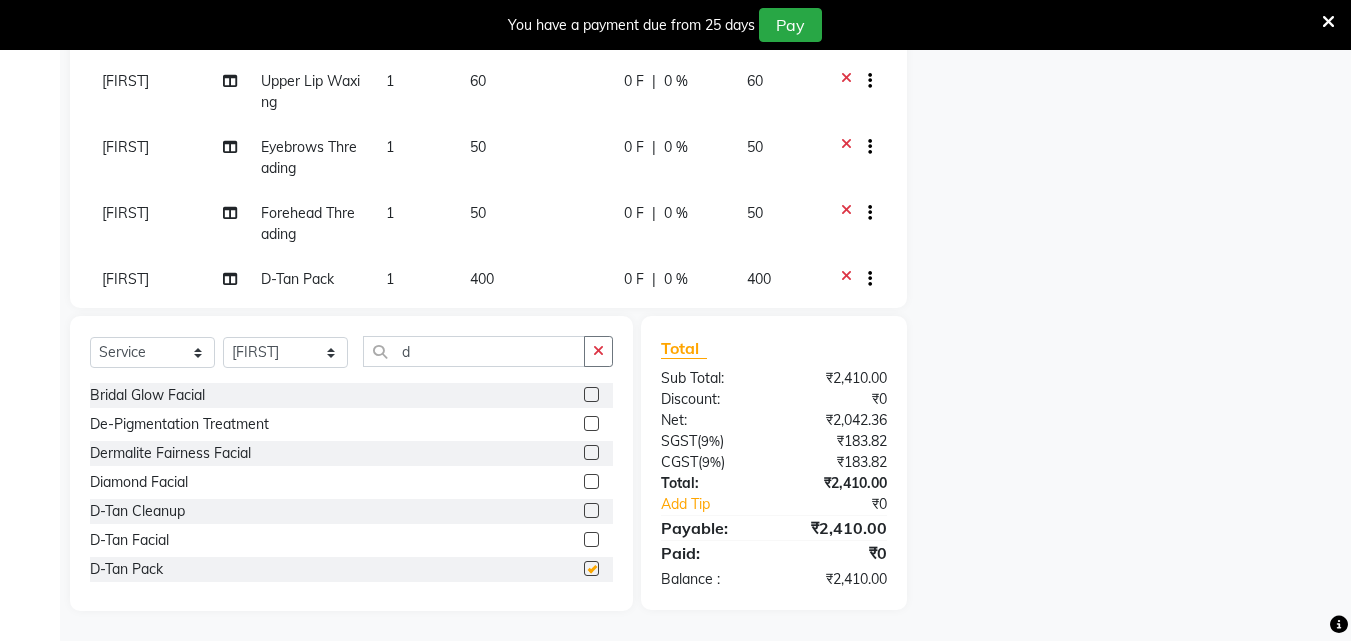 checkbox on "false" 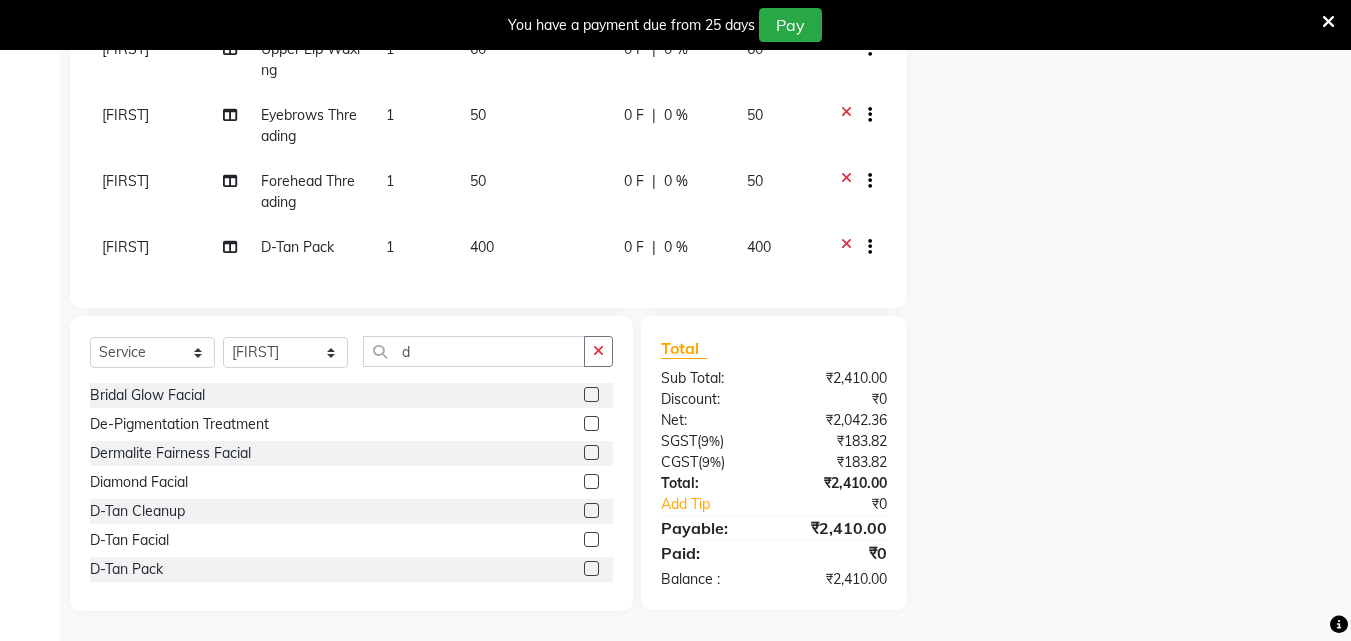 scroll, scrollTop: 58, scrollLeft: 0, axis: vertical 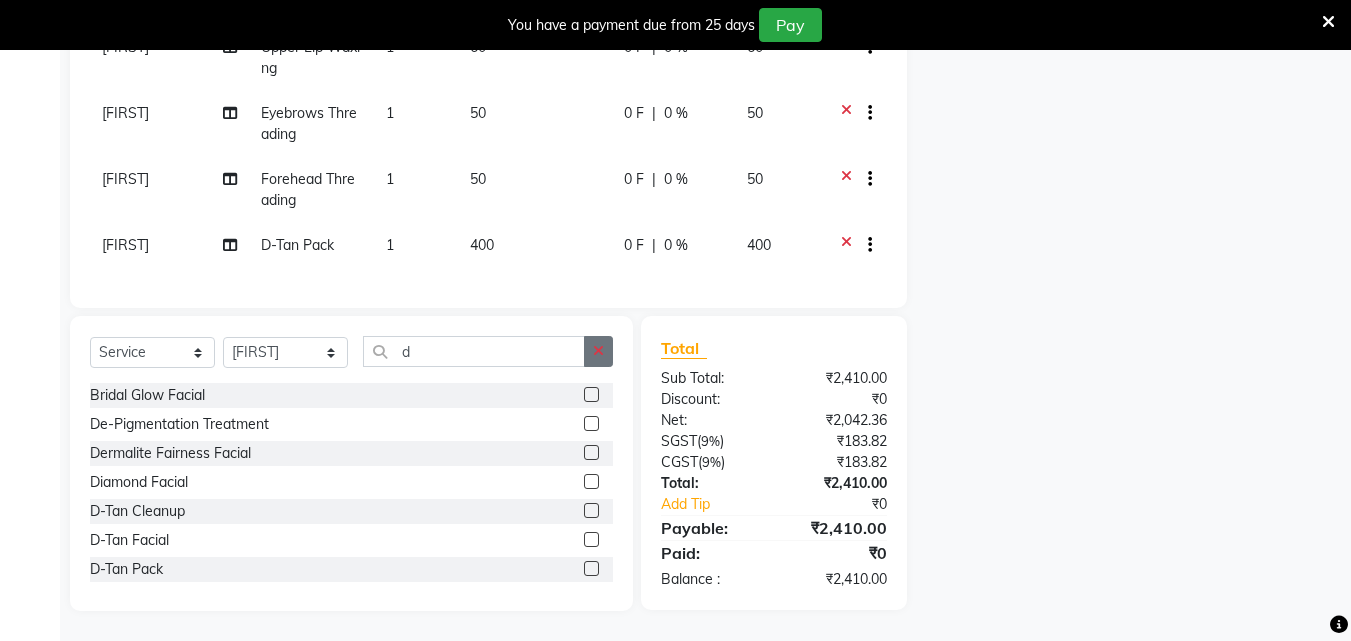 click 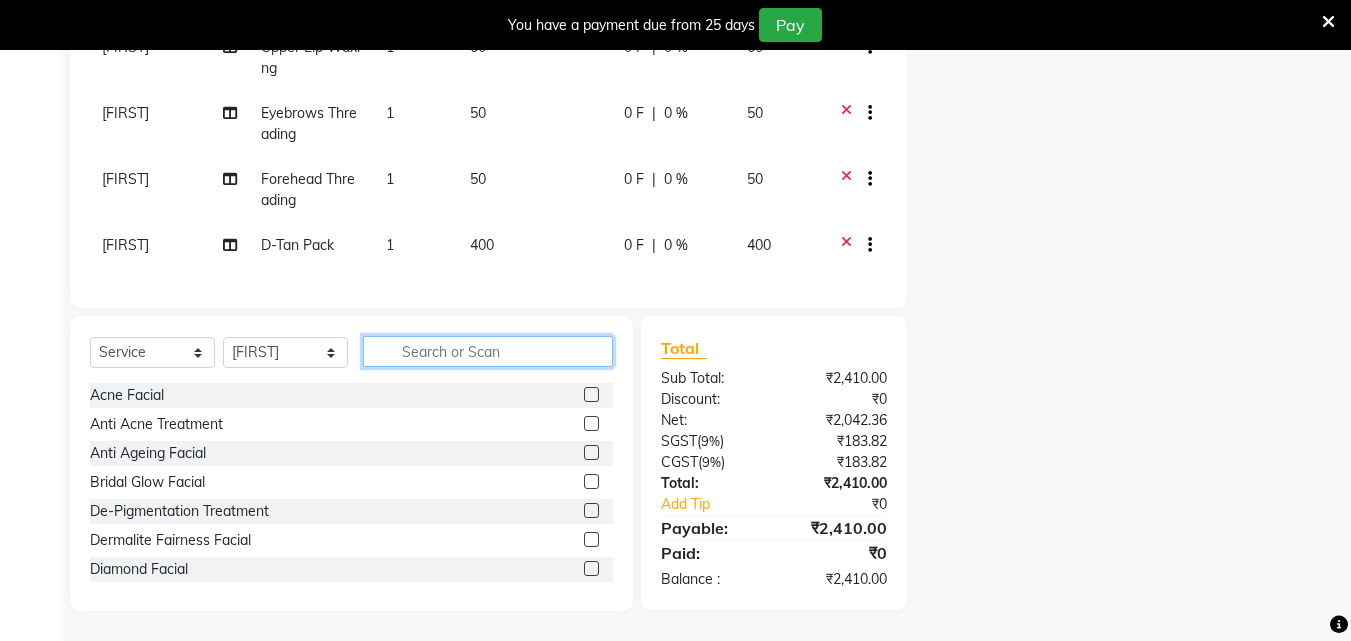 click 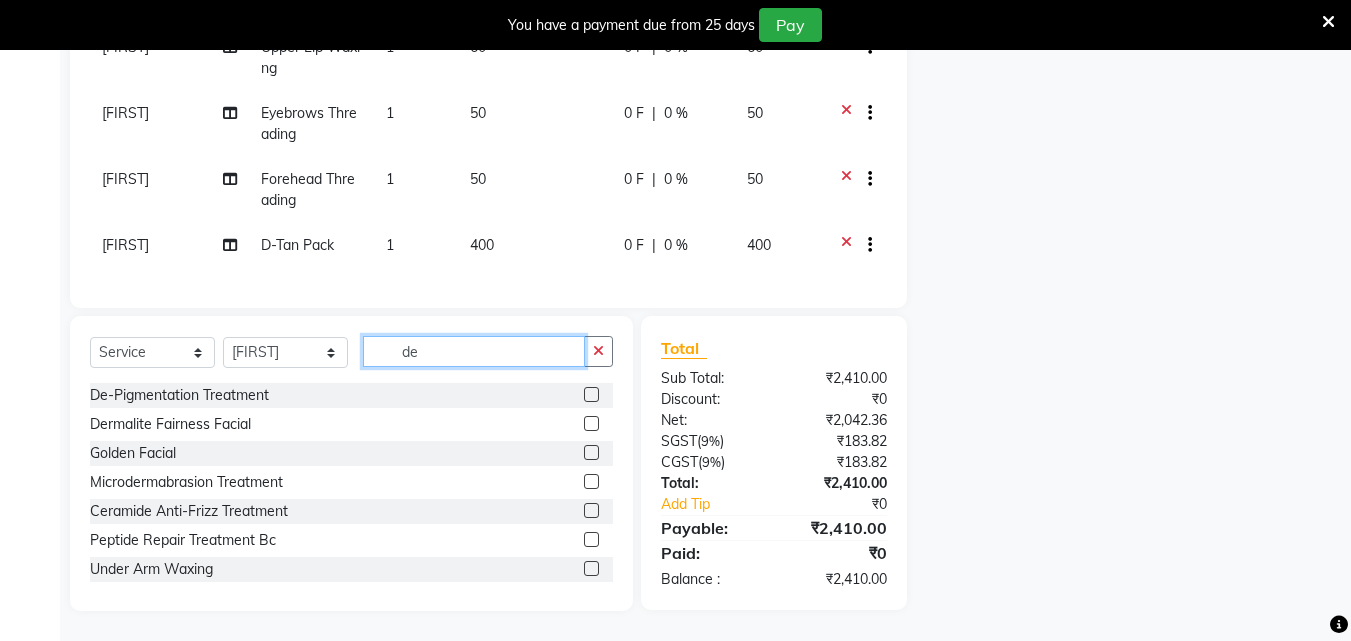 type on "de" 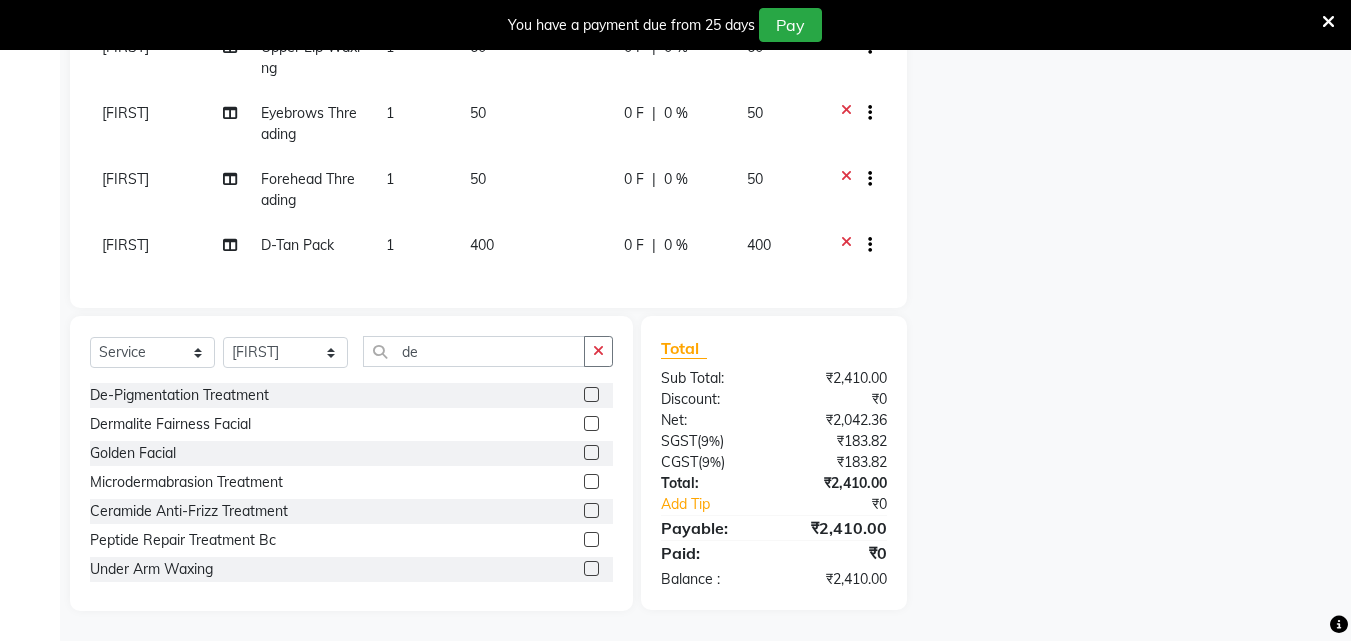 click 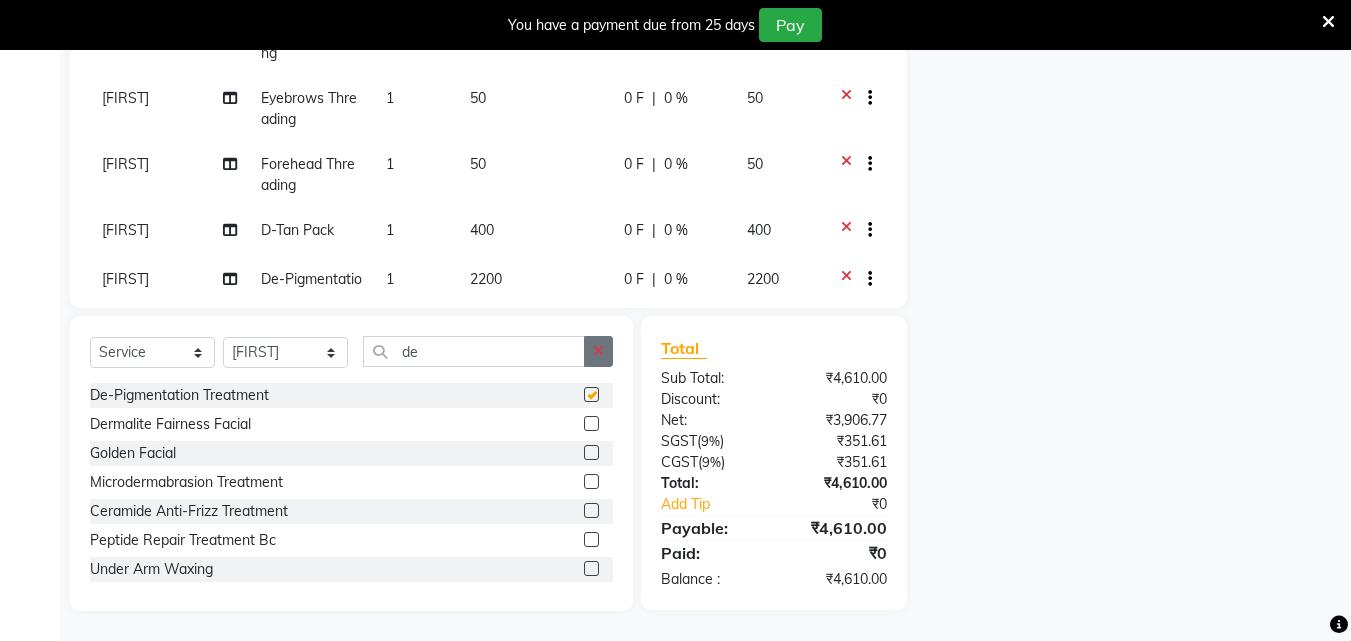 checkbox on "false" 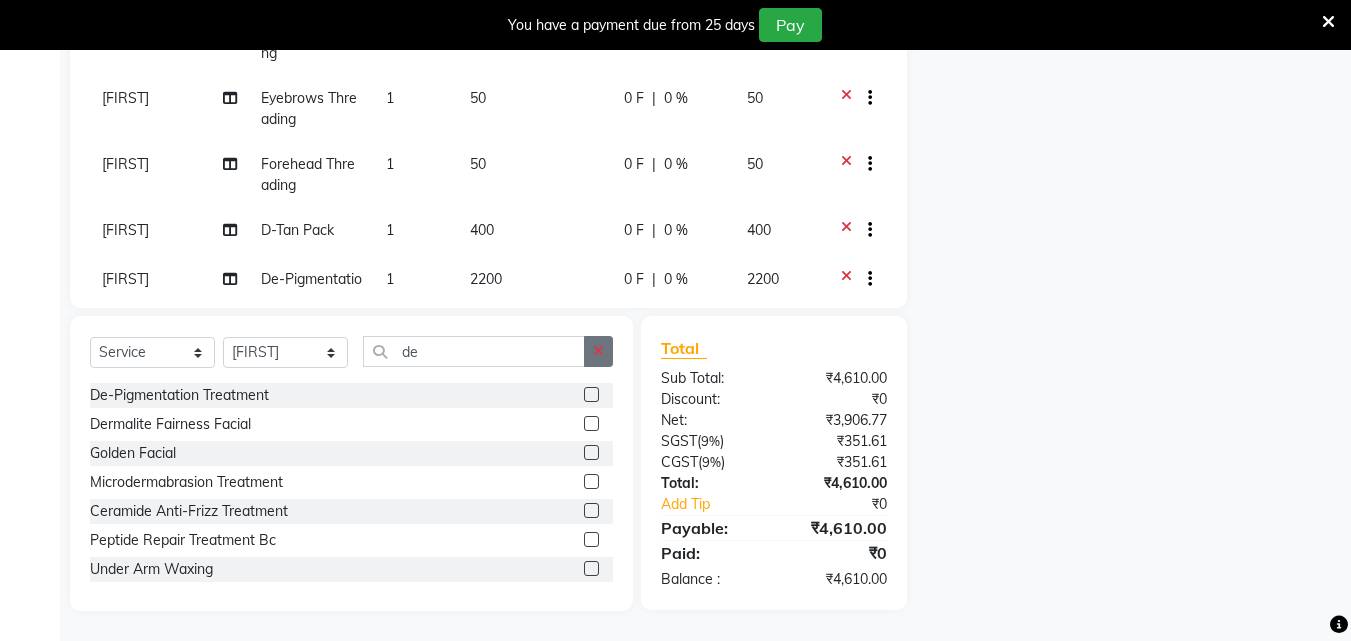 click 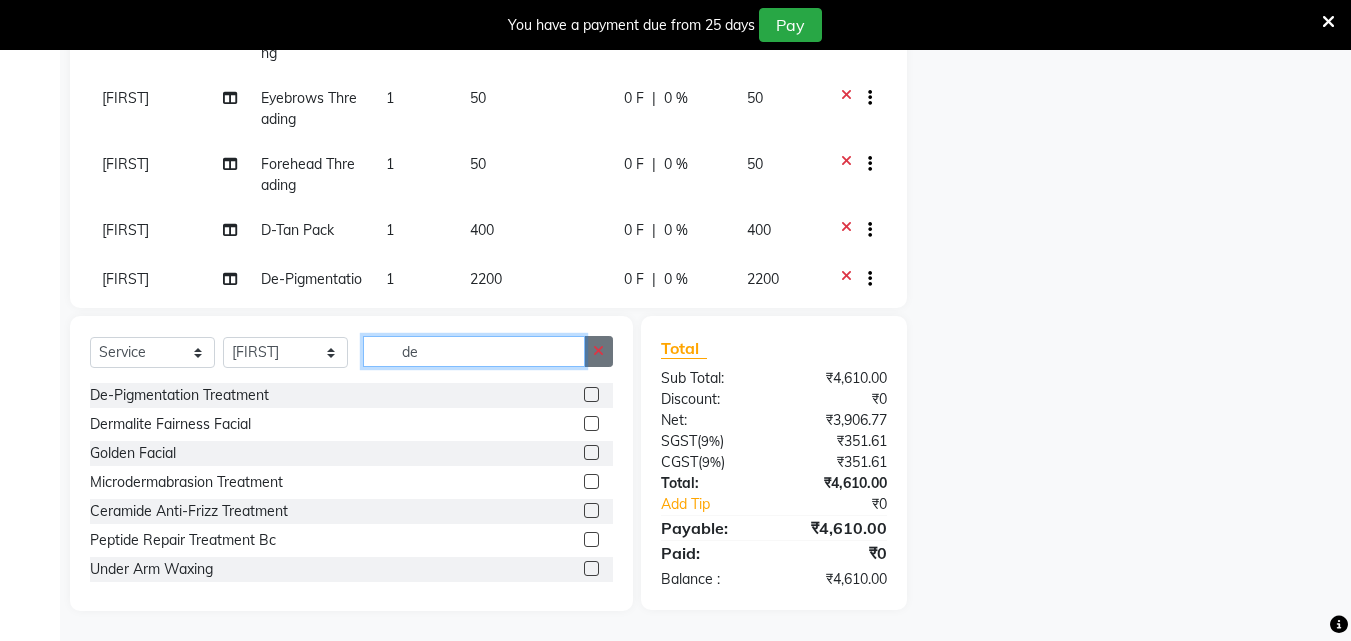 type 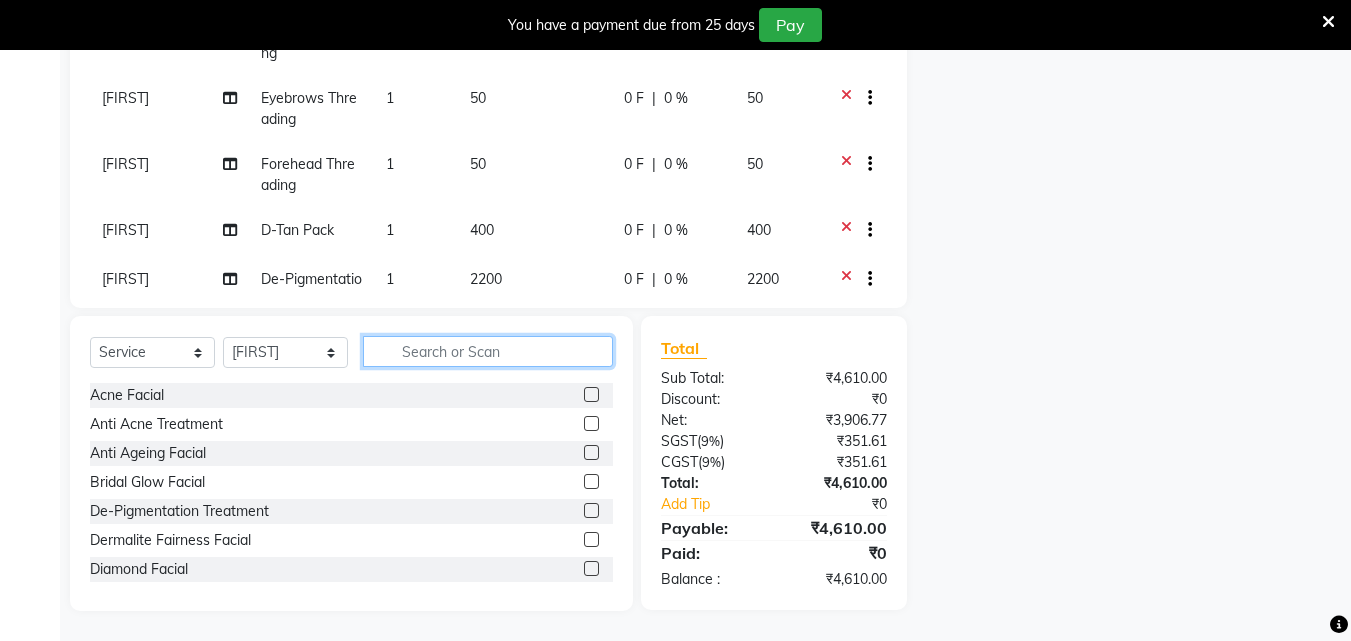 scroll, scrollTop: 124, scrollLeft: 0, axis: vertical 